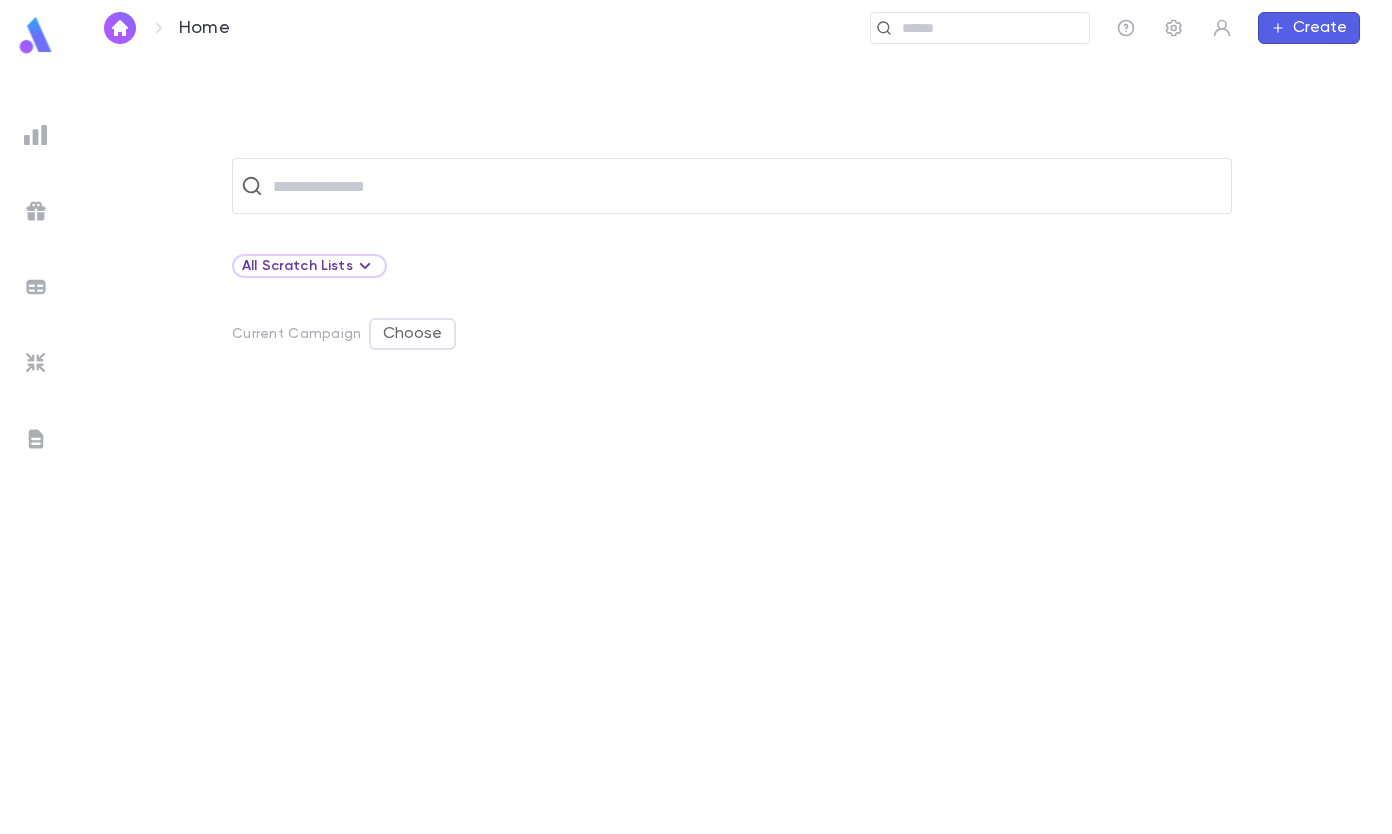 scroll, scrollTop: 0, scrollLeft: 0, axis: both 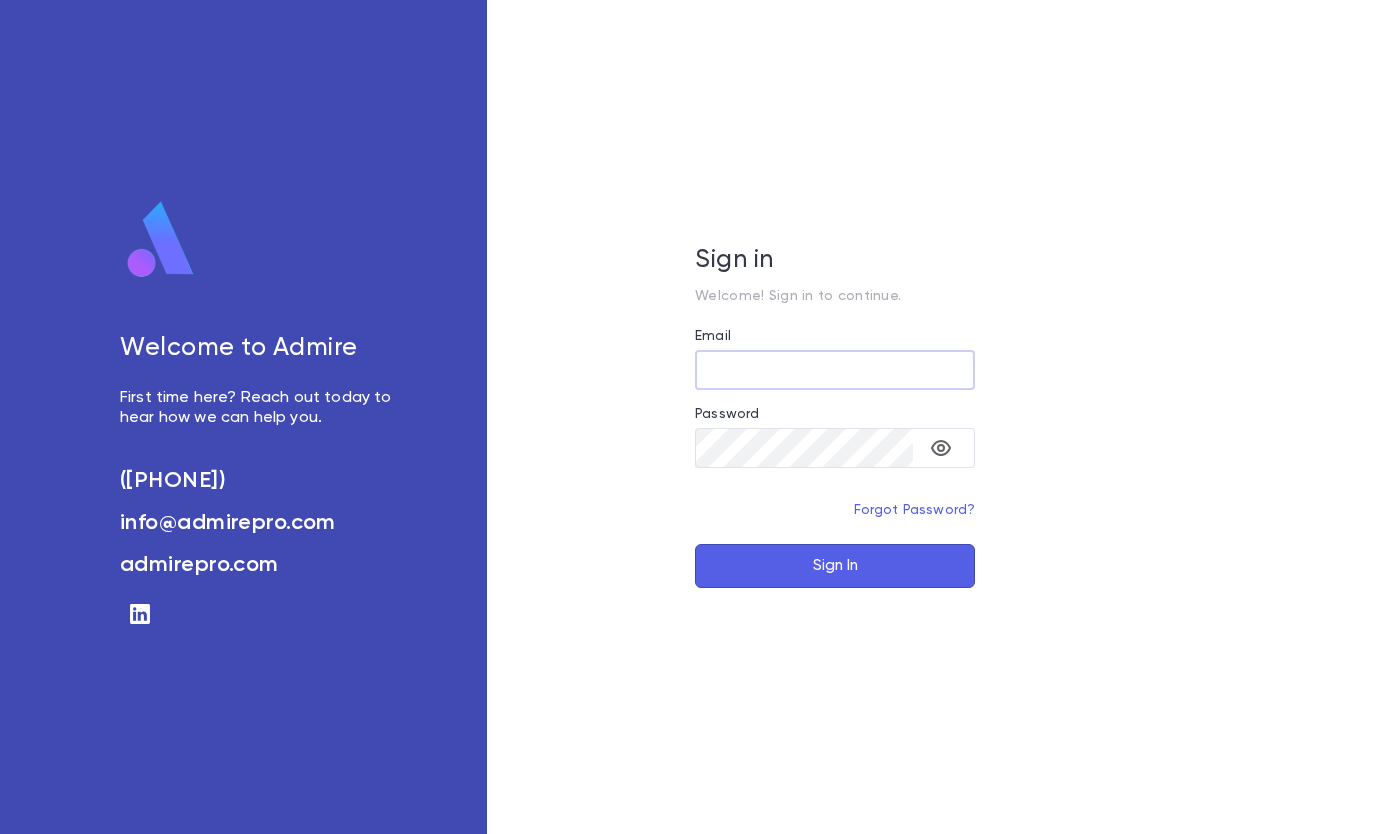 type on "**********" 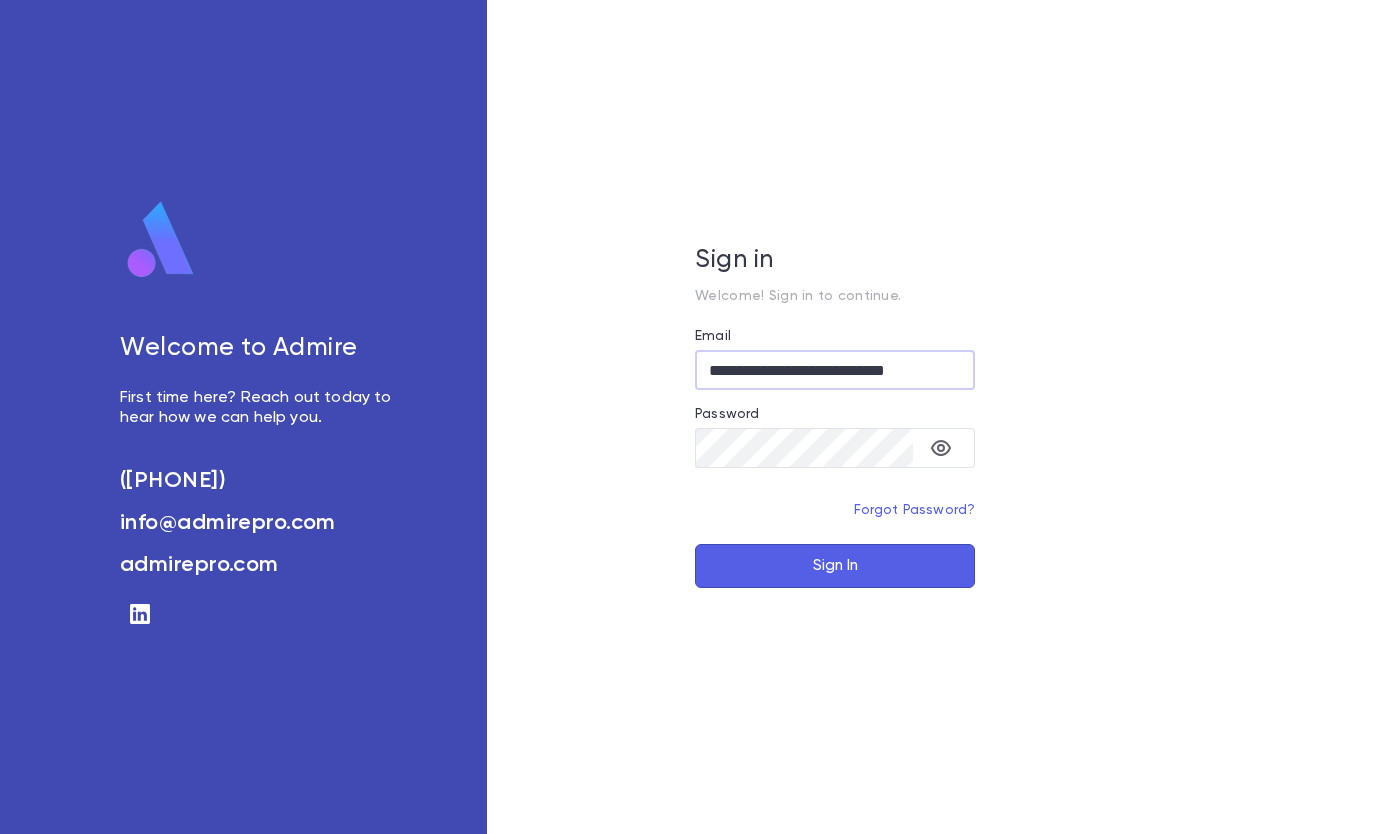 click on "Sign In" at bounding box center (835, 566) 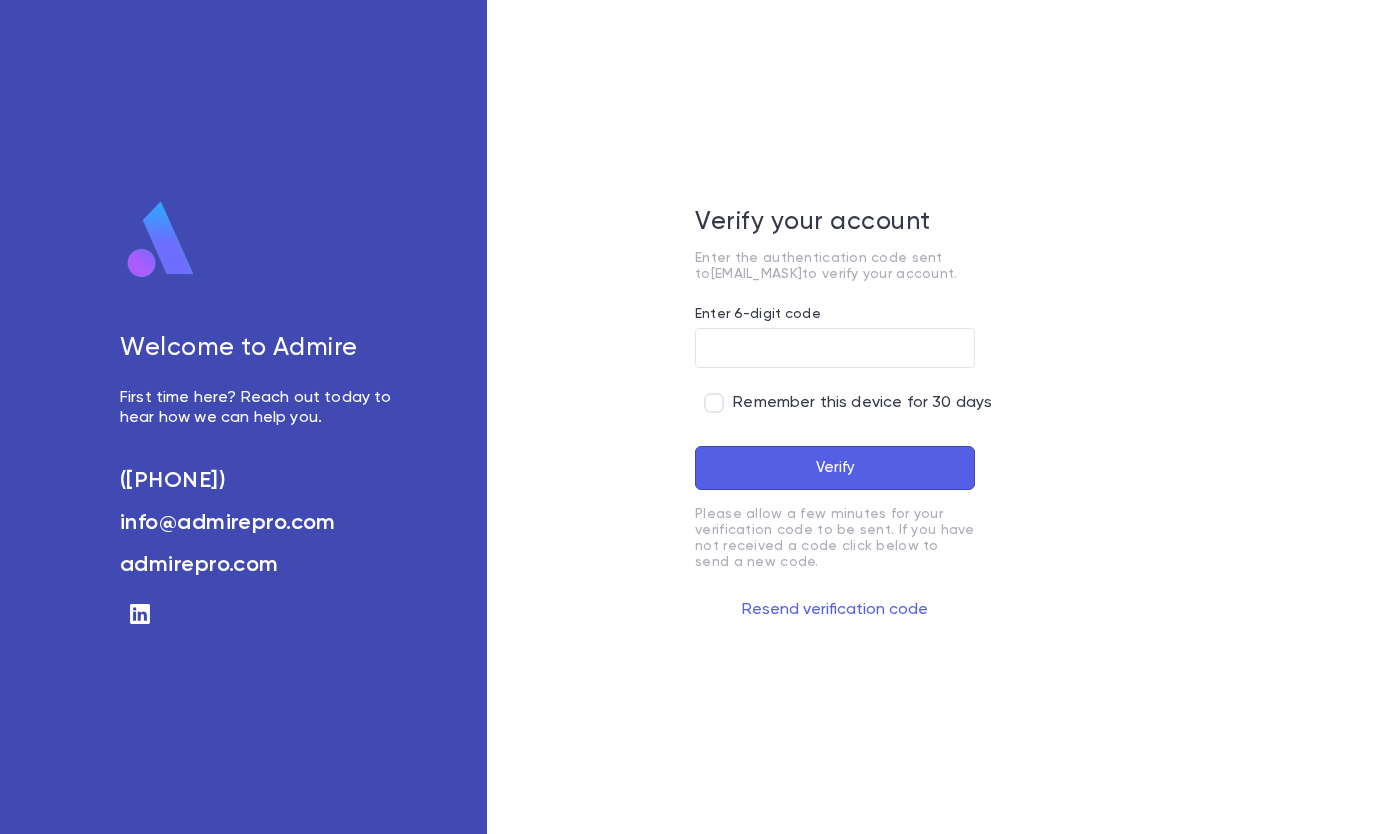 click on "Enter 6-digit code" at bounding box center (835, 348) 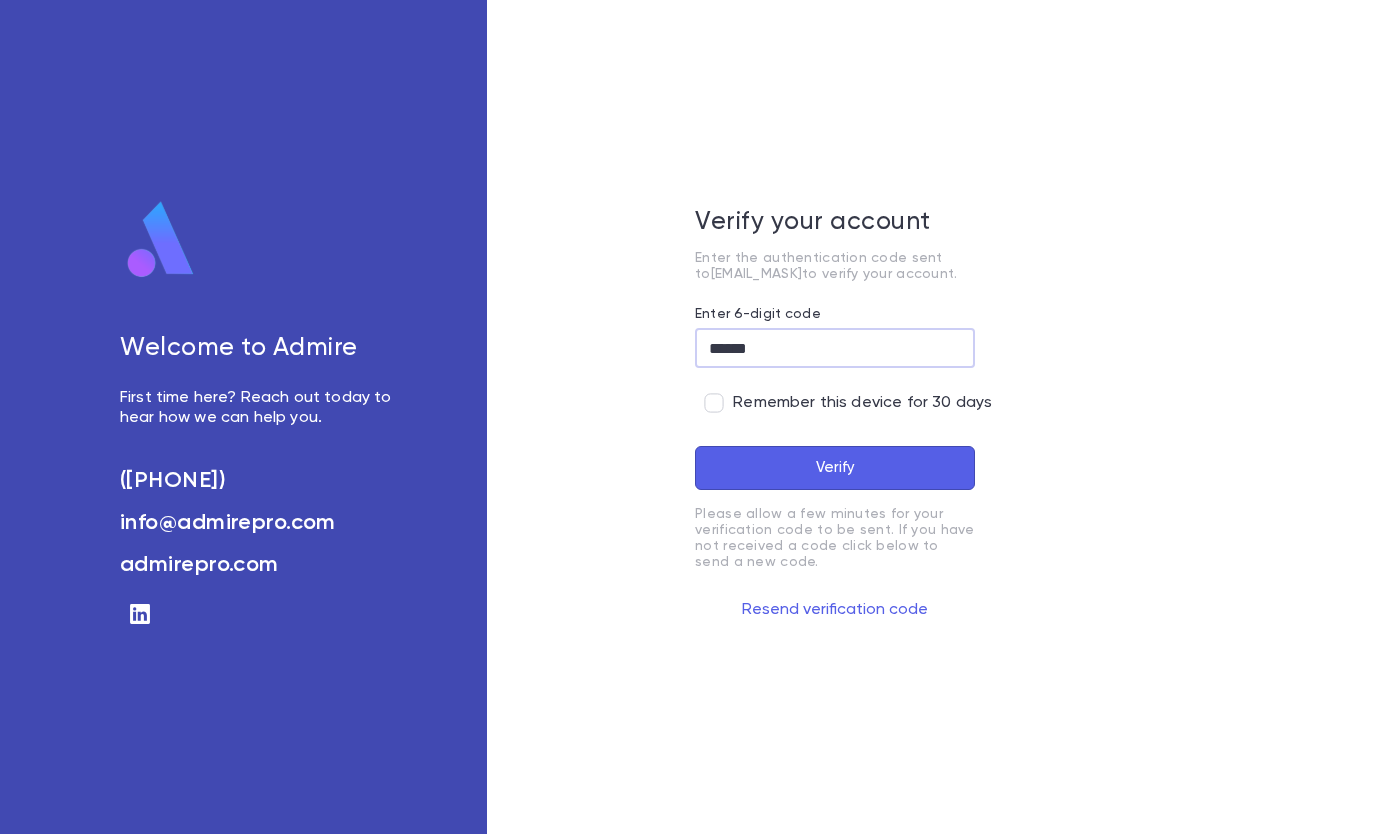 type on "******" 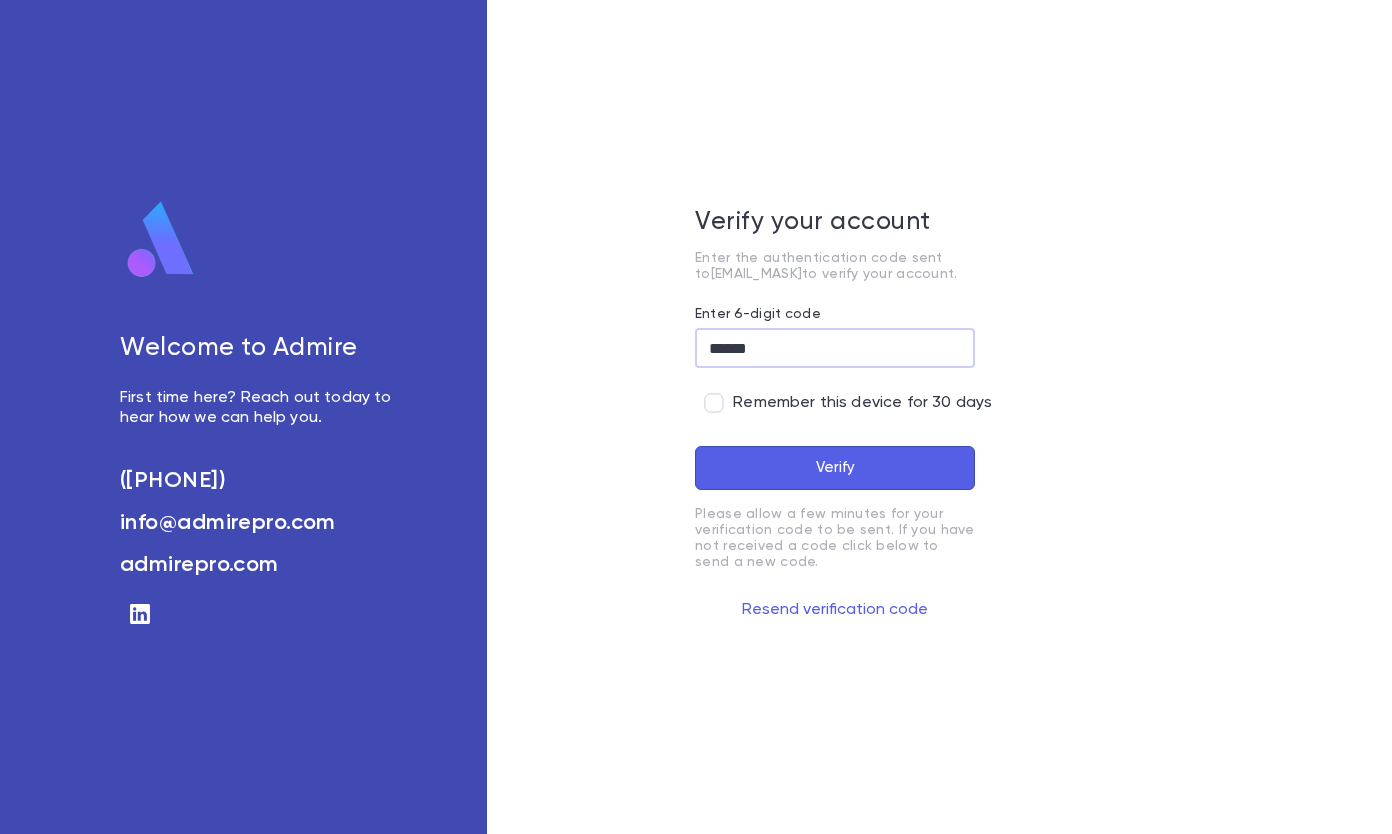 click on "Verify" at bounding box center [835, 468] 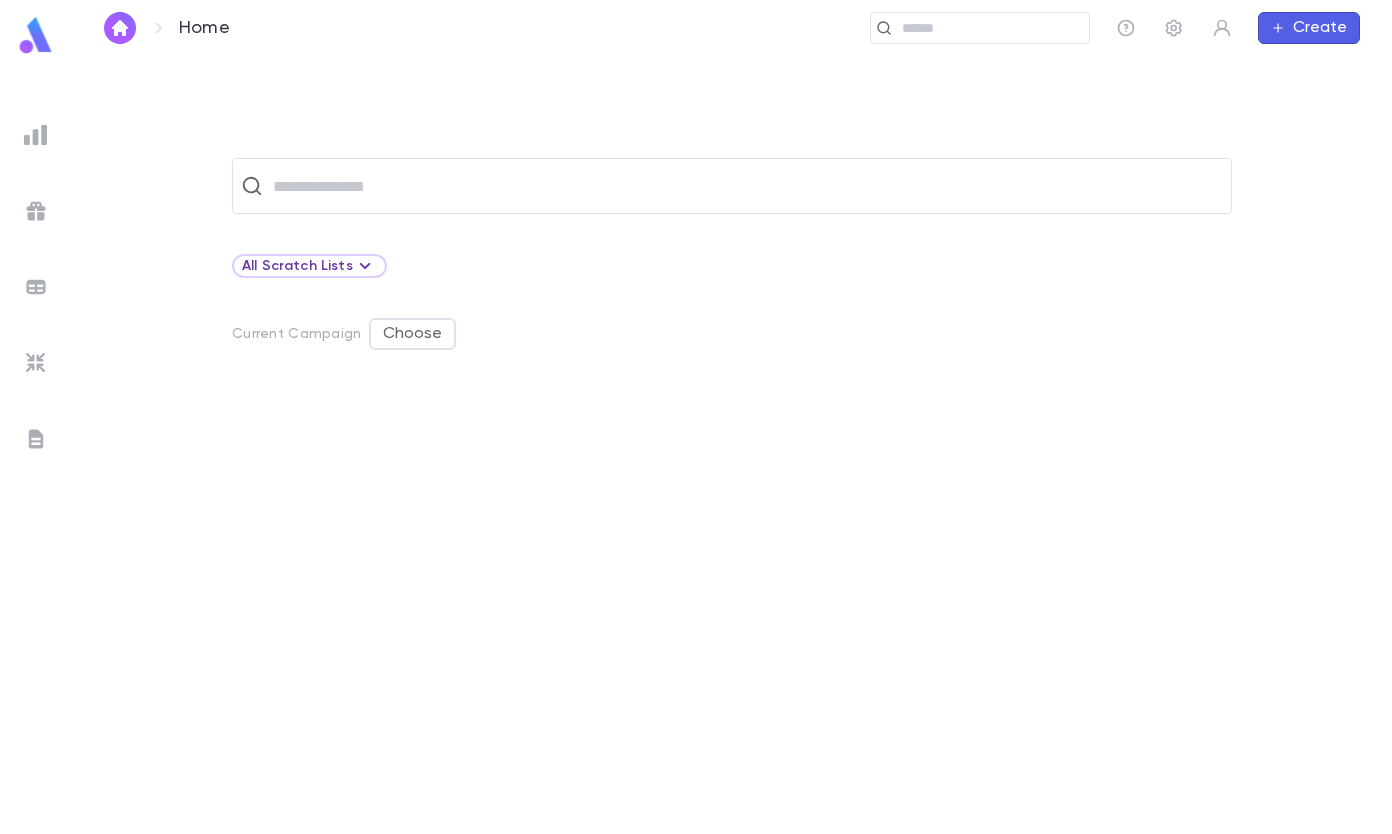 click at bounding box center [745, 186] 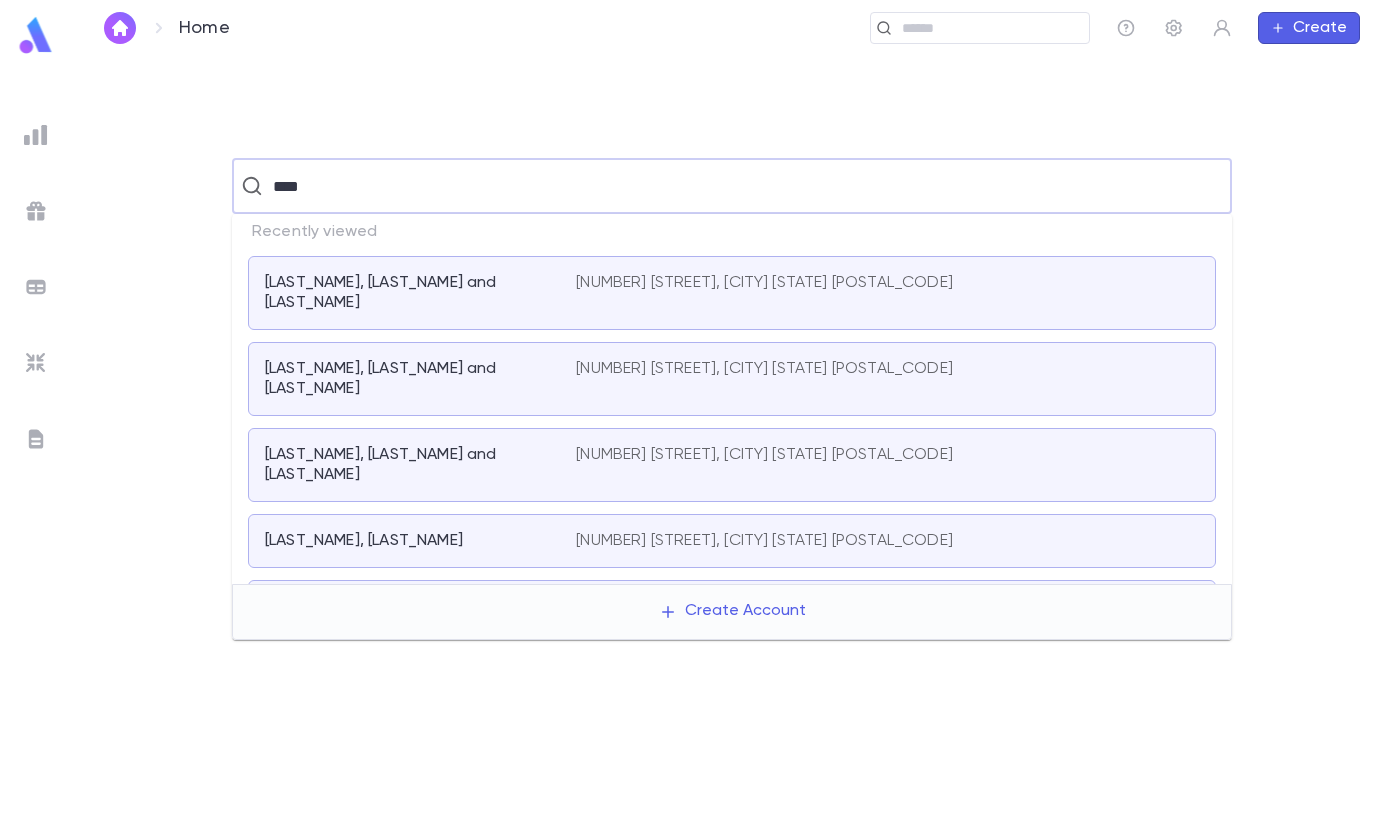 type on "****" 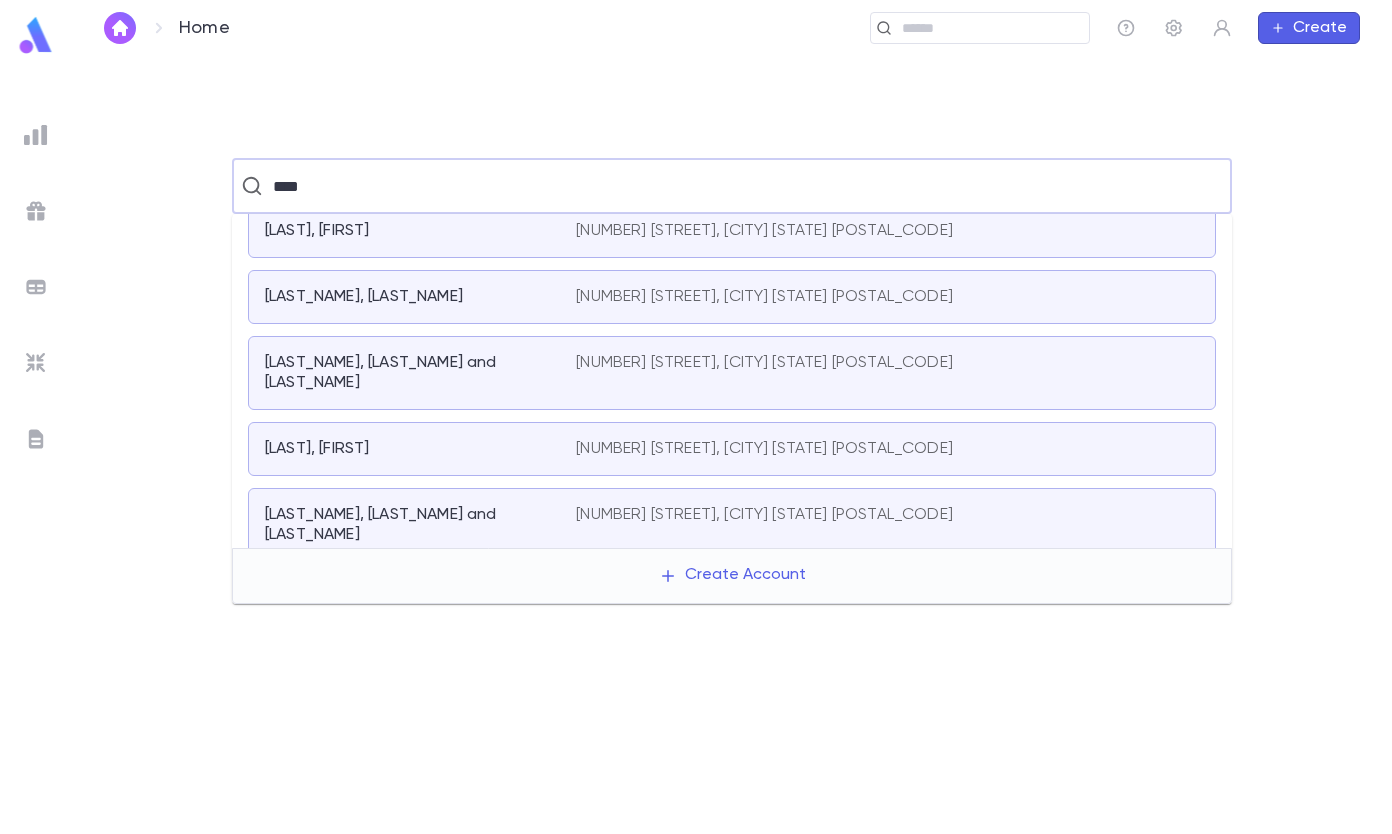scroll, scrollTop: 300, scrollLeft: 0, axis: vertical 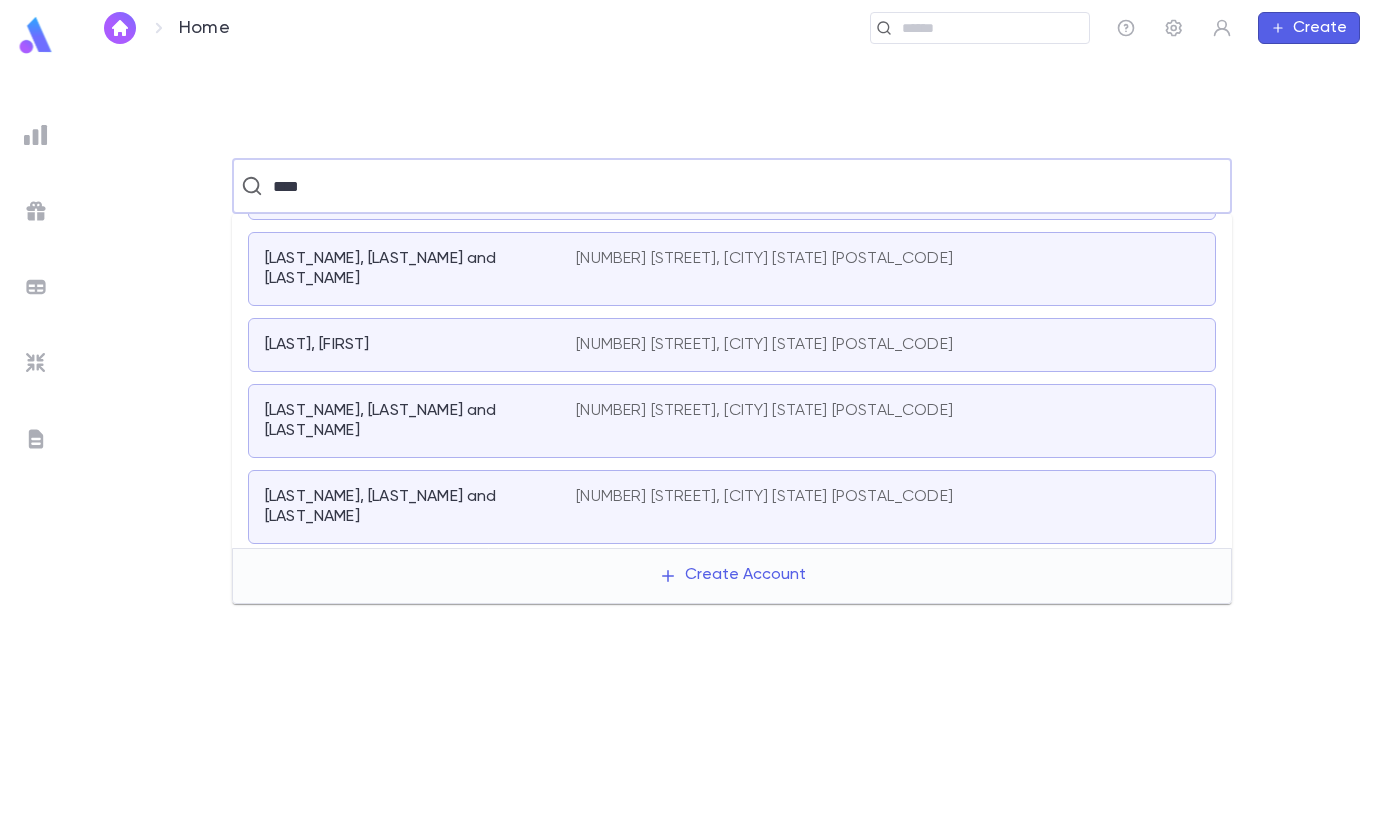 click on "[LAST], [FIRST] and [LAST] [NUMBER] [STREET], [CITY] [STATE]" at bounding box center [732, 507] 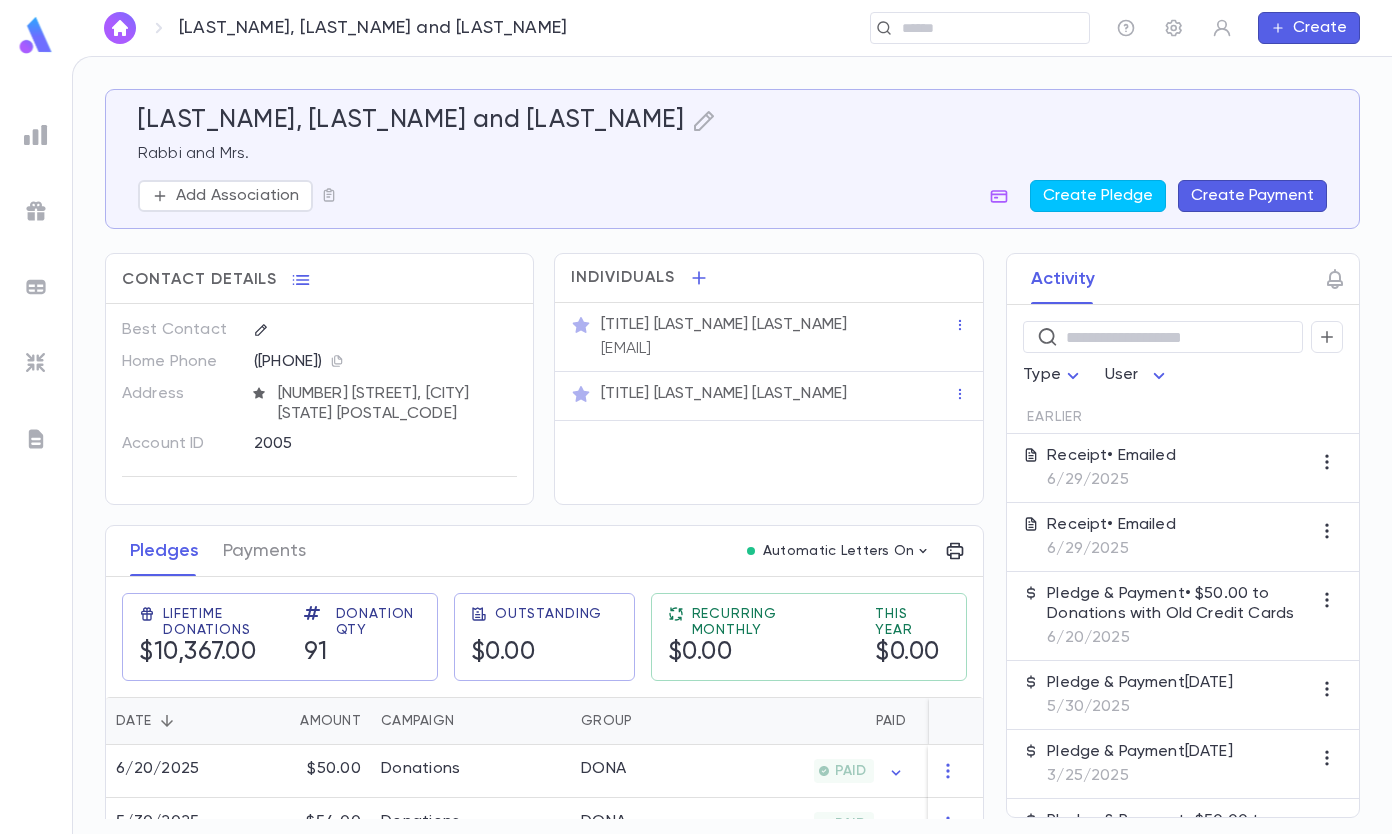 click on "Create Payment" at bounding box center [1252, 196] 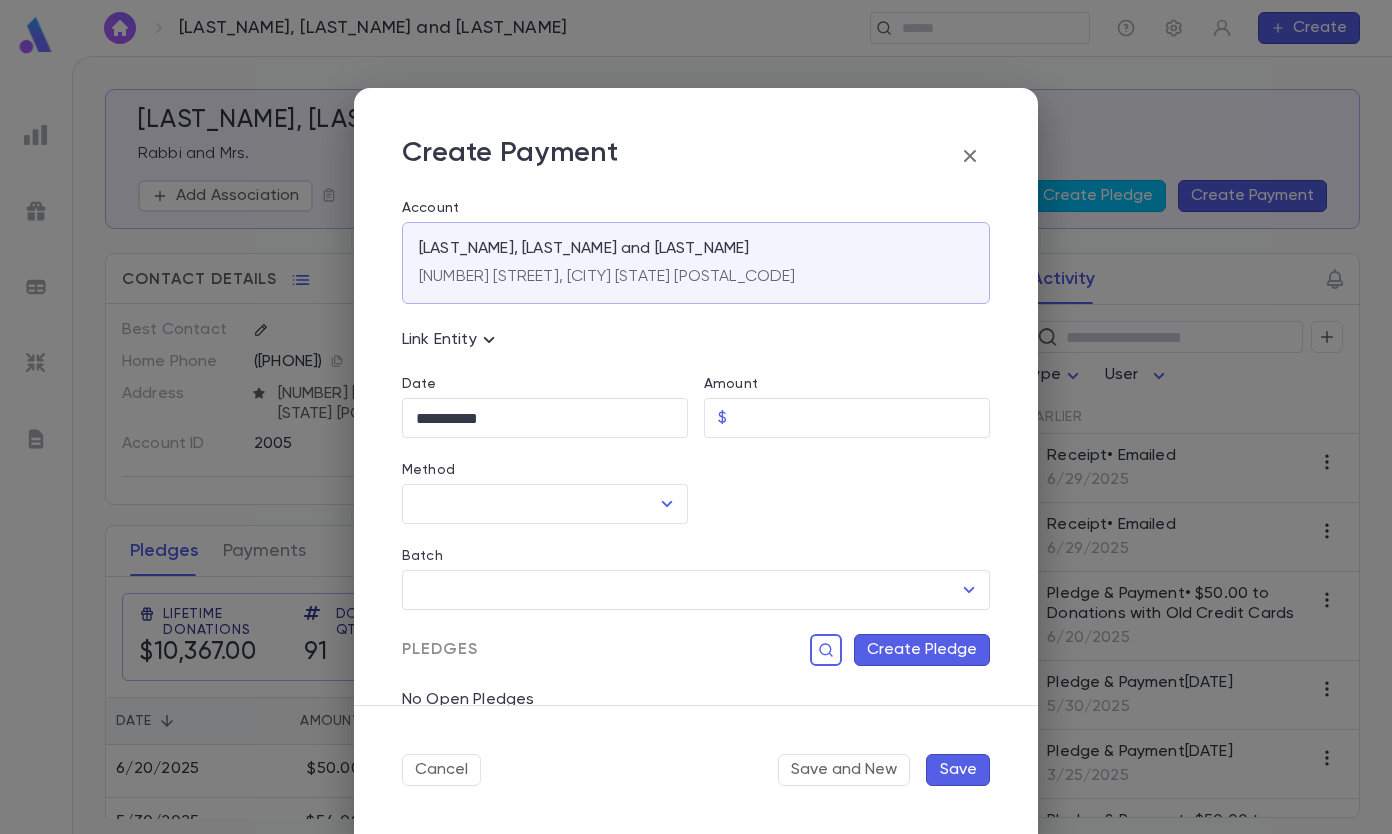 click on "Amount" at bounding box center [862, 418] 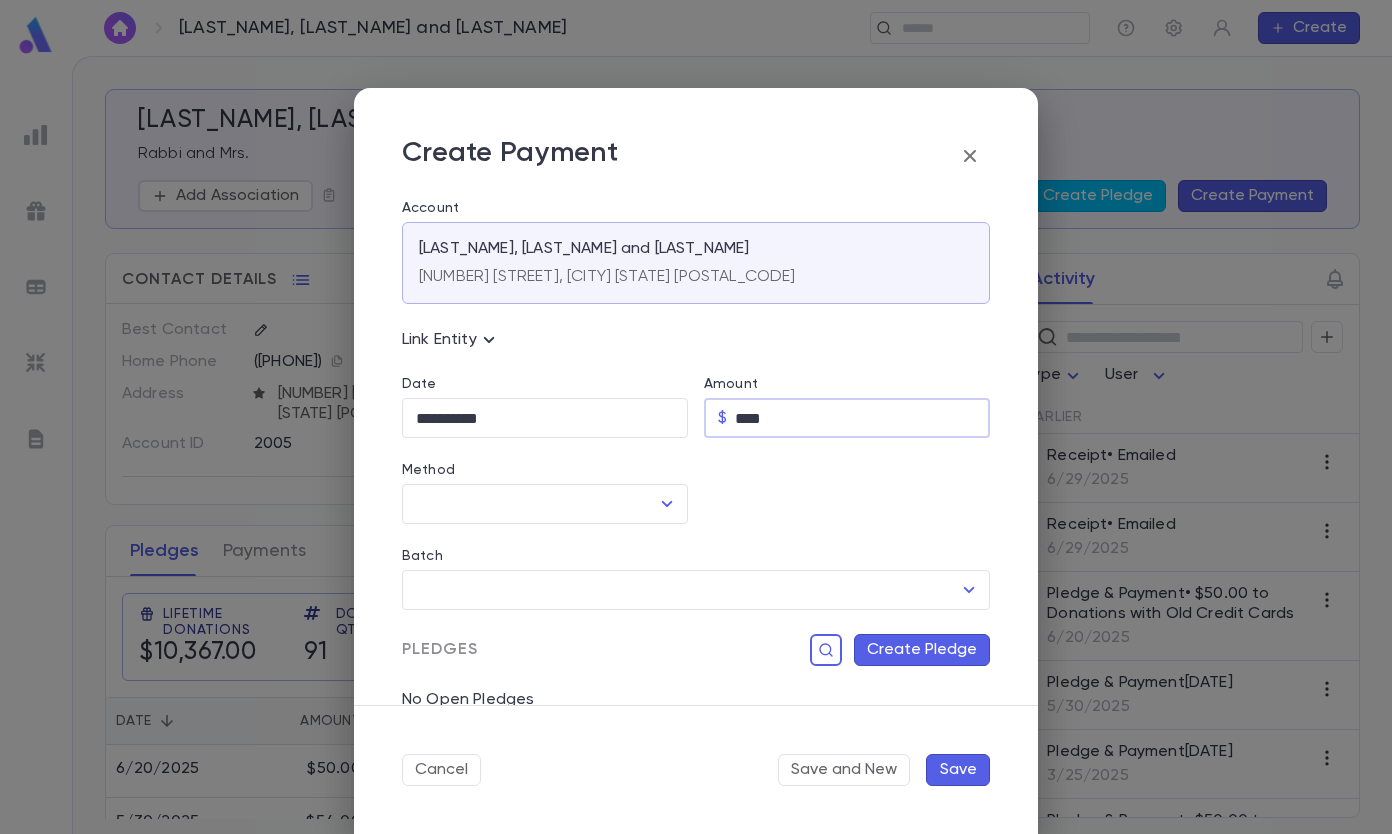 type on "*****" 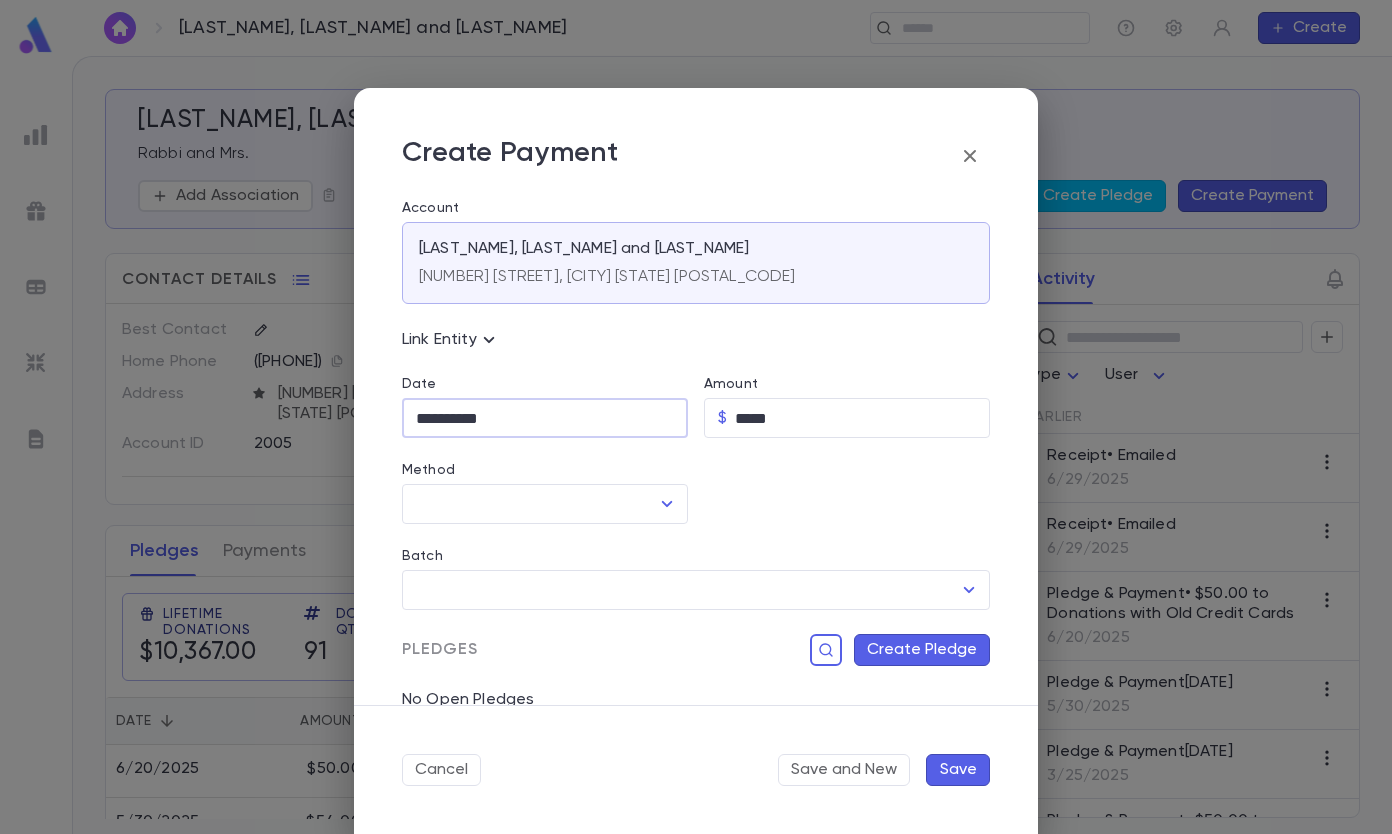 click on "**********" at bounding box center [545, 418] 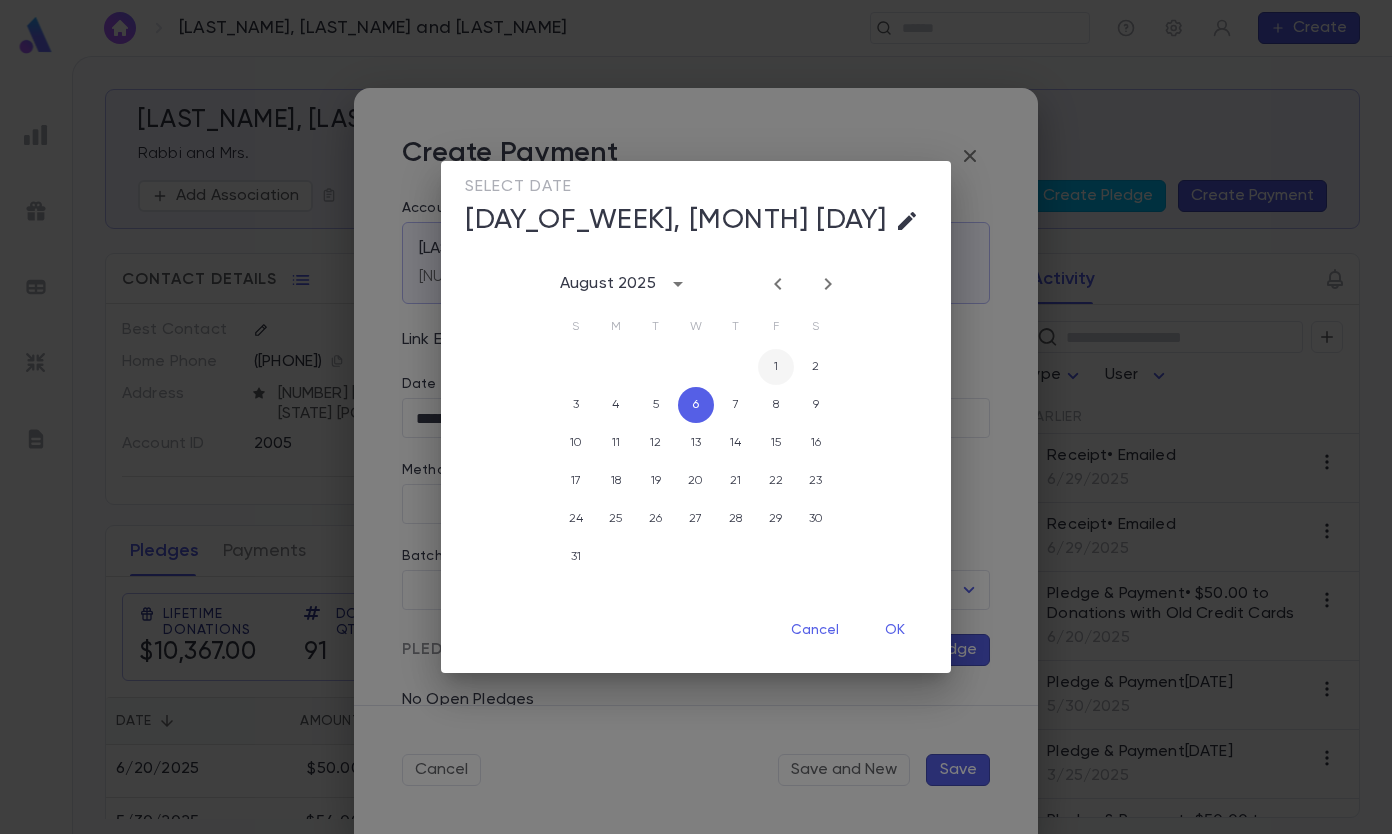 click on "1" at bounding box center (776, 367) 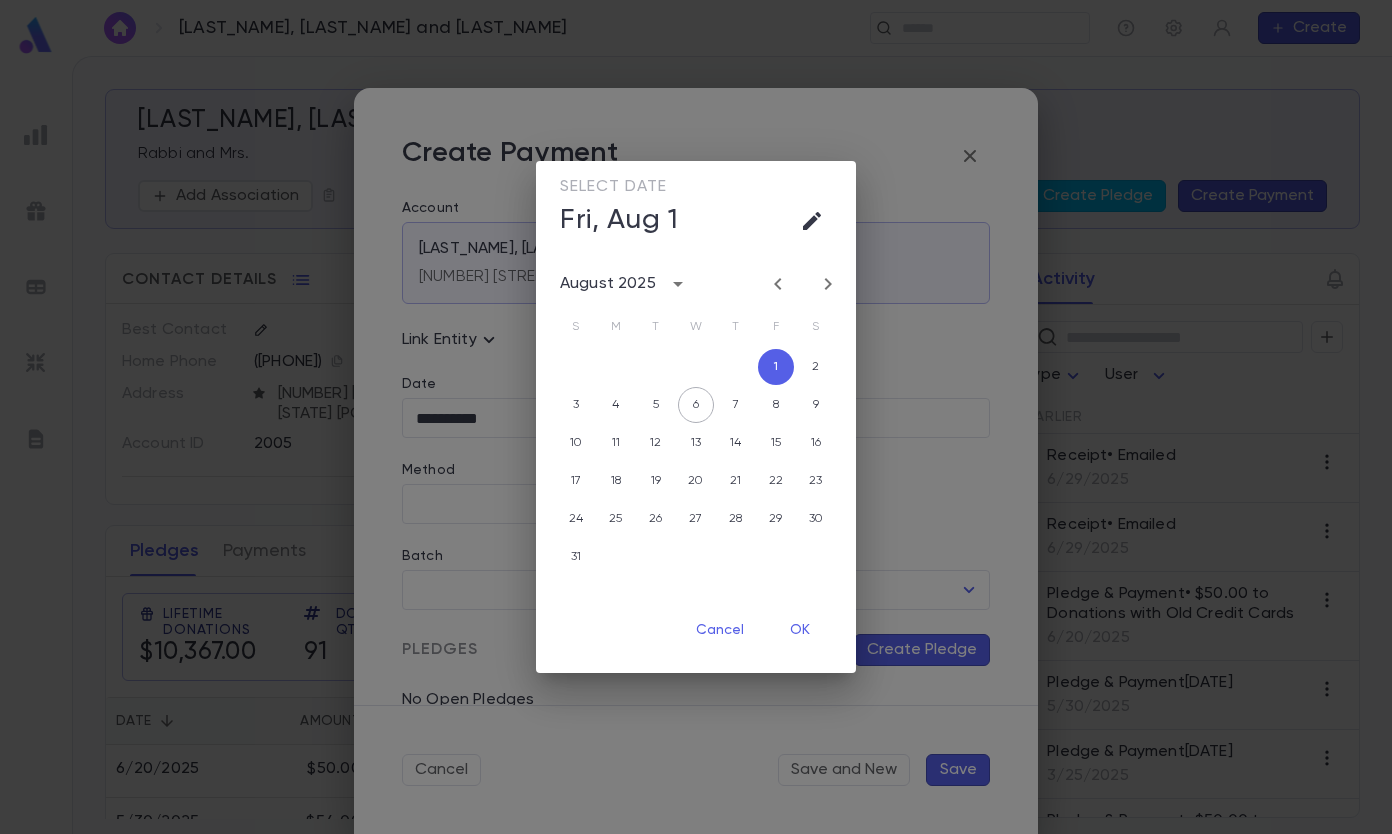 click on "OK" at bounding box center [800, 630] 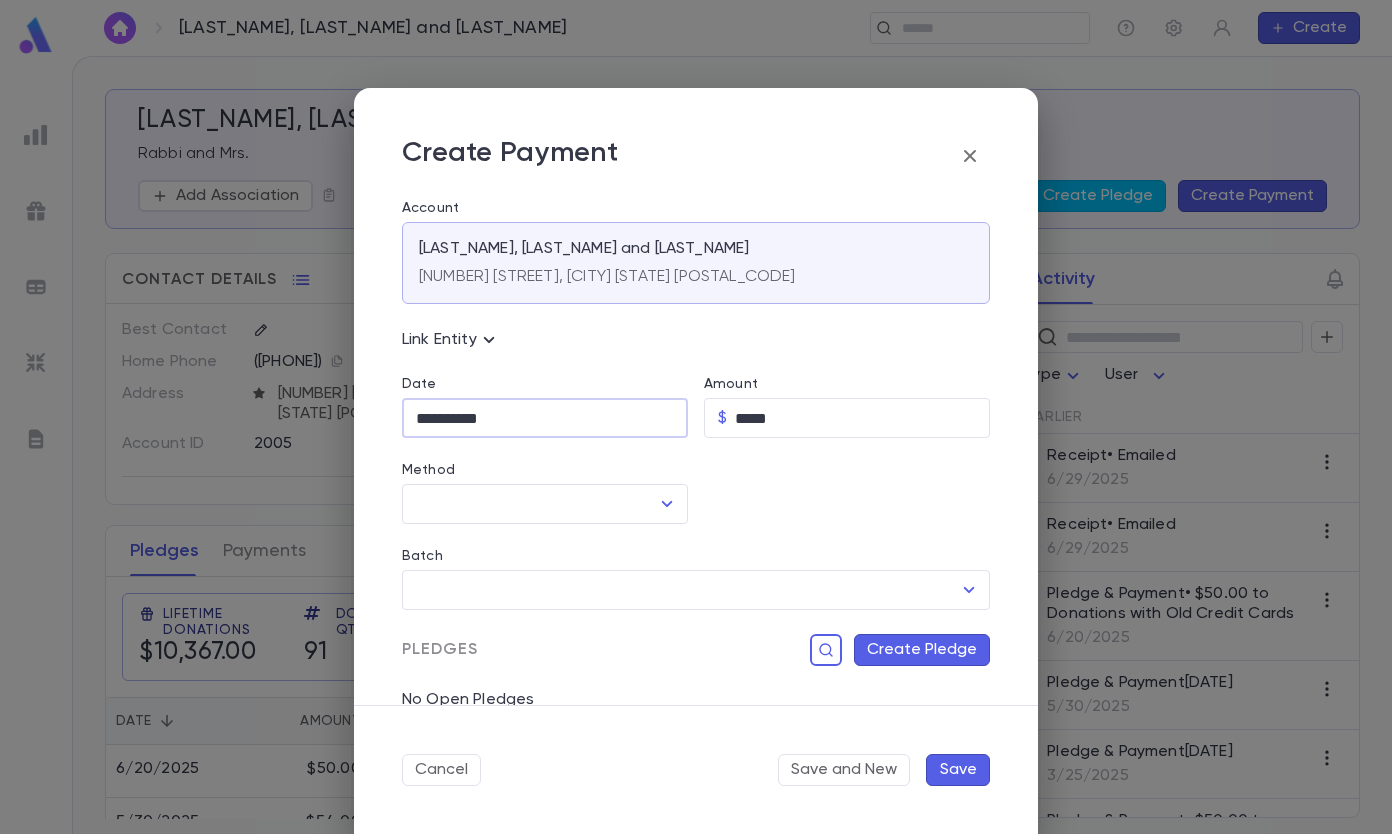 click on "Method" at bounding box center (545, 473) 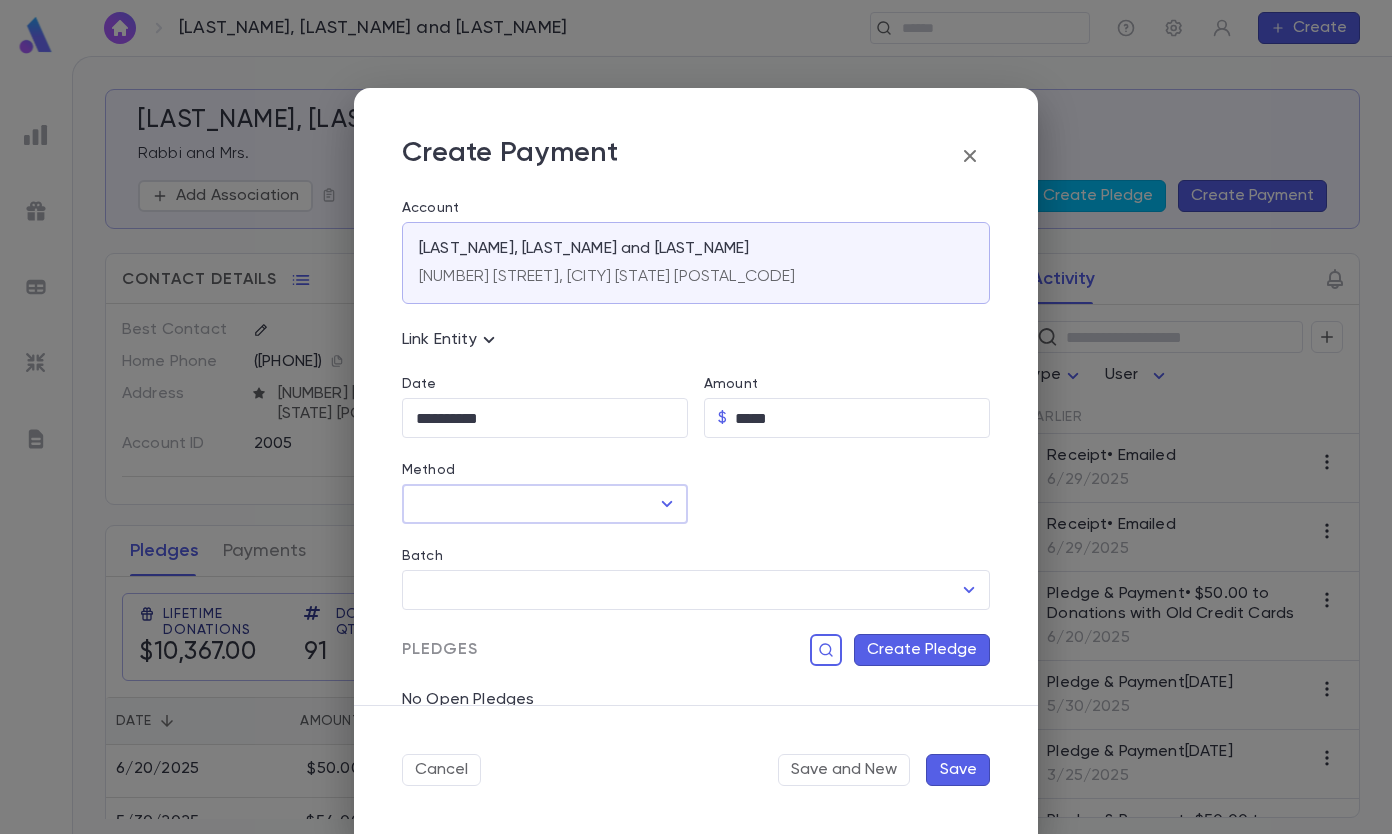 click on "Method" at bounding box center (530, 504) 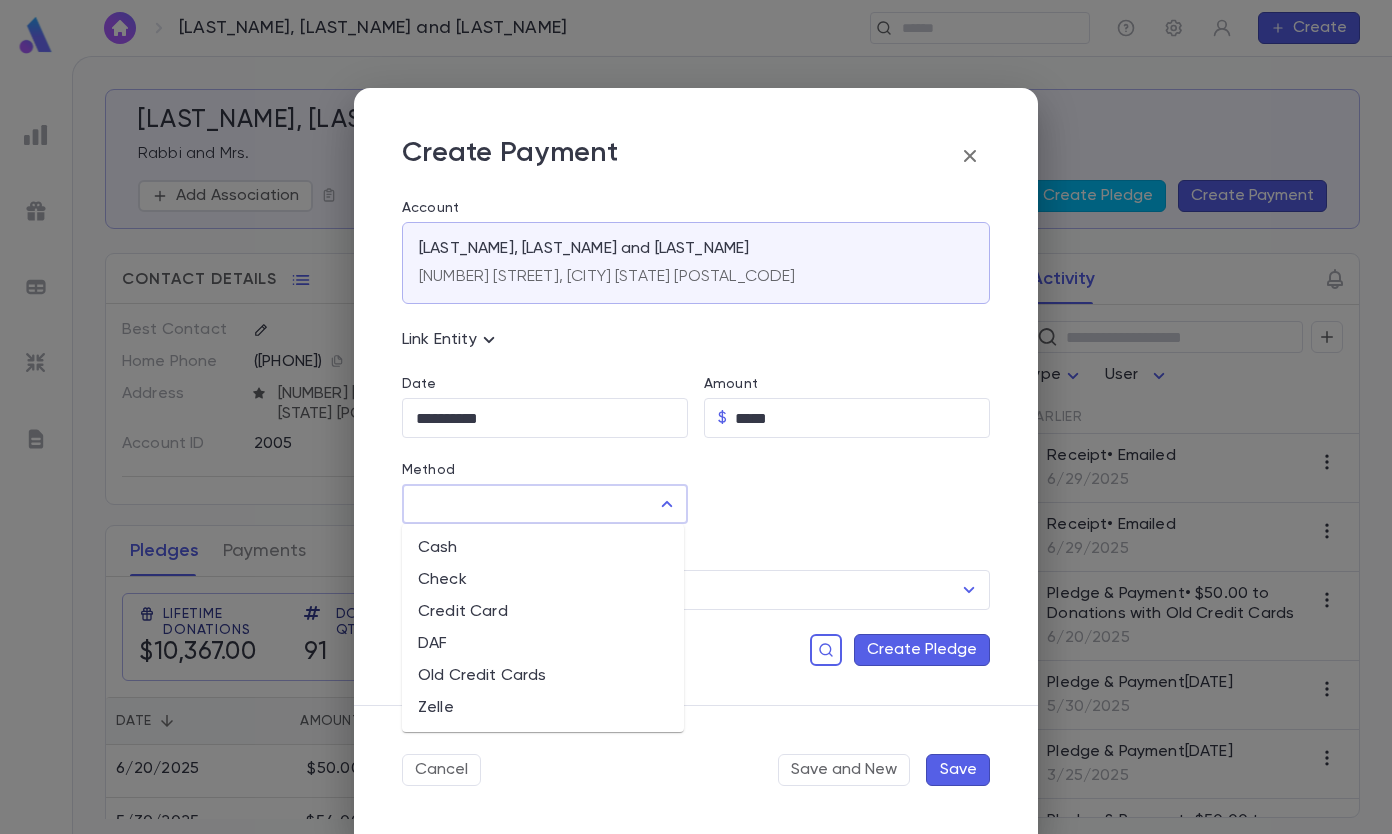 click on "Old Credit Cards" at bounding box center [543, 676] 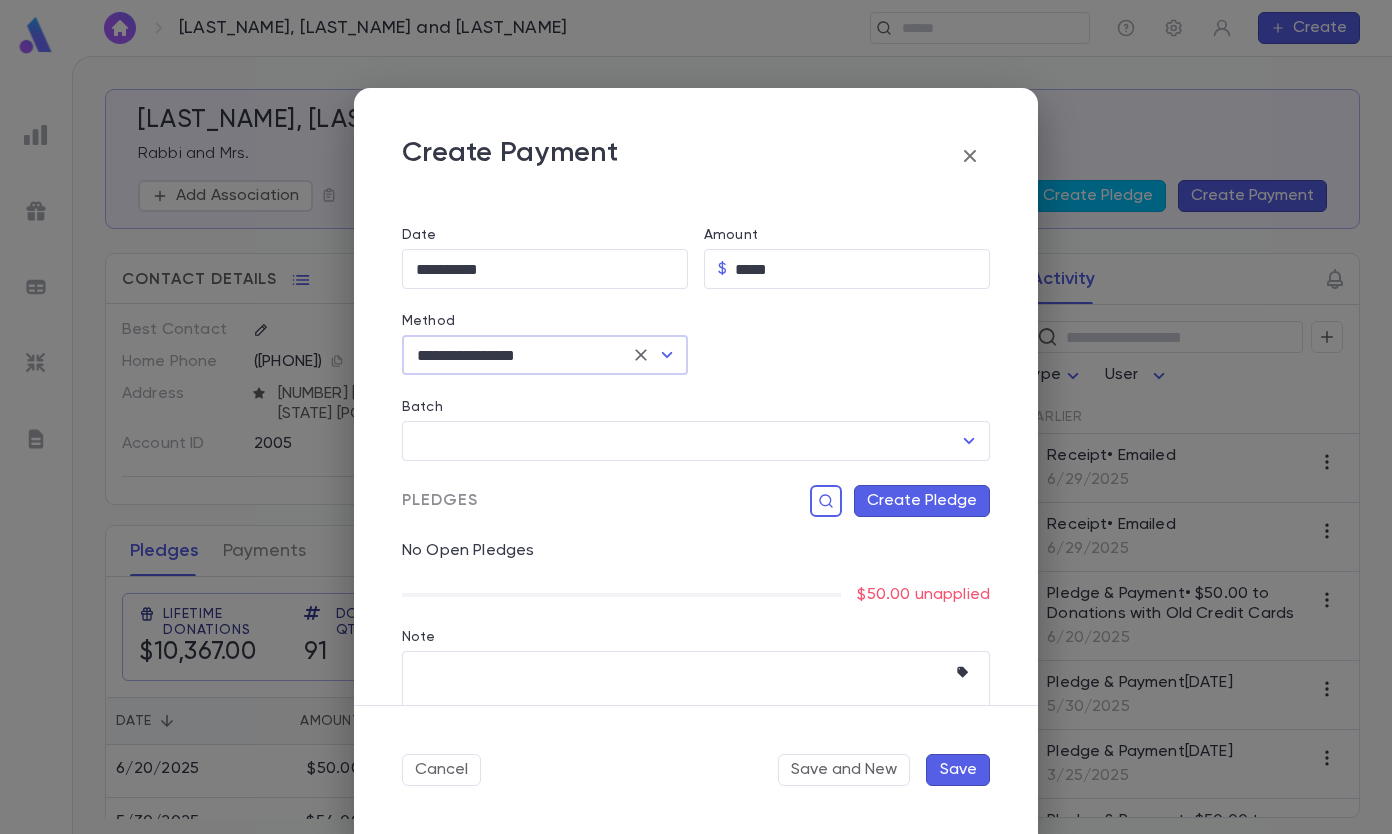 scroll, scrollTop: 204, scrollLeft: 0, axis: vertical 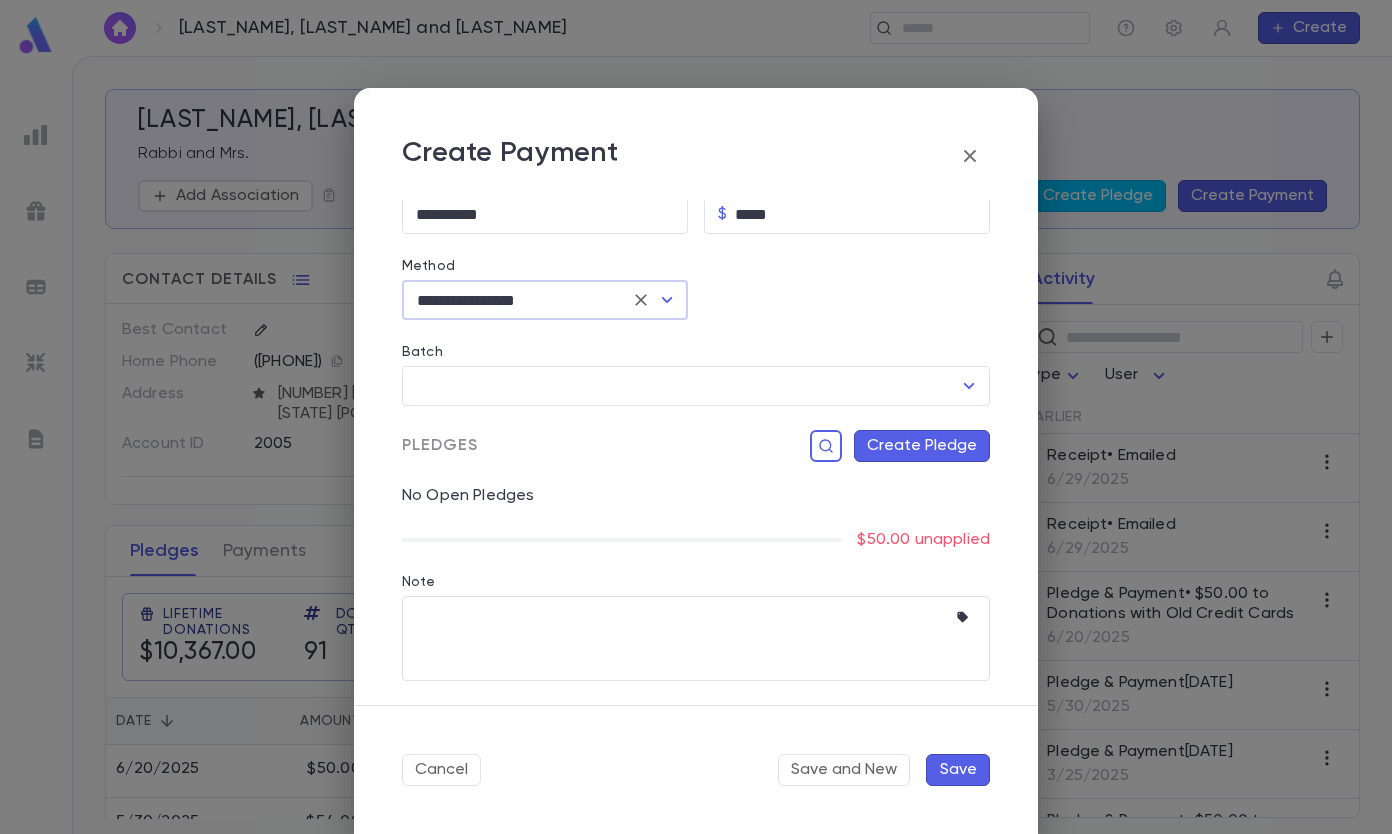 click on "Create Pledge" at bounding box center [922, 446] 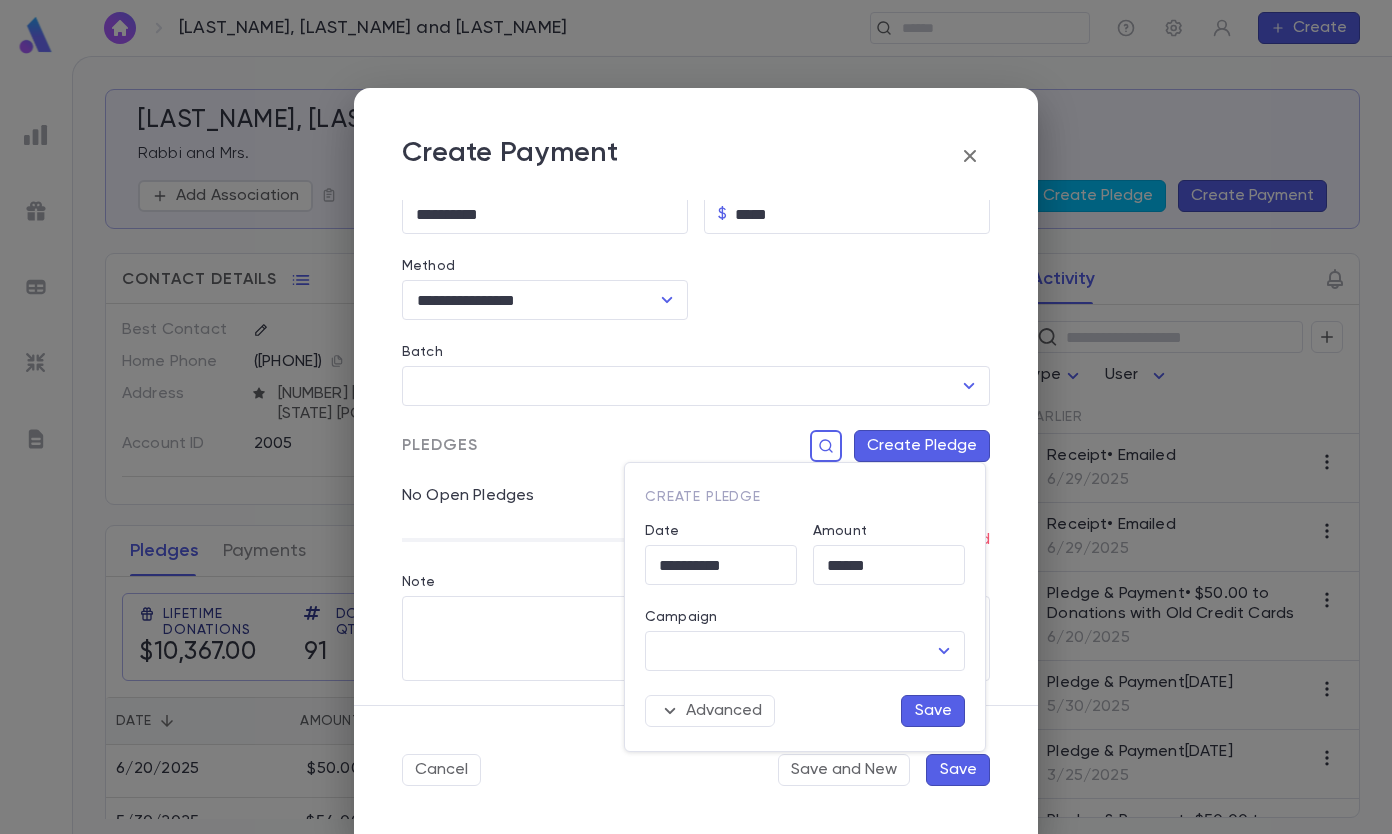 click on "Campaign" at bounding box center [790, 651] 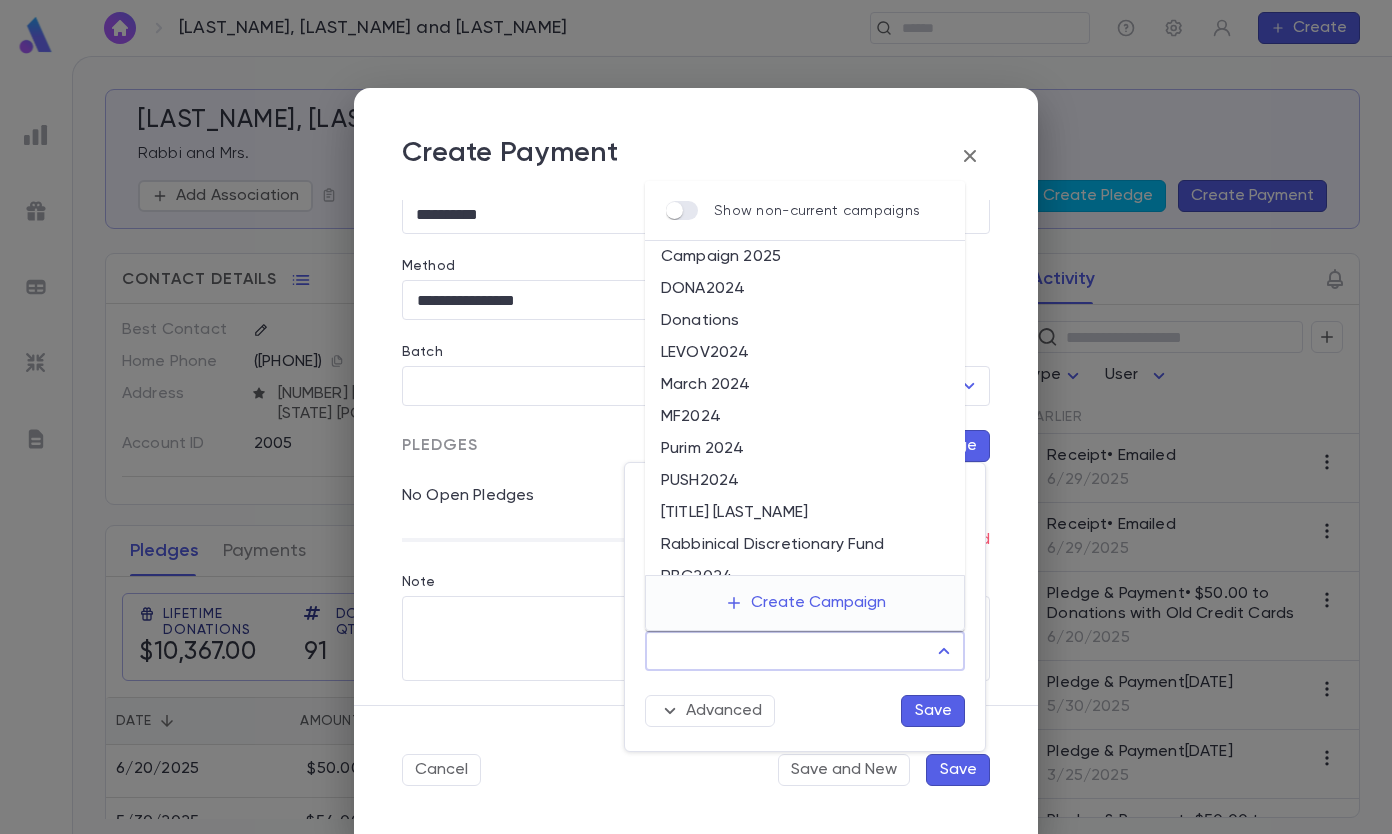 click on "Donations" at bounding box center [805, 321] 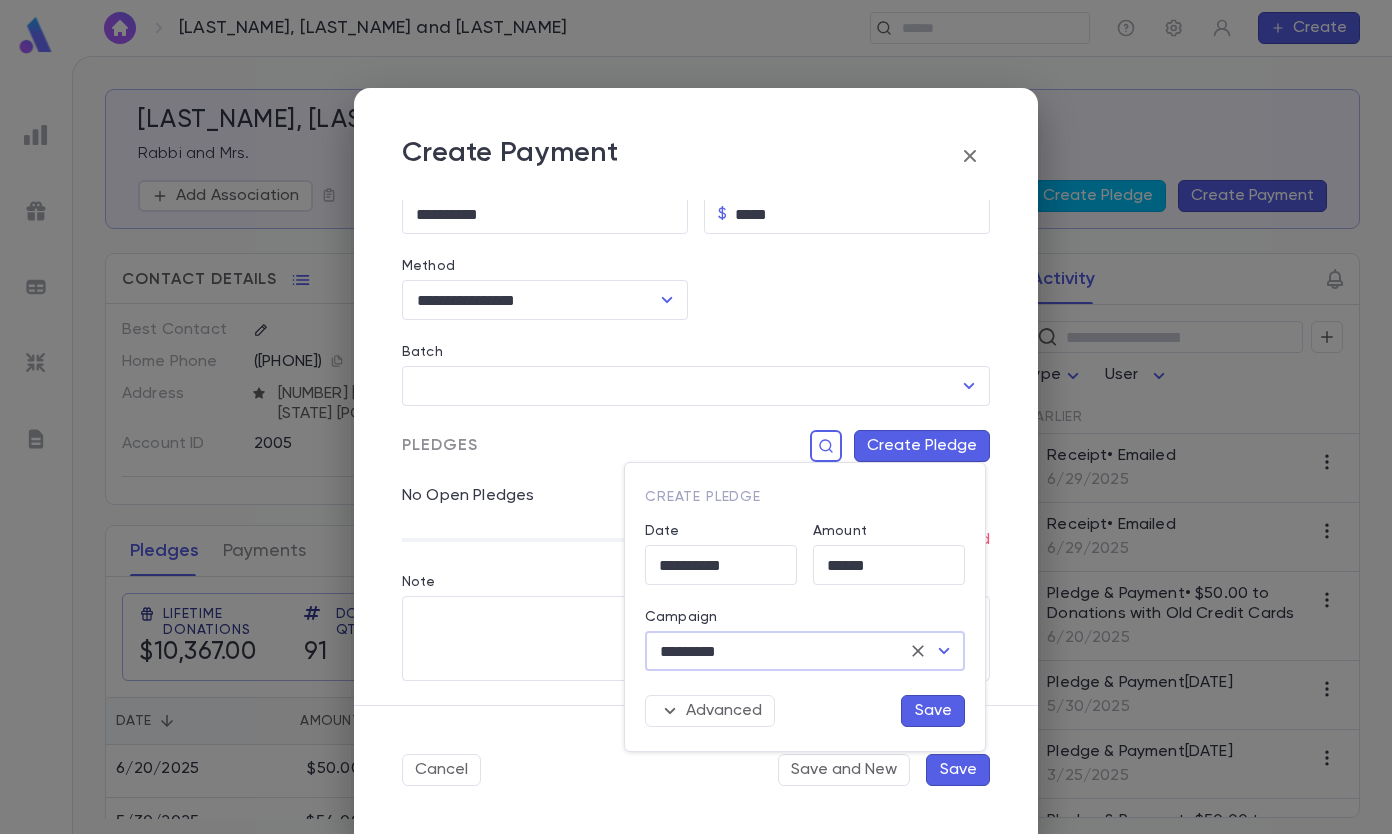 click on "Save" at bounding box center [933, 711] 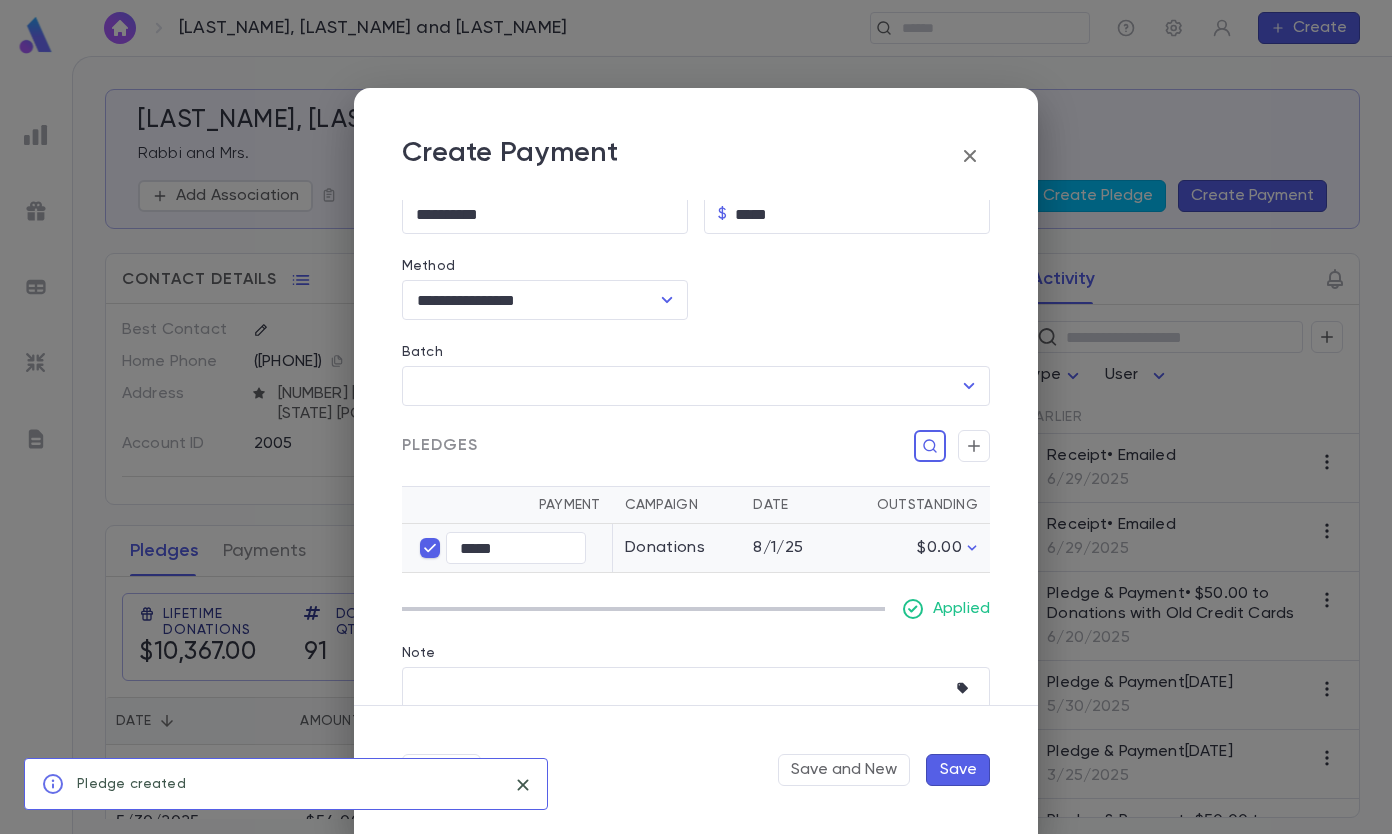 click on "Save" at bounding box center (958, 770) 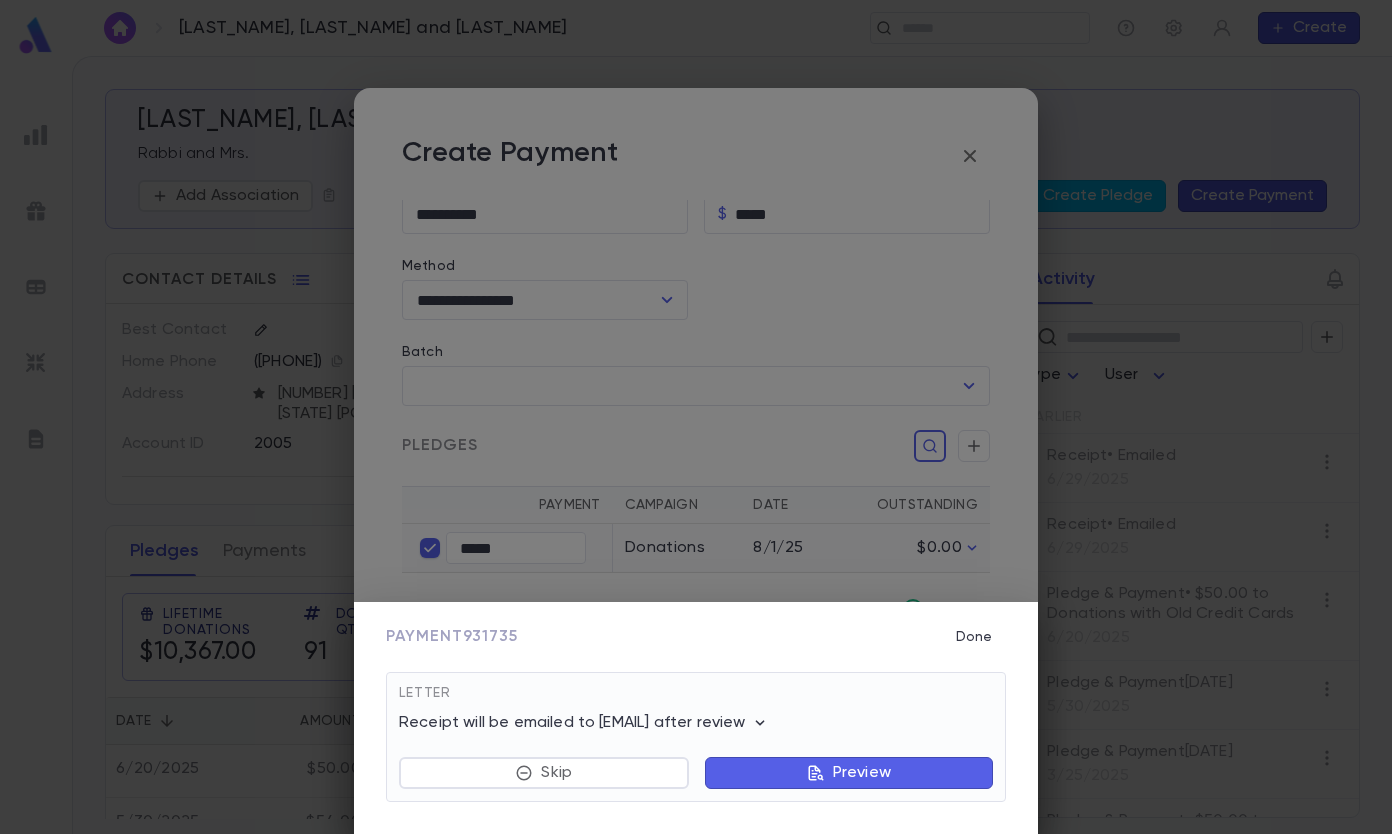 click on "Payment [NUMBER] Done Letter Receipt will be emailed to [EMAIL] after review Letter: Receipt Payment is deductible Delivery: Email Default Skip Preview" at bounding box center (696, 417) 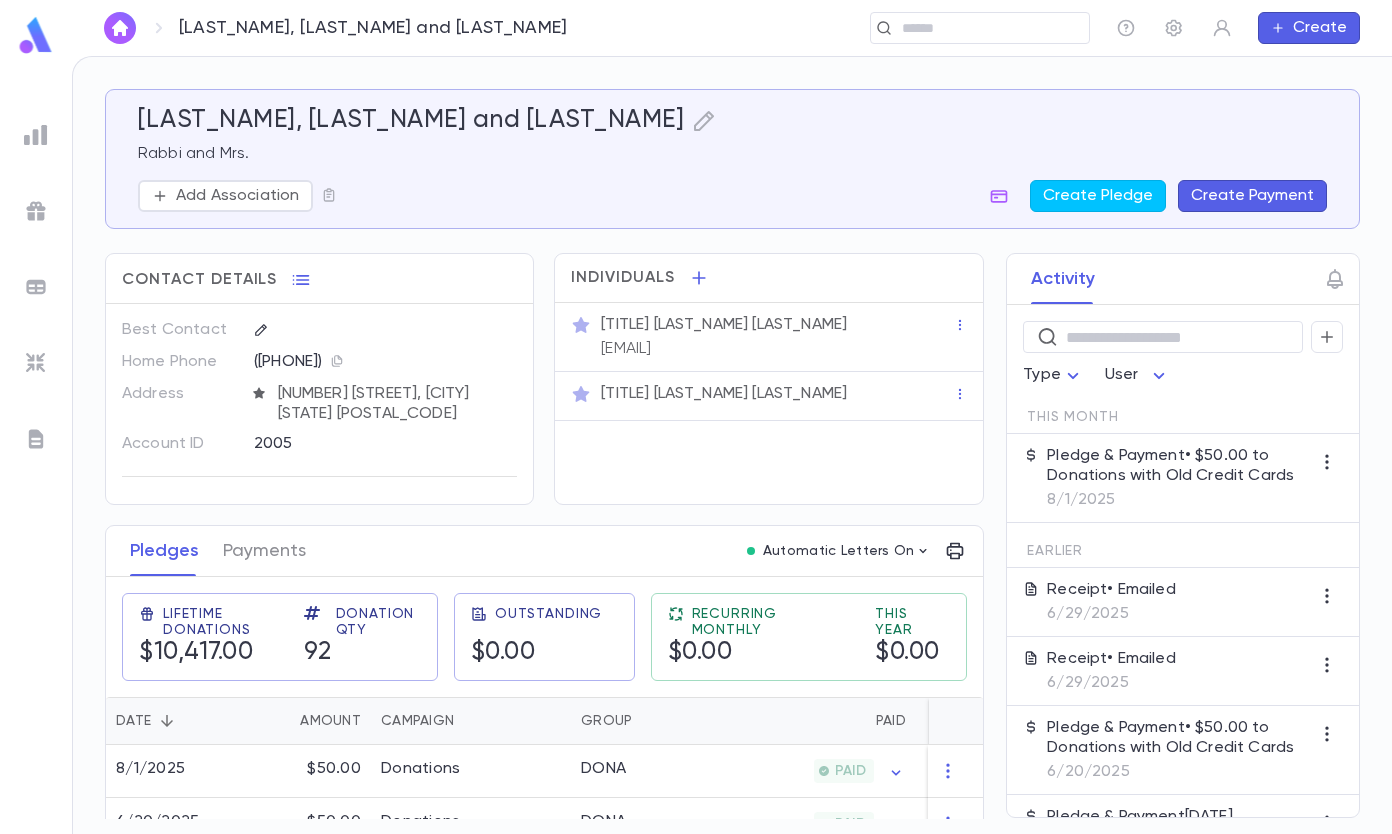 click at bounding box center [988, 28] 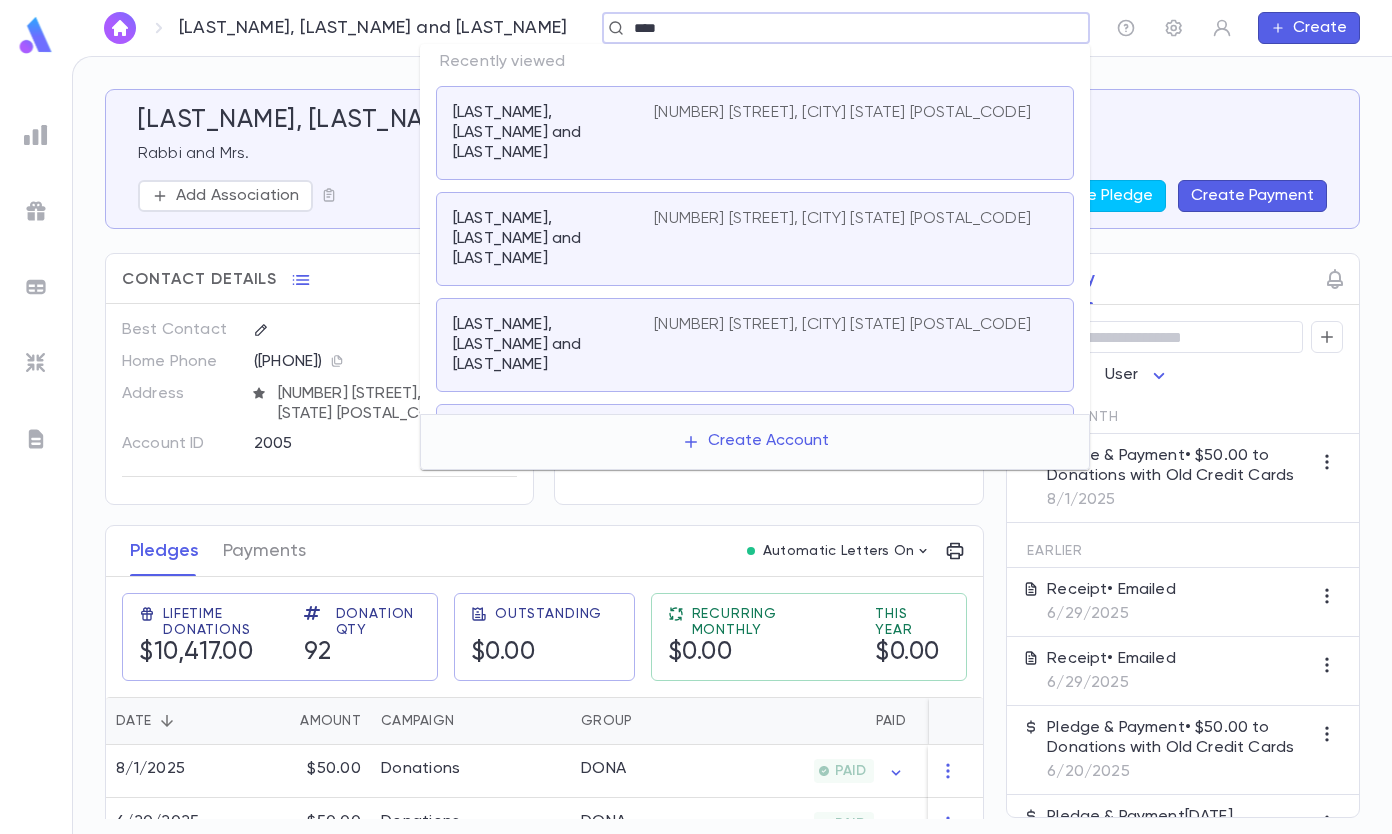 type on "****" 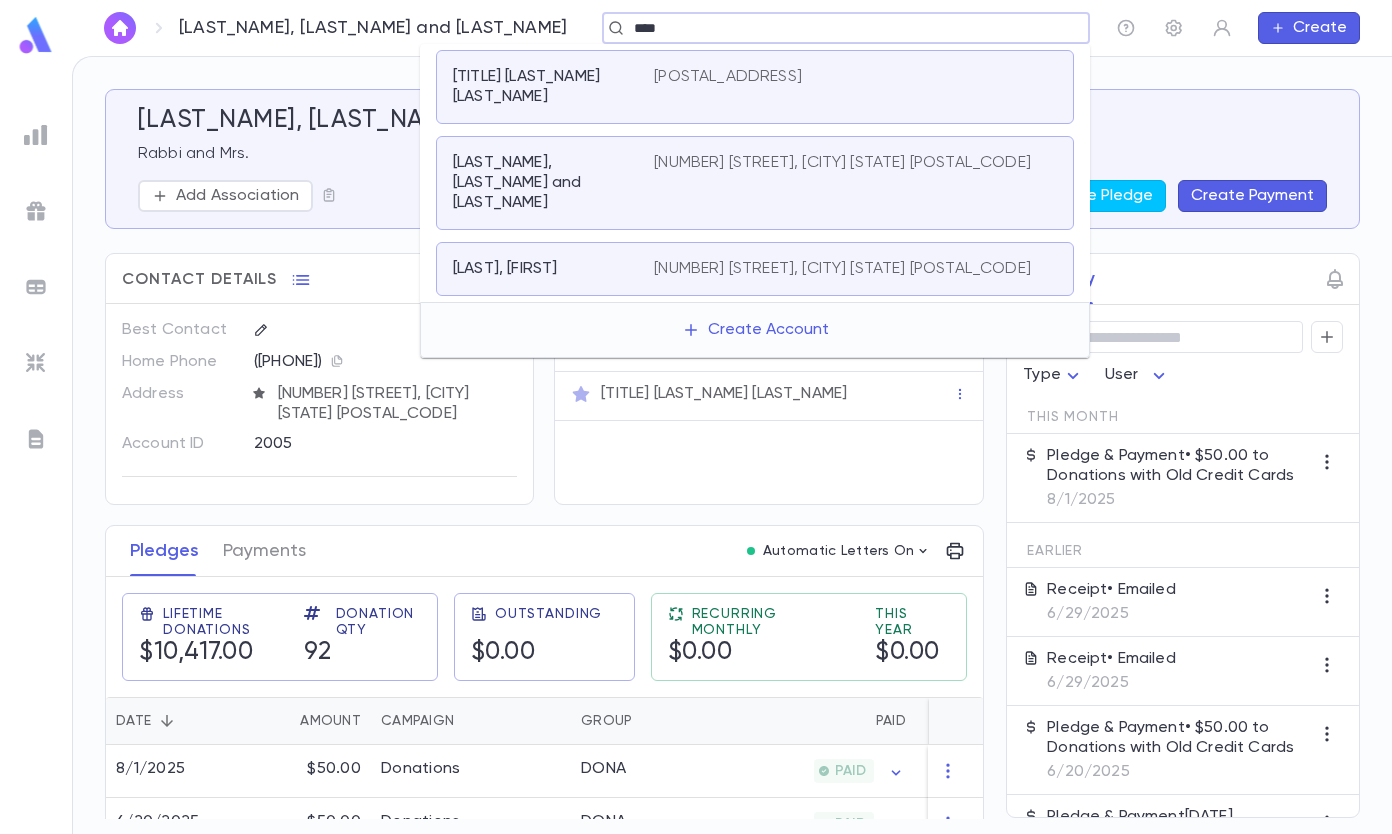 click on "[LAST_NAME], [LAST_NAME] and [LAST_NAME]" at bounding box center (541, 183) 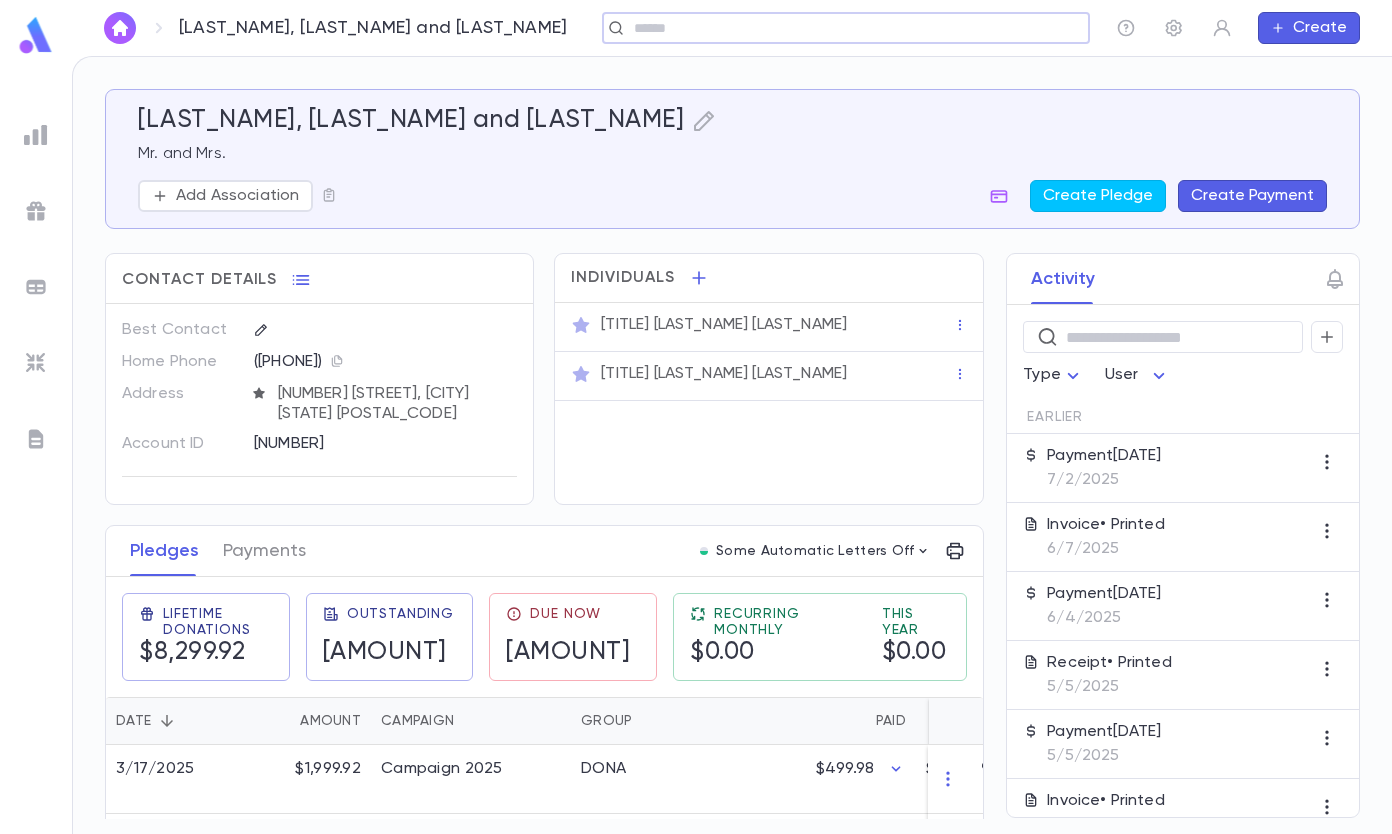 click on "Create Payment" at bounding box center (1252, 196) 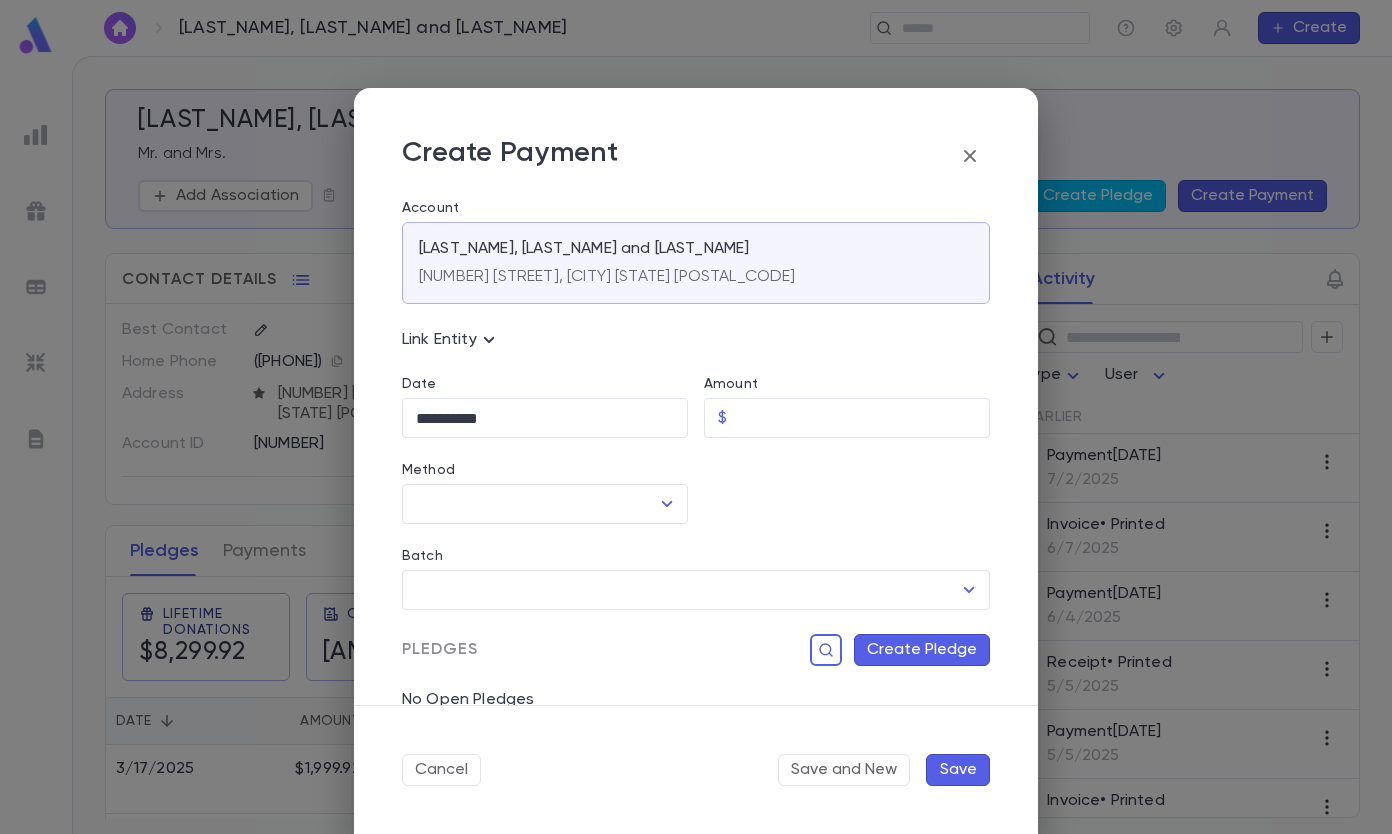click on "Amount" at bounding box center (862, 418) 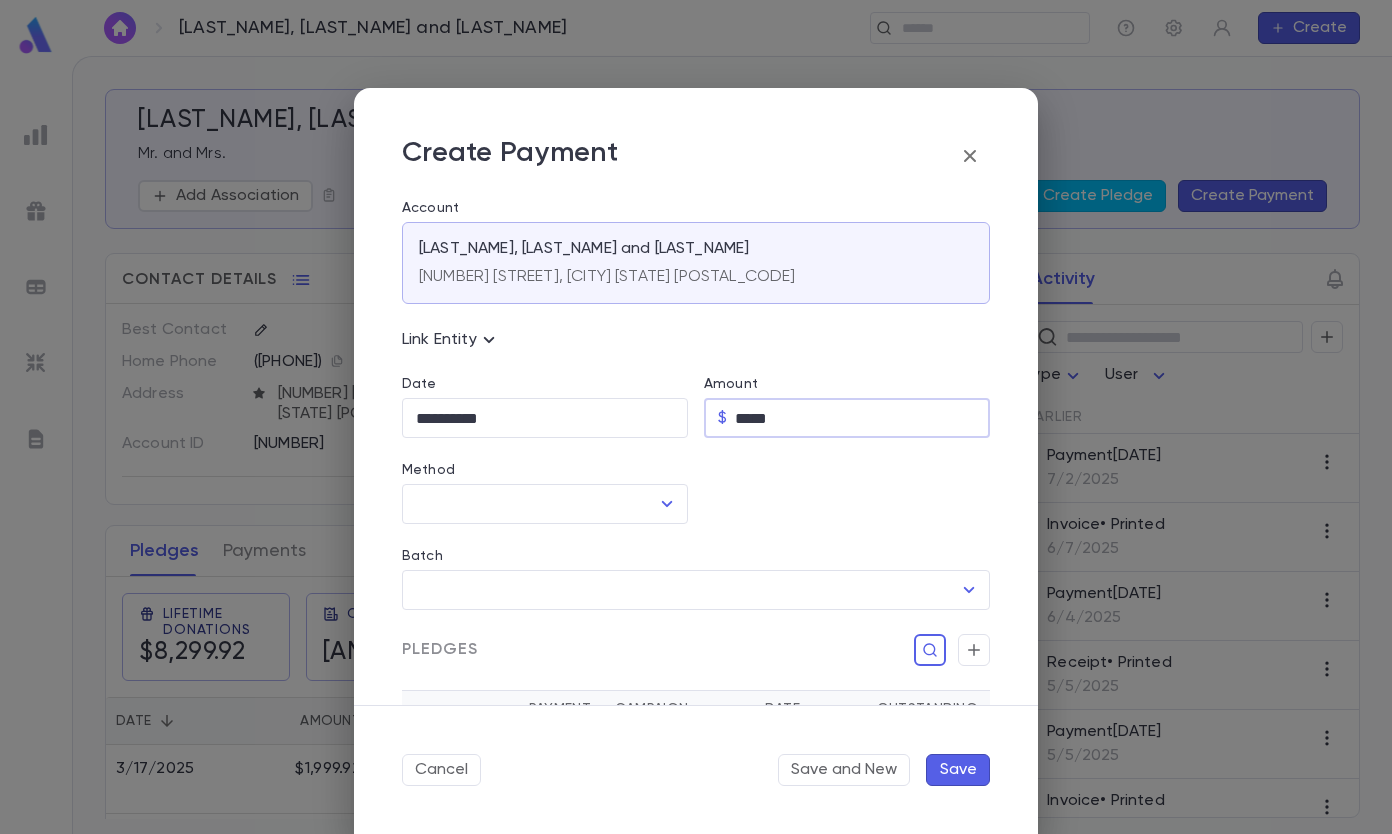 drag, startPoint x: 766, startPoint y: 421, endPoint x: 604, endPoint y: 392, distance: 164.57521 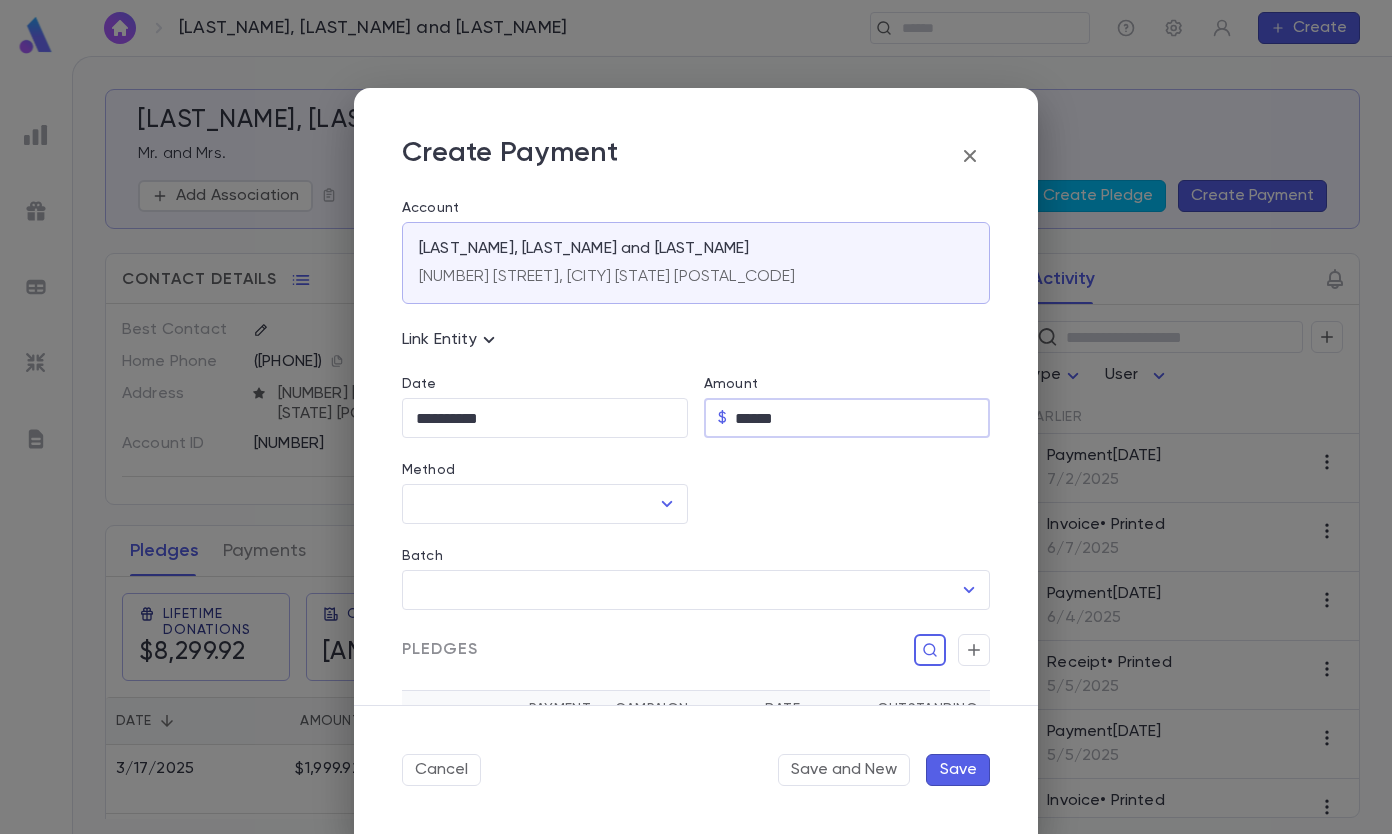 type on "******" 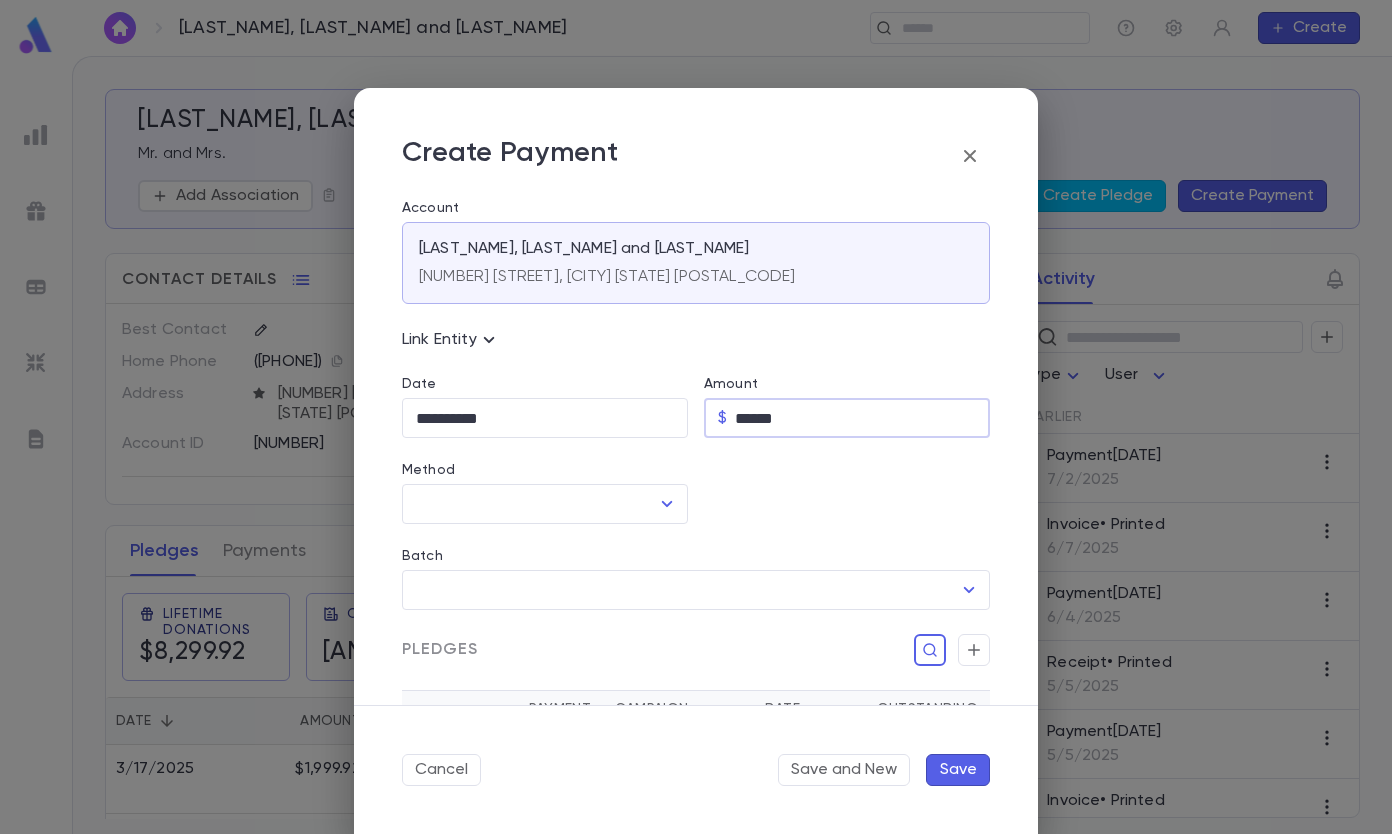 click on "**********" at bounding box center [545, 418] 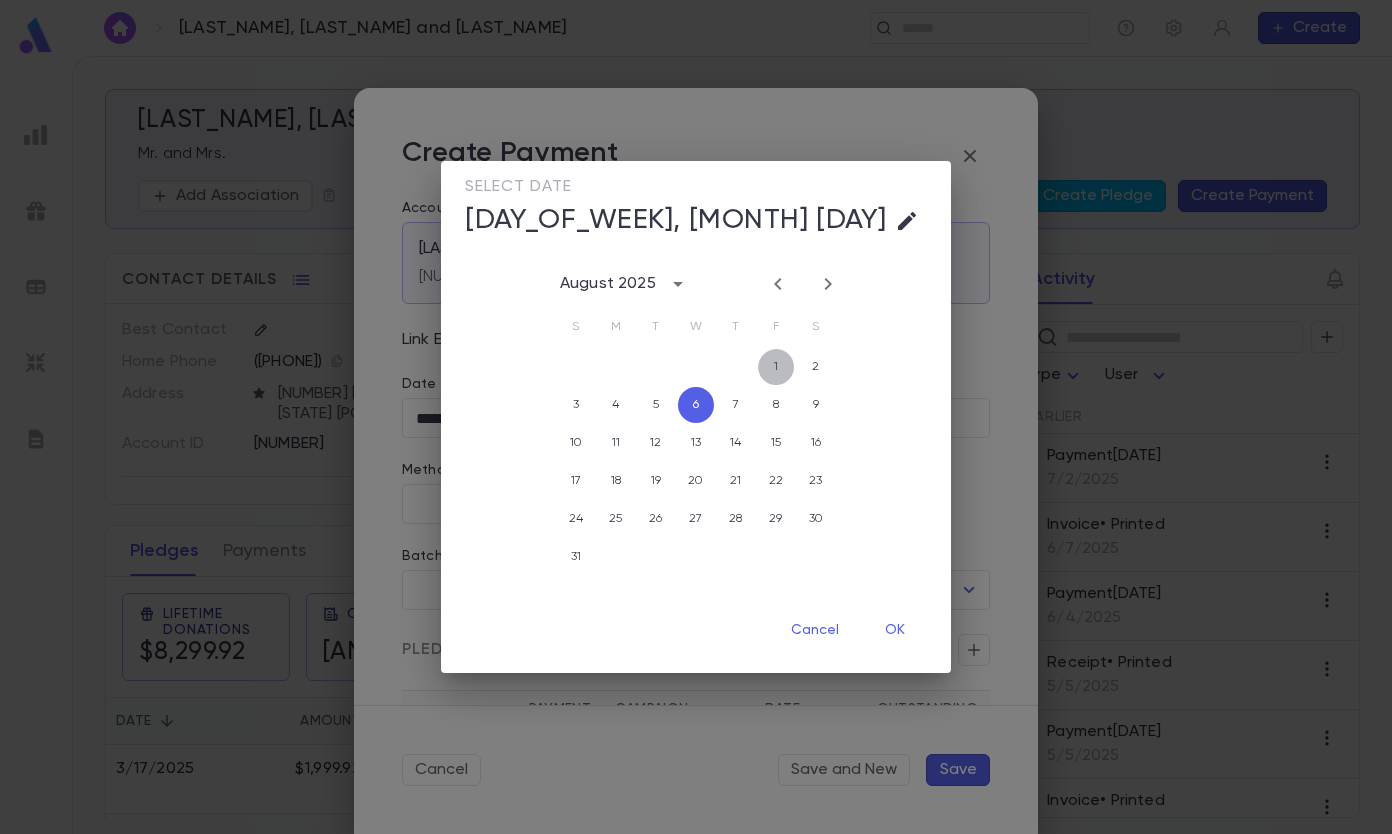 click on "1" at bounding box center [776, 367] 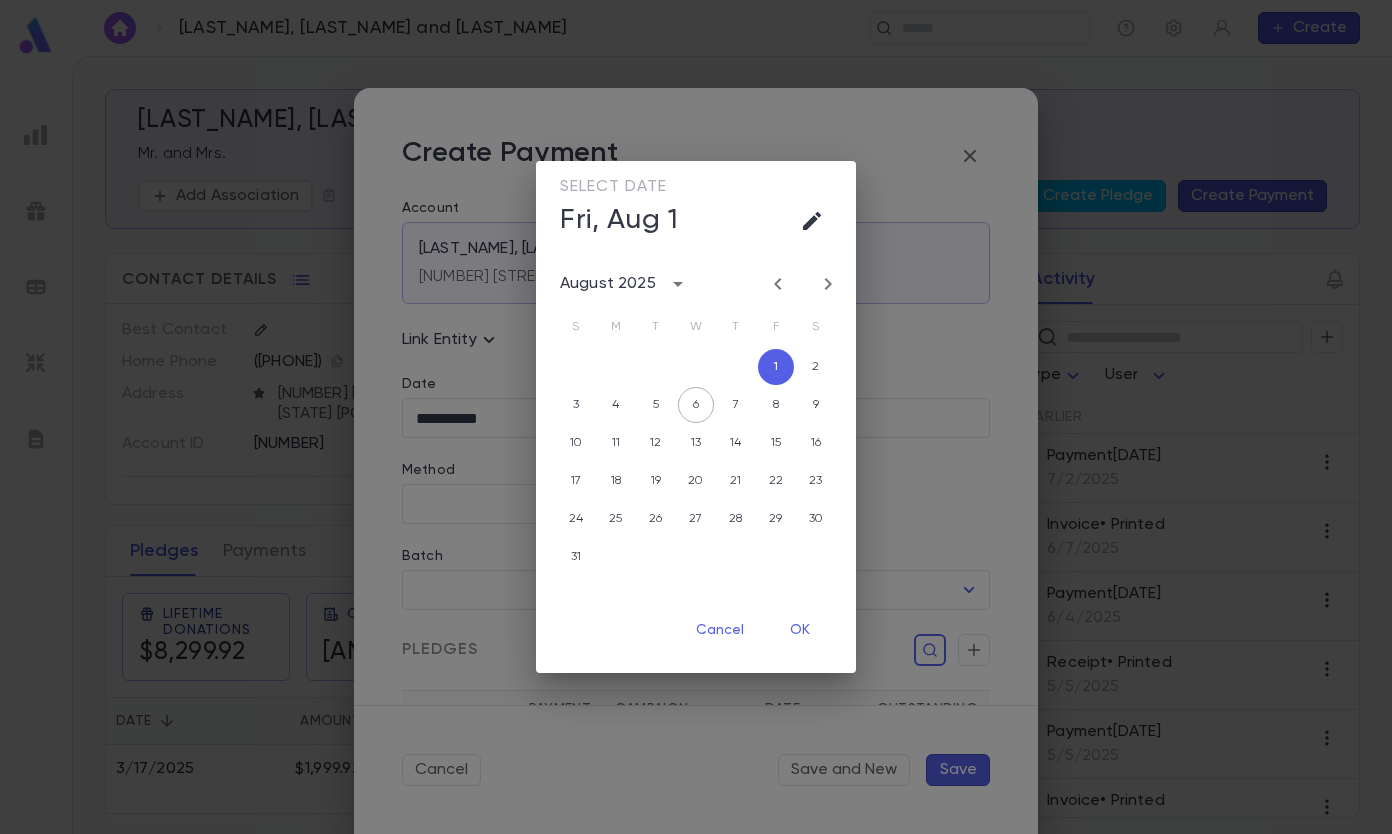 click on "OK" at bounding box center (800, 630) 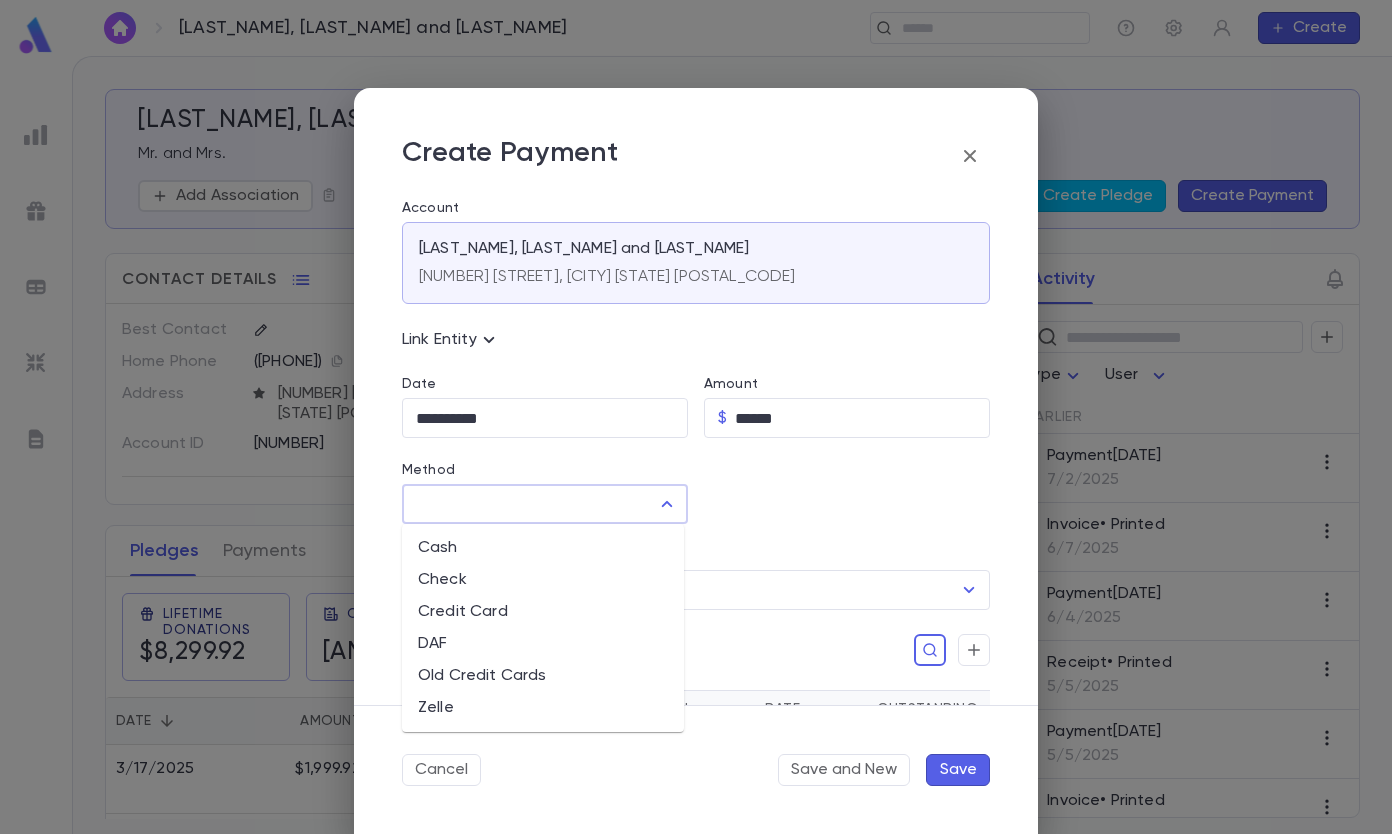 click on "Method" at bounding box center (530, 504) 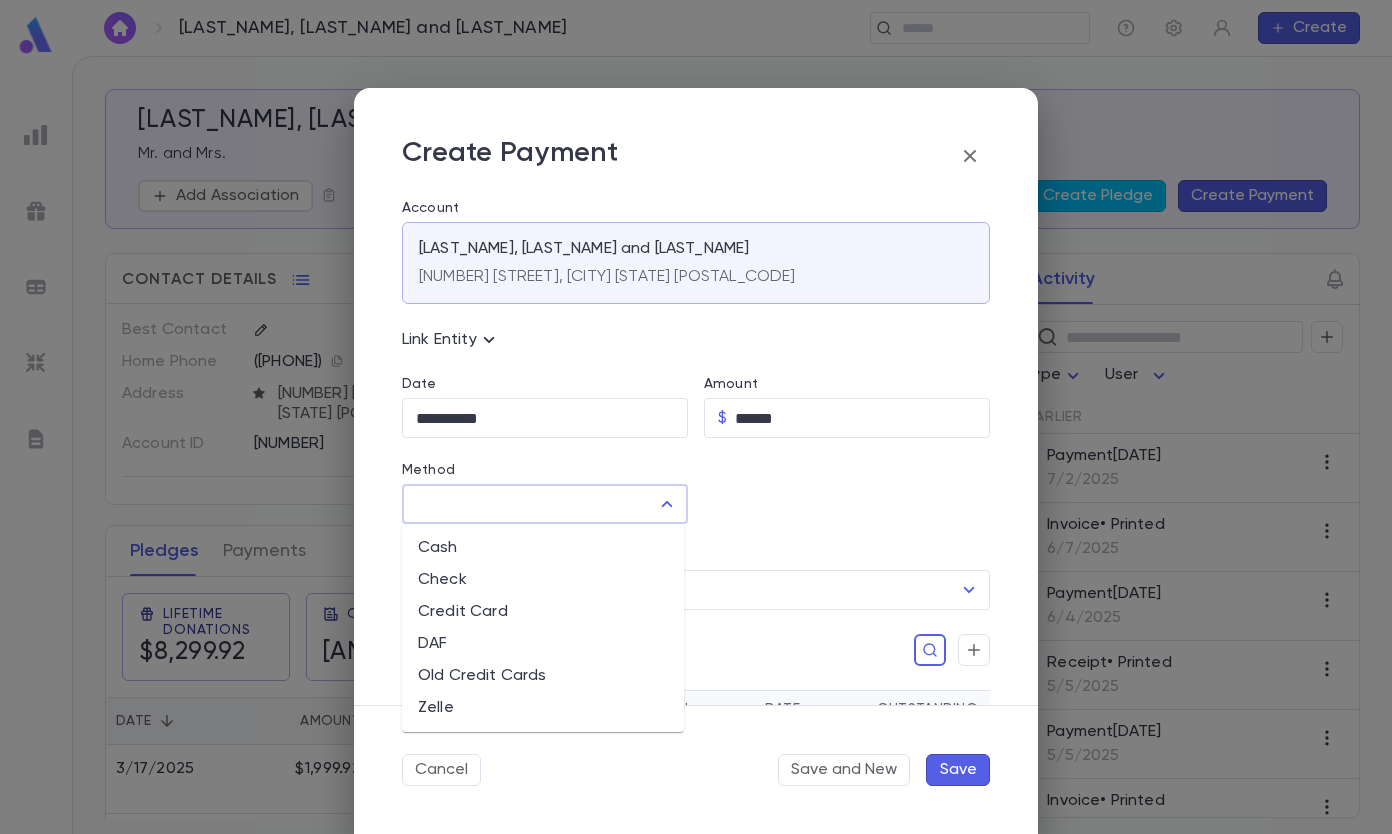 click on "Old Credit Cards" at bounding box center (543, 676) 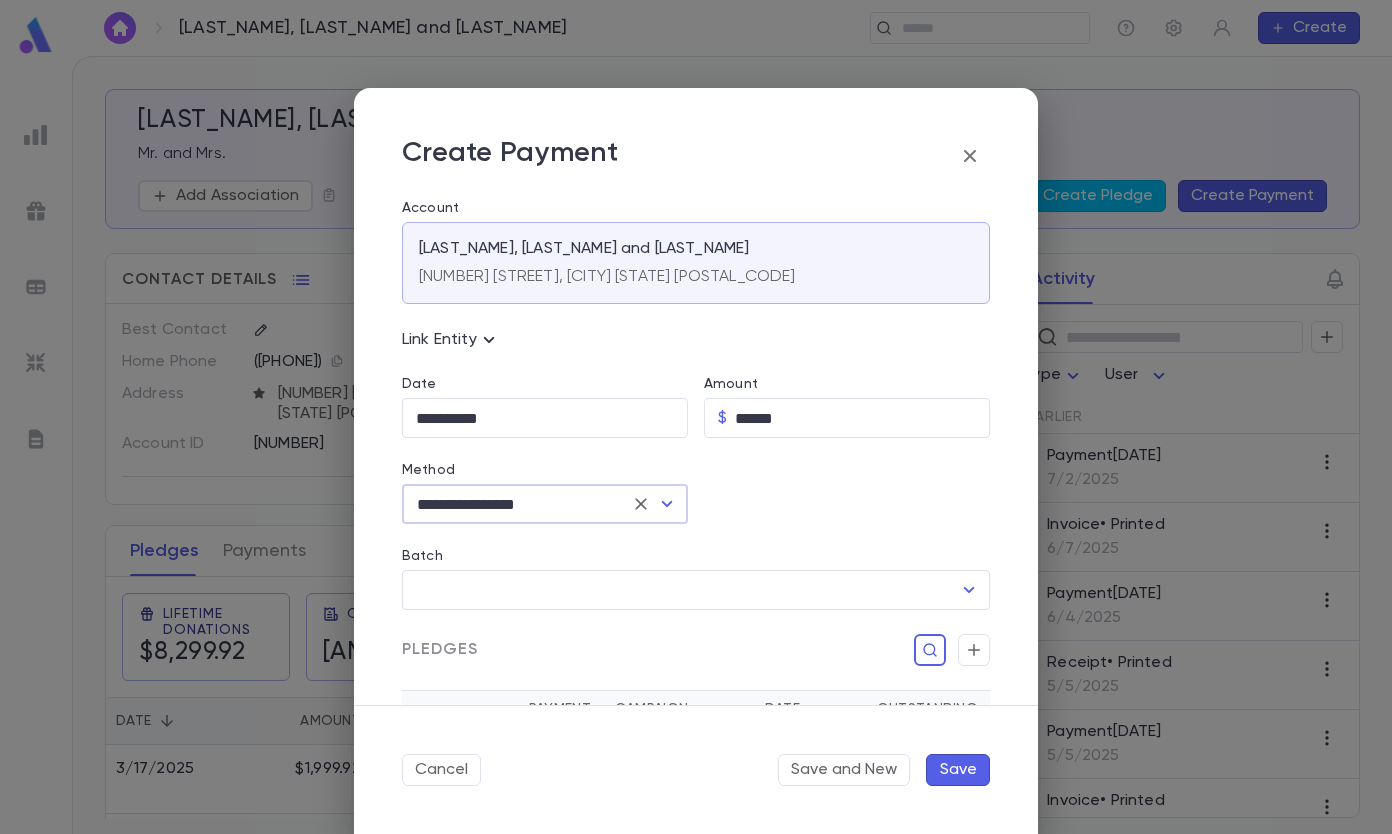 scroll, scrollTop: 200, scrollLeft: 0, axis: vertical 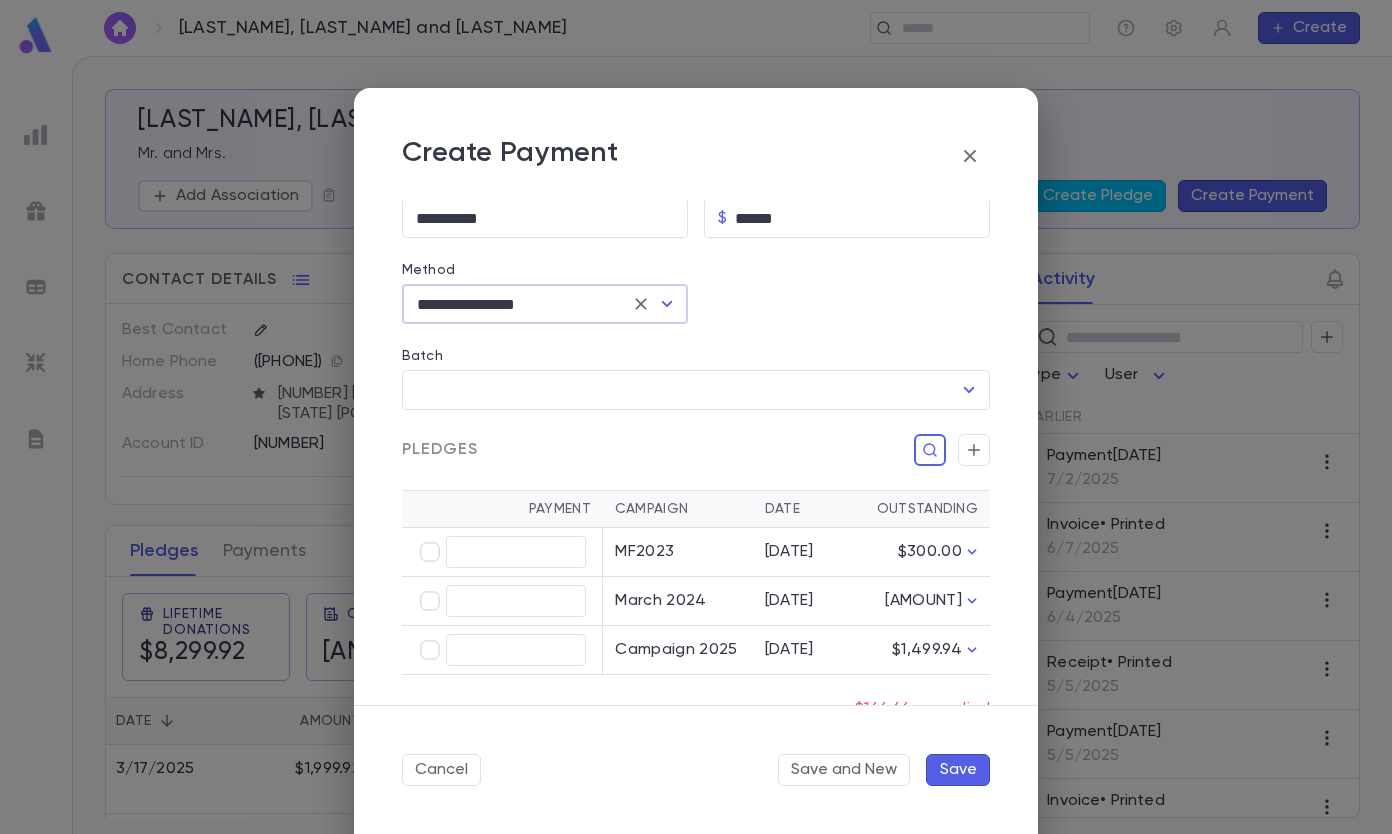 type on "******" 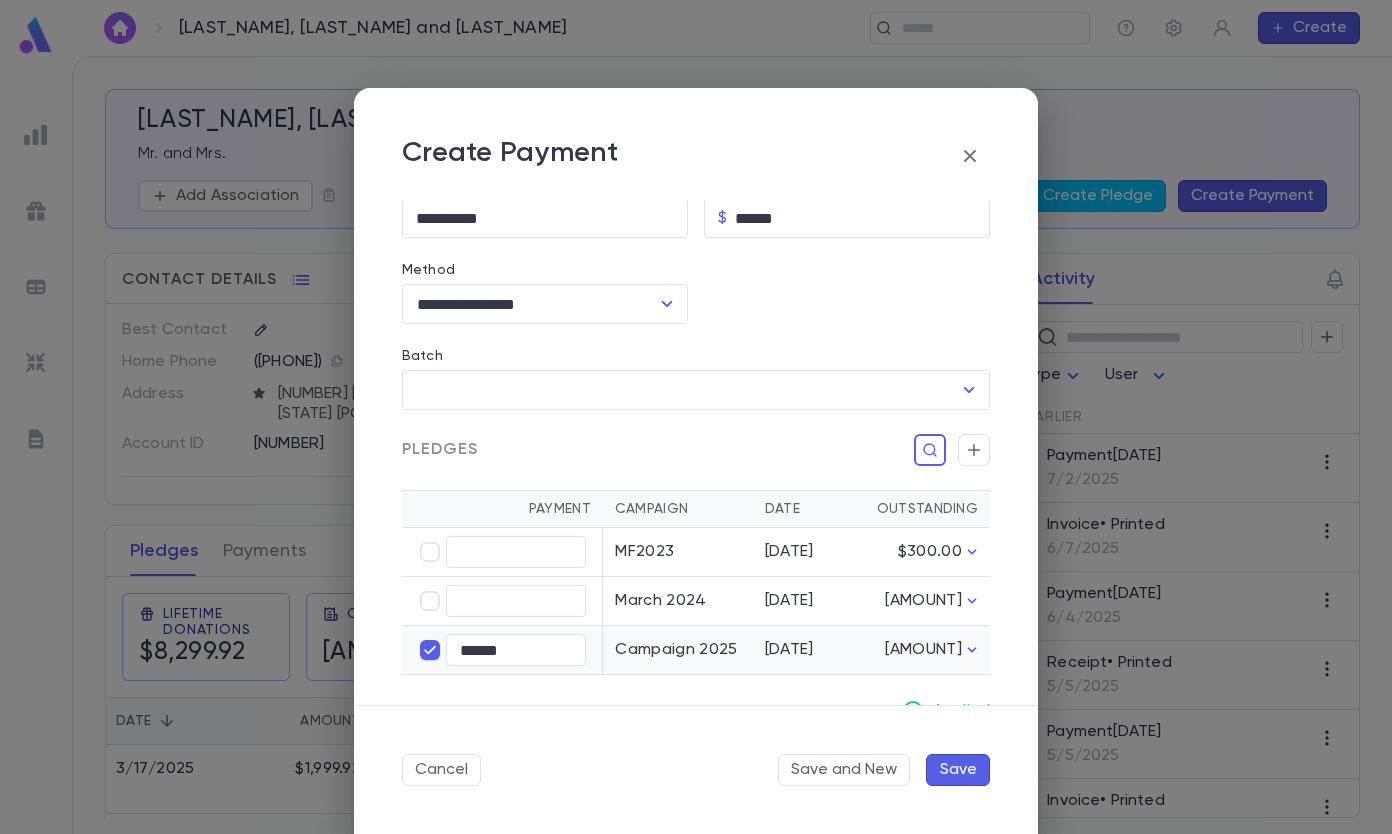 click on "Save" at bounding box center (958, 770) 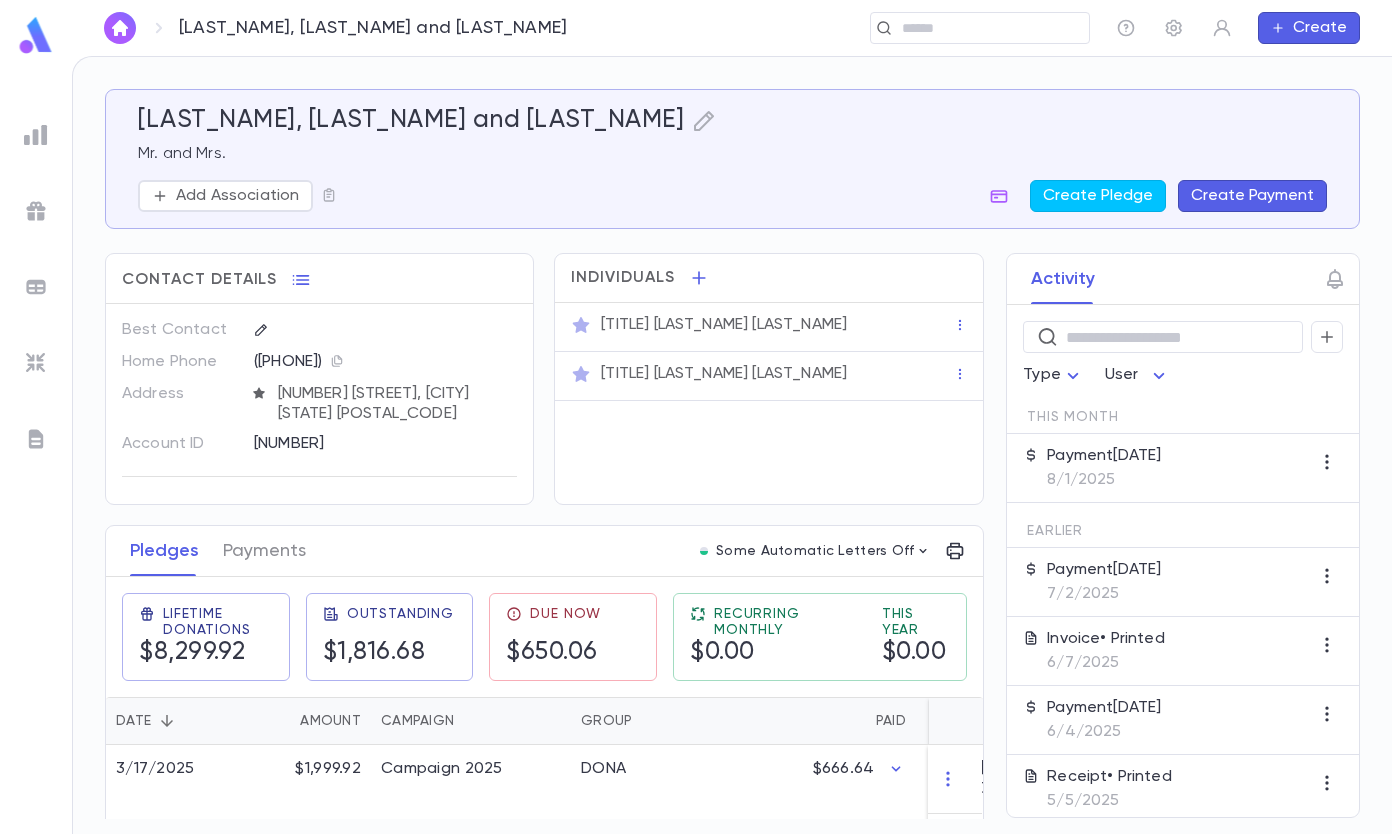 click at bounding box center [973, 28] 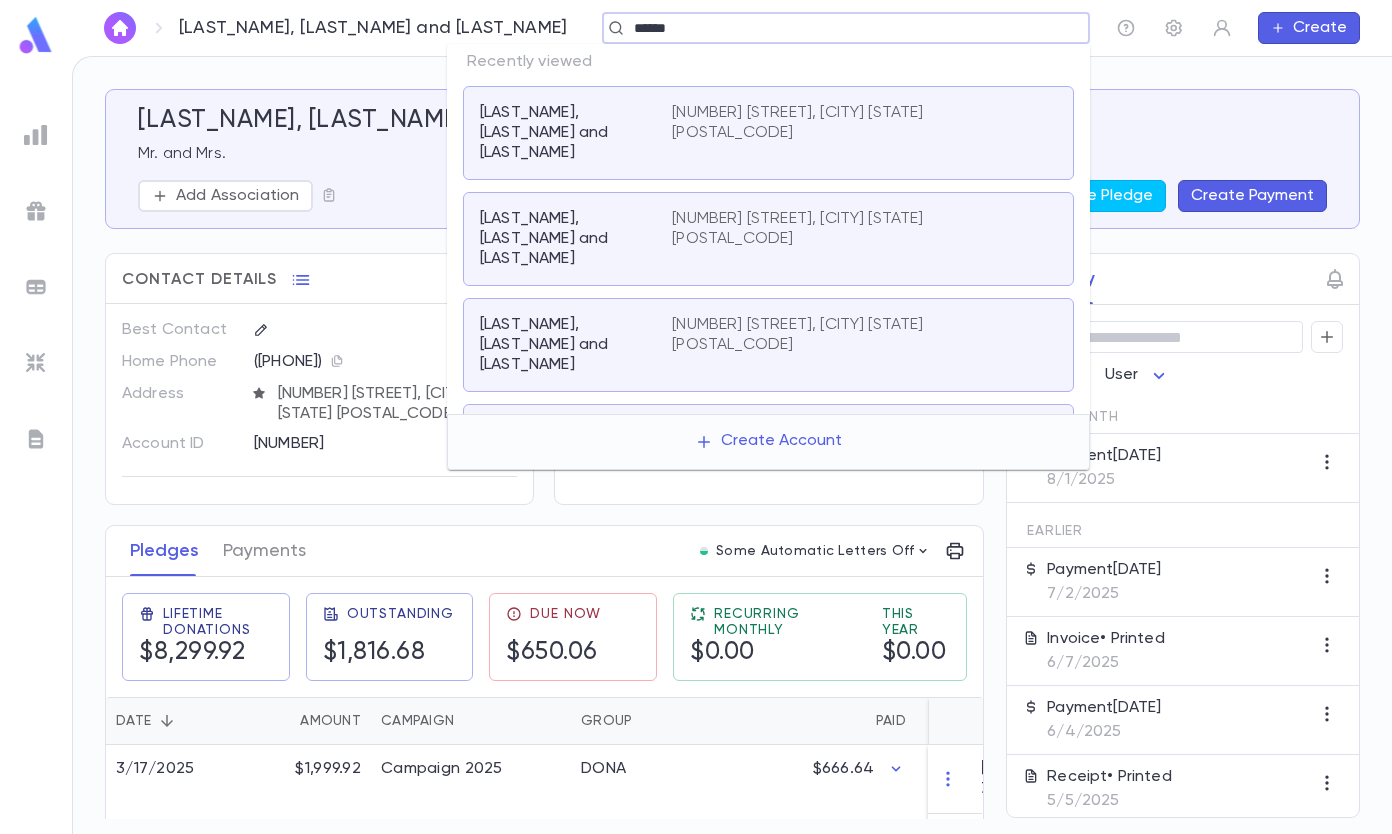 type on "******" 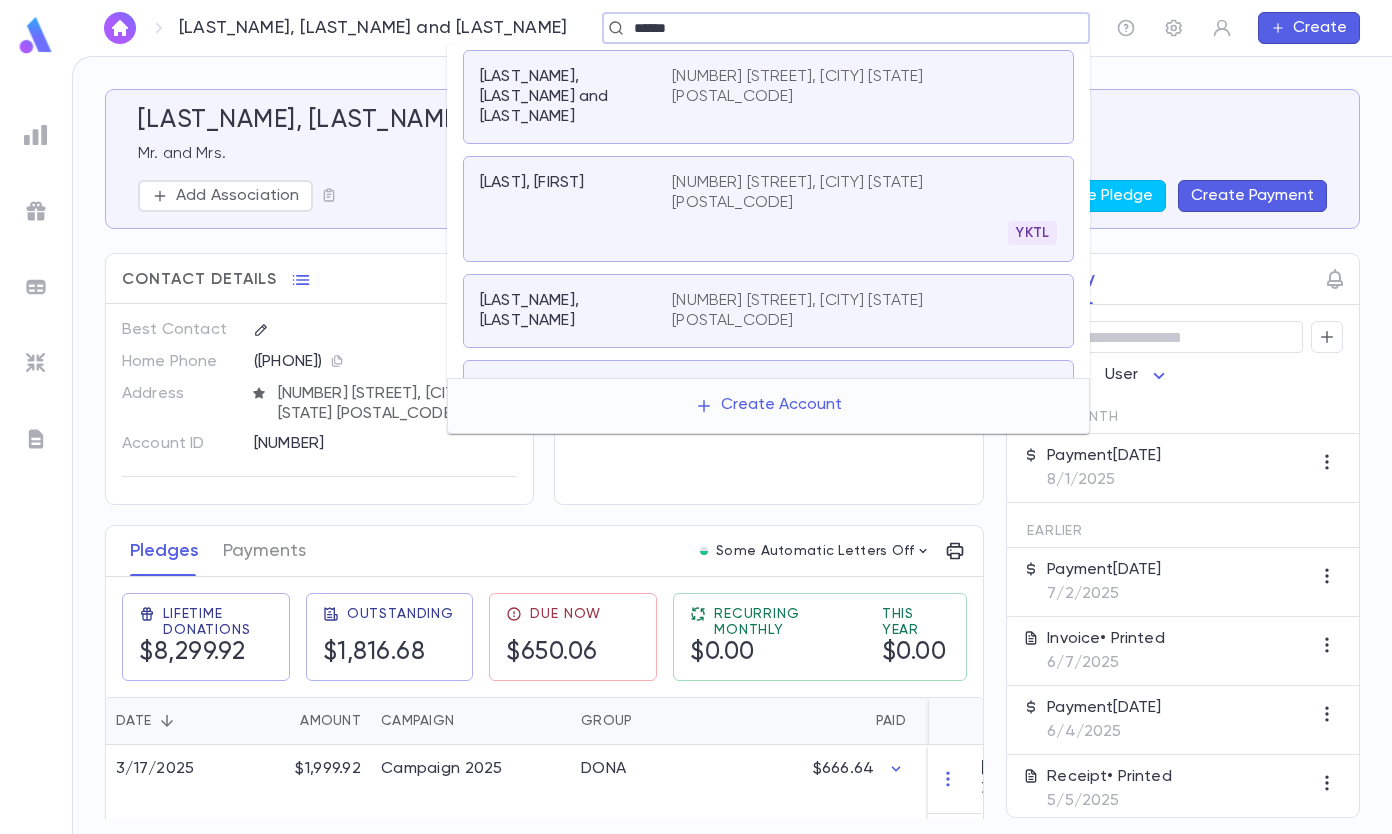 click on "[LAST_NAME], [LAST_NAME] [NUMBER] [STREET], [CITY] [STATE] [POSTAL_CODE] YKTL" at bounding box center [768, 209] 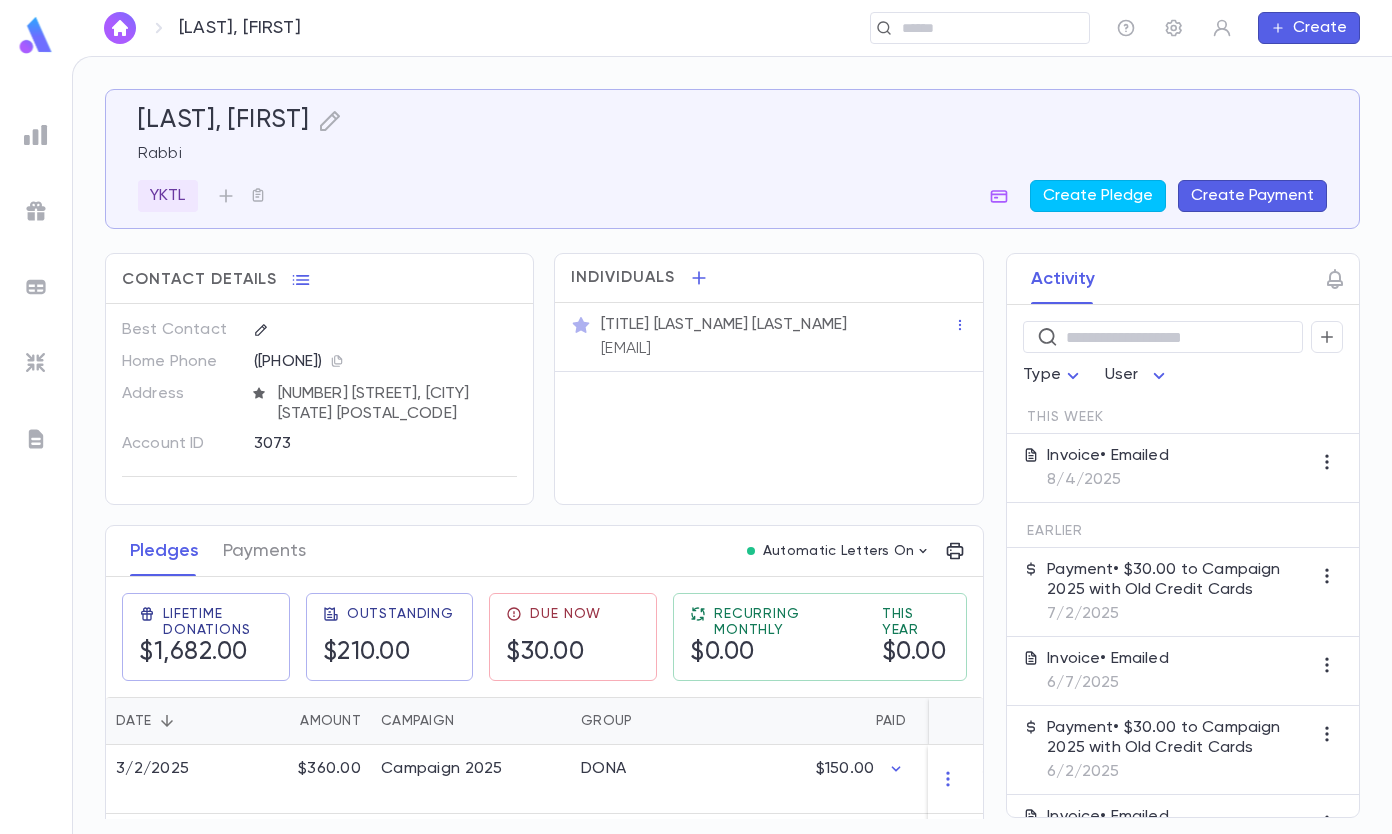click on "Create Payment" at bounding box center [1252, 196] 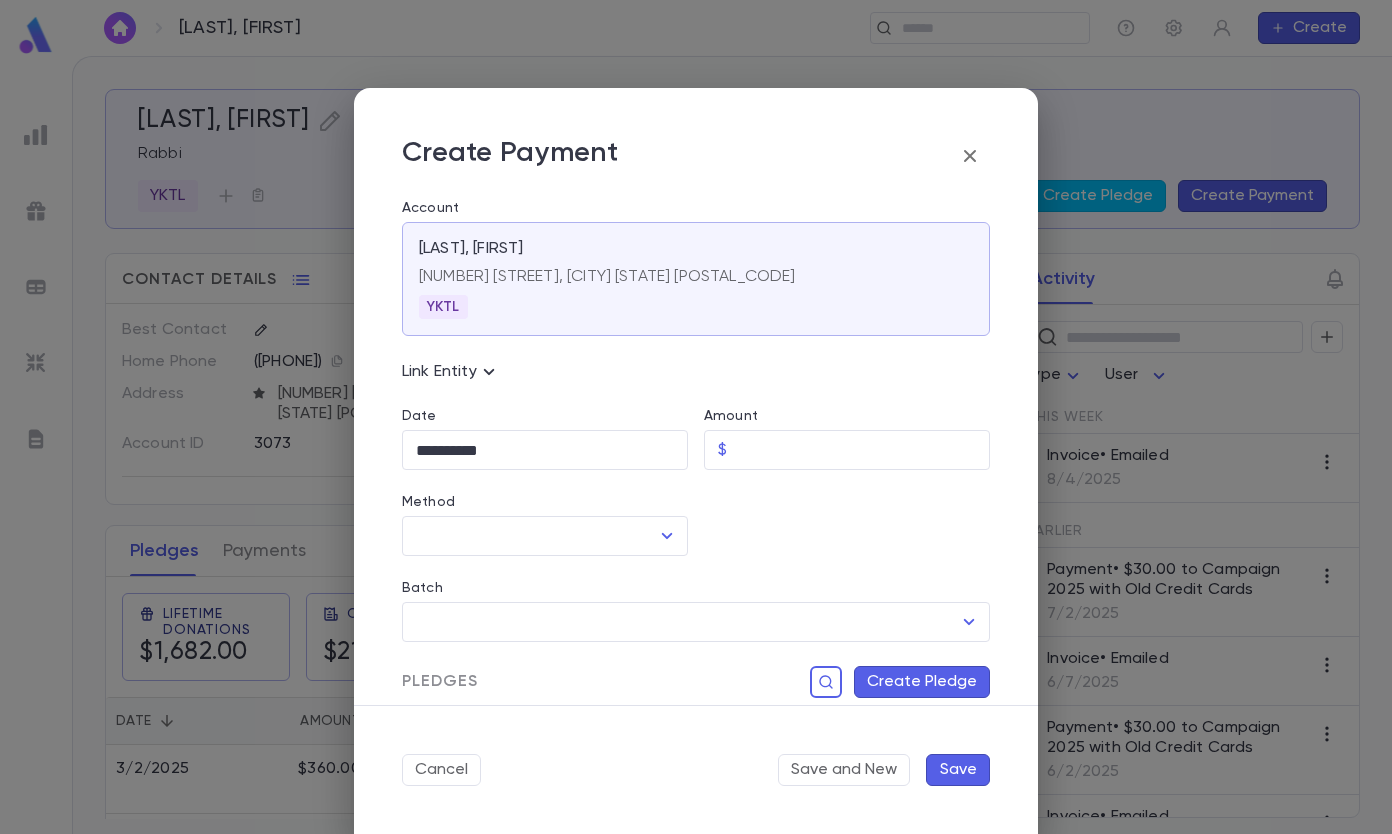 click on "Amount" at bounding box center [862, 450] 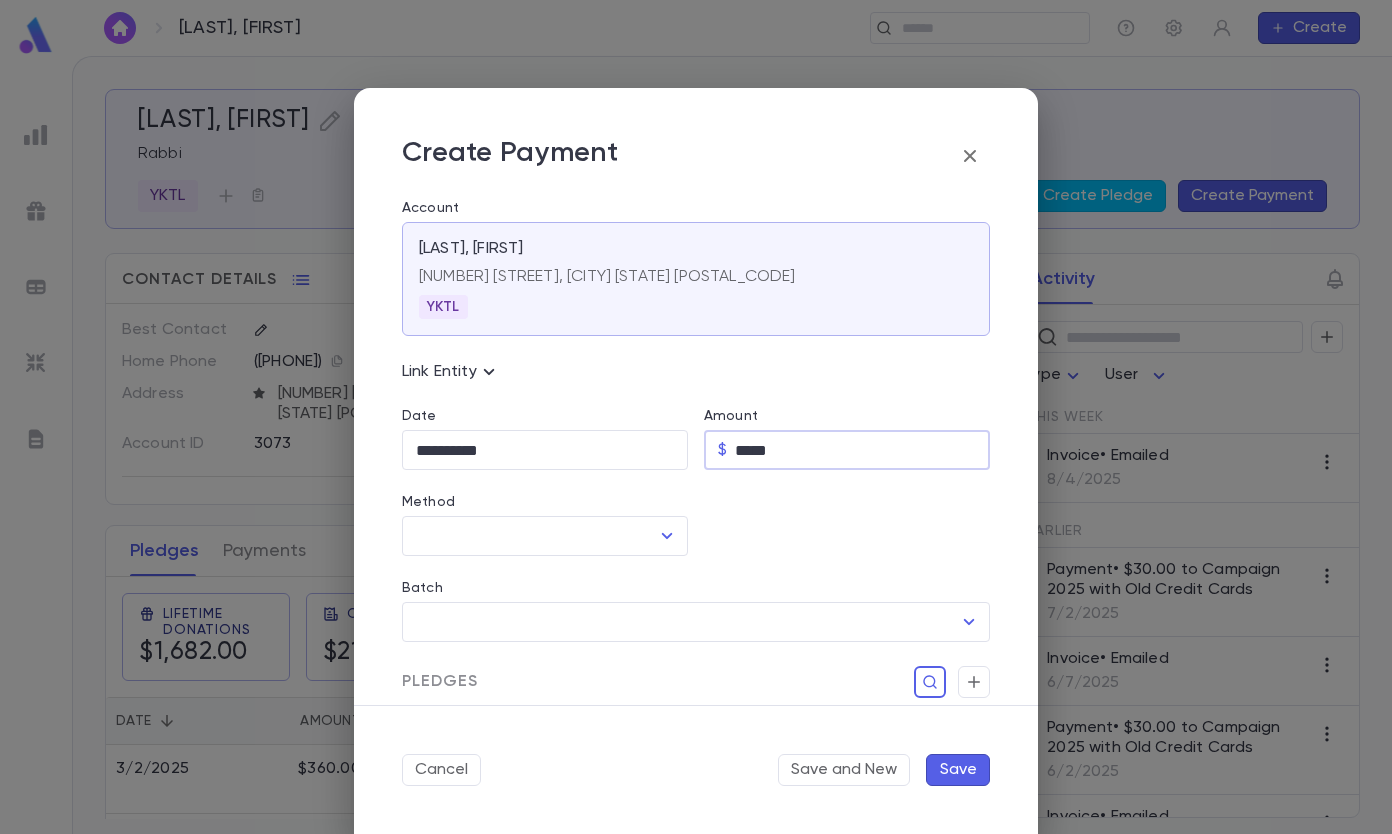 type on "*****" 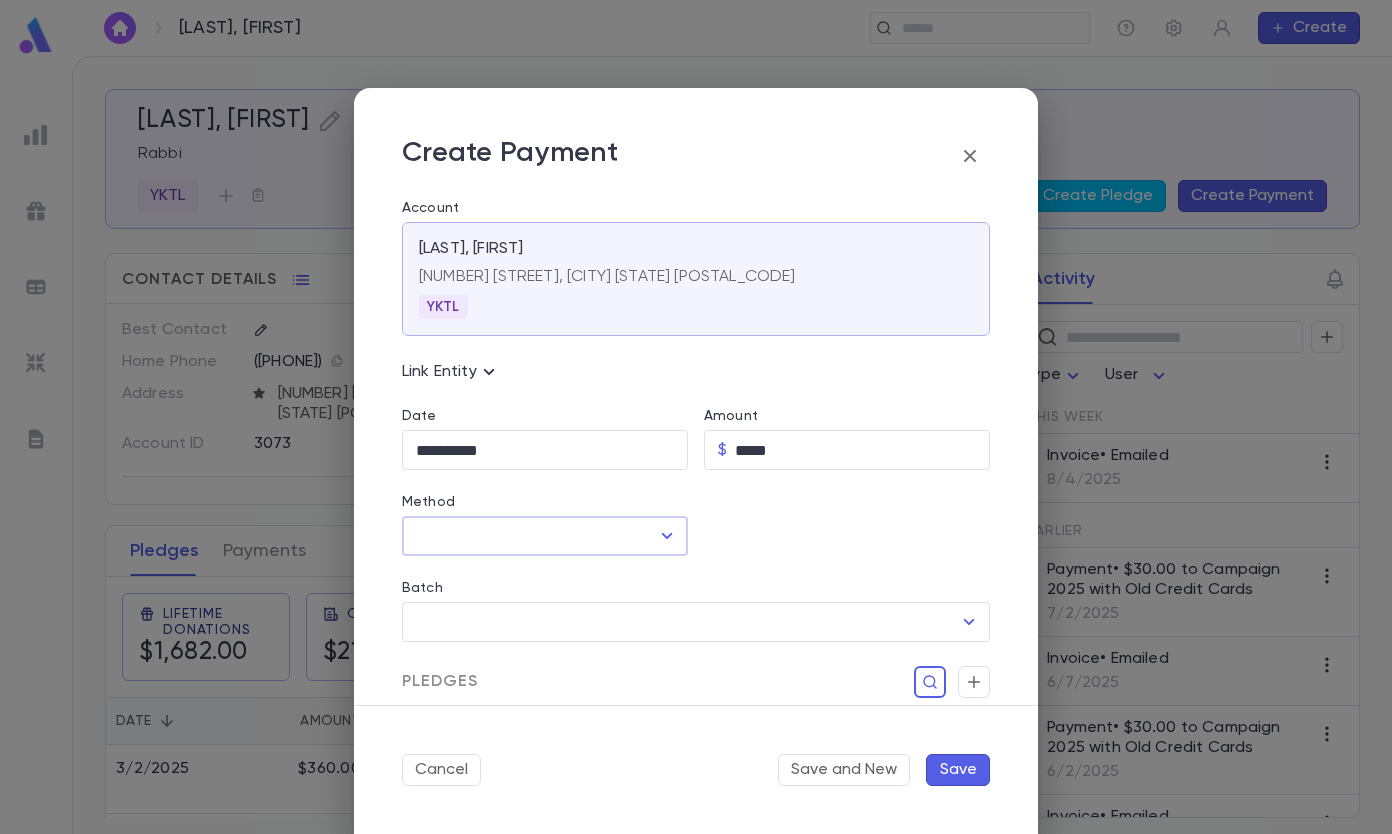 click on "**********" at bounding box center [545, 450] 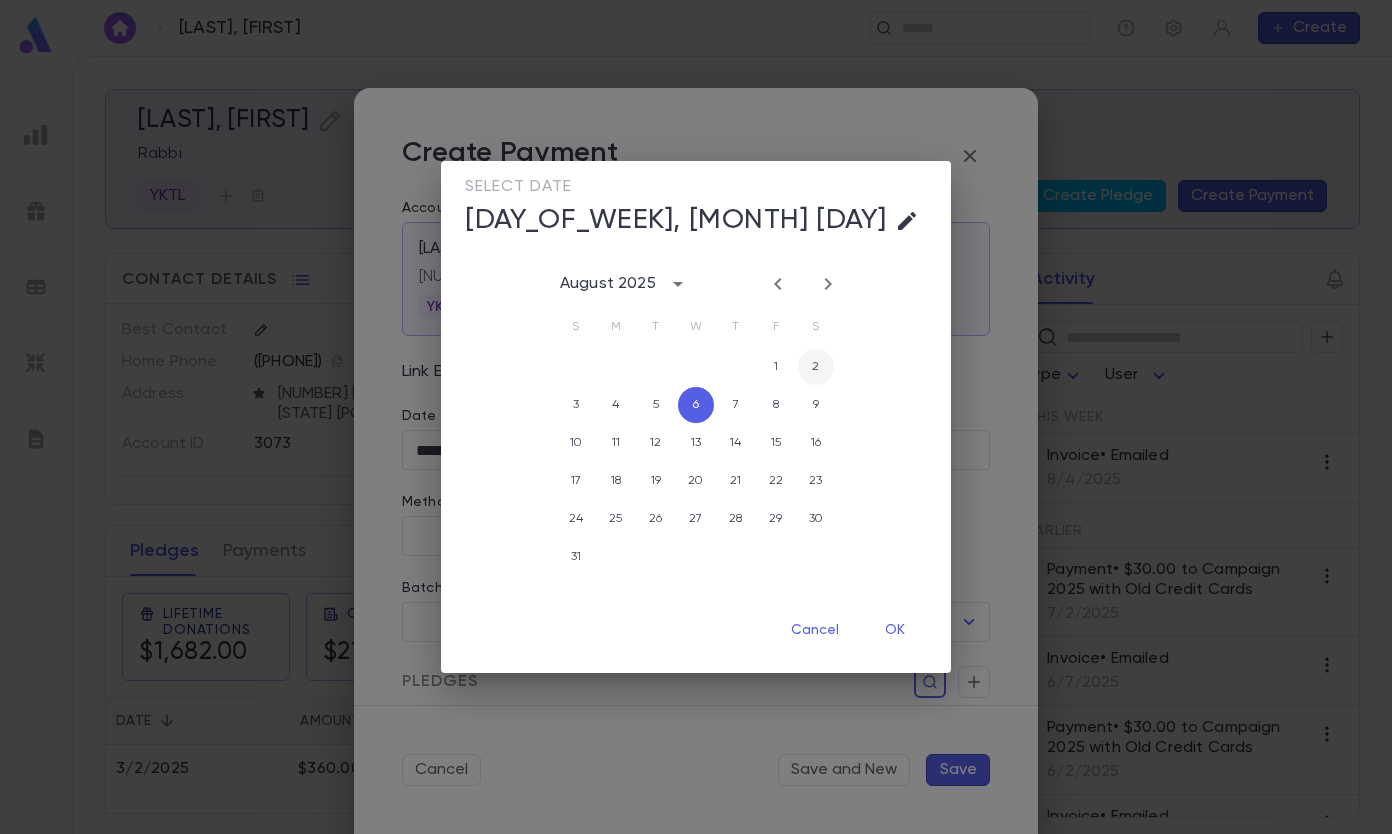 click on "2" at bounding box center (816, 367) 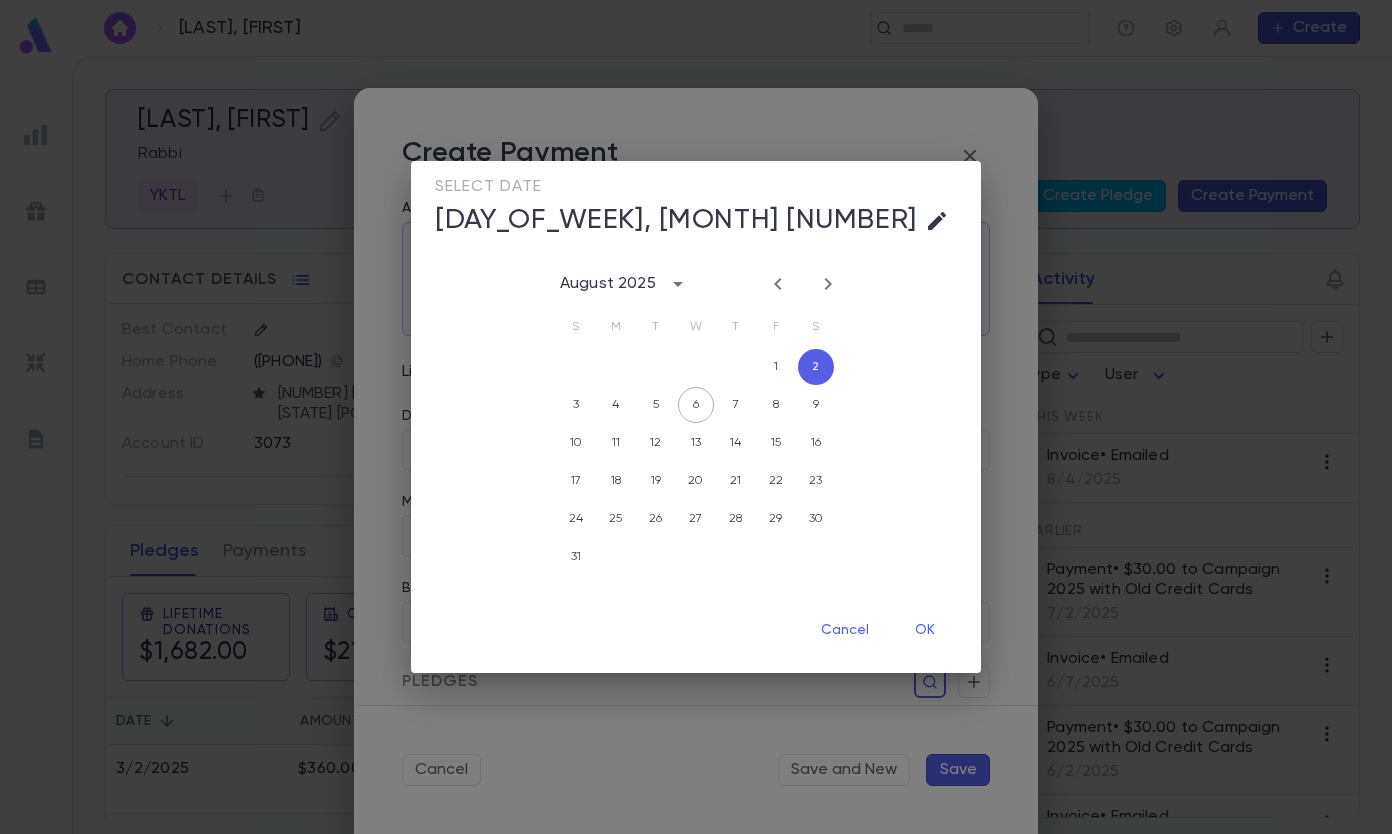 click on "OK" at bounding box center (925, 630) 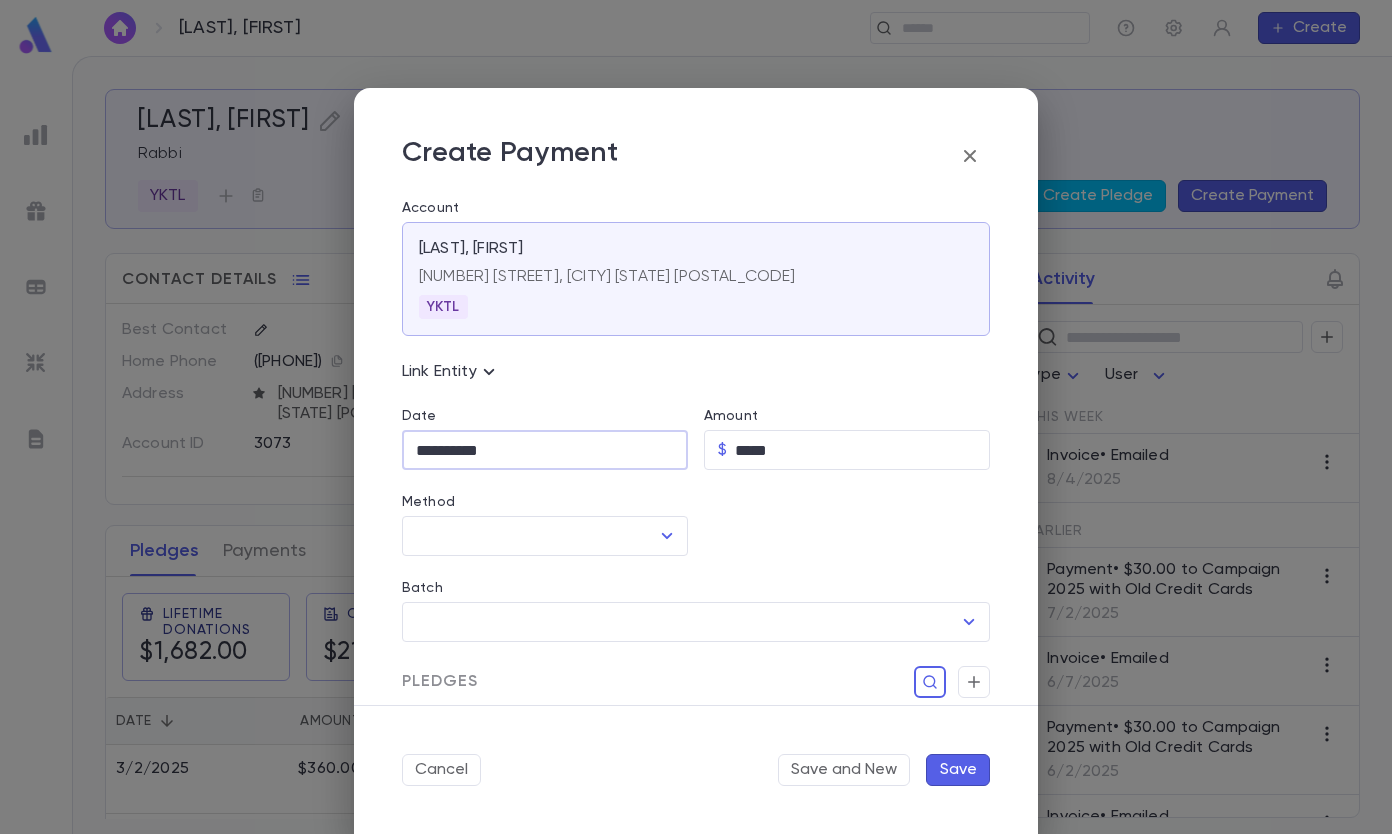 click on "Method" at bounding box center (530, 536) 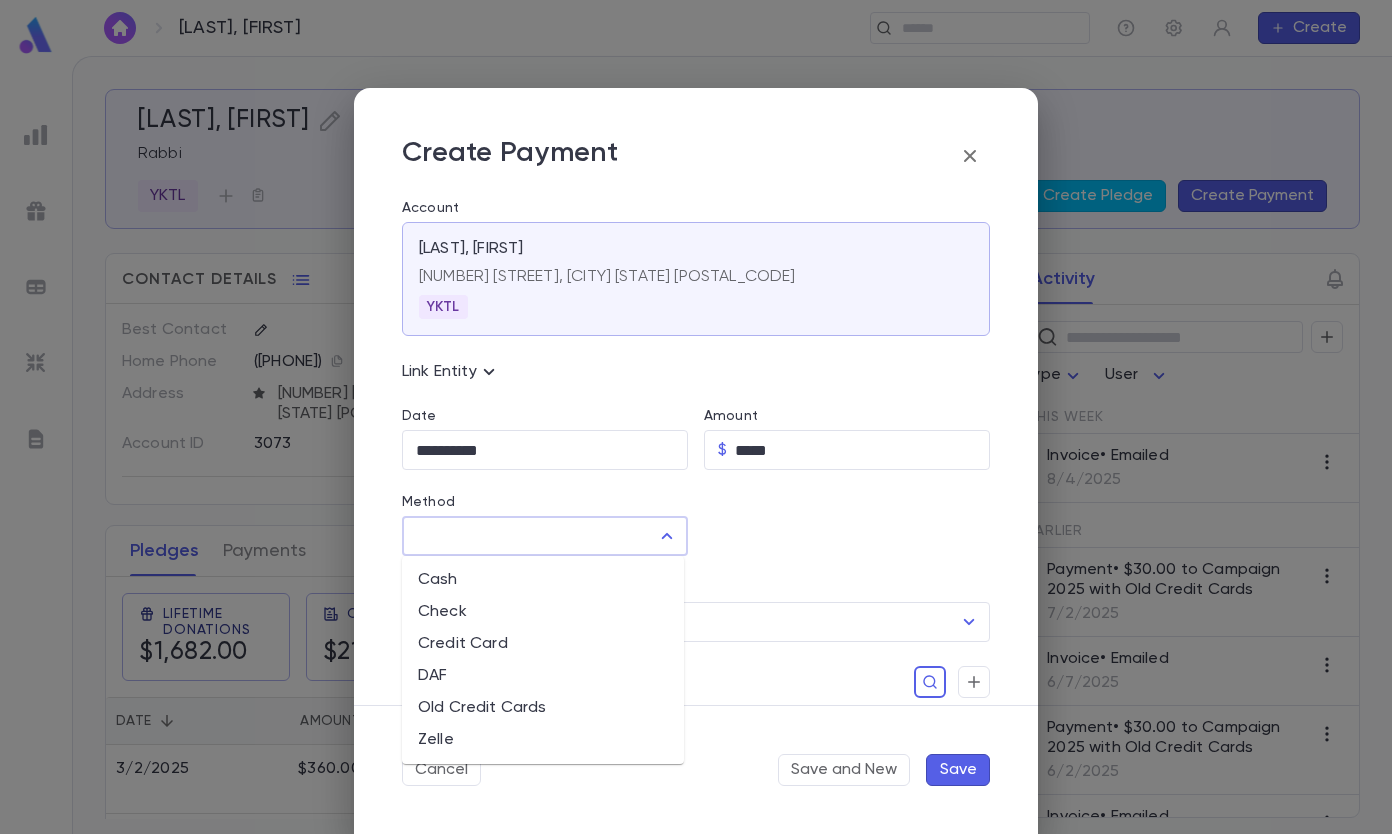 click on "Old Credit Cards" at bounding box center [543, 708] 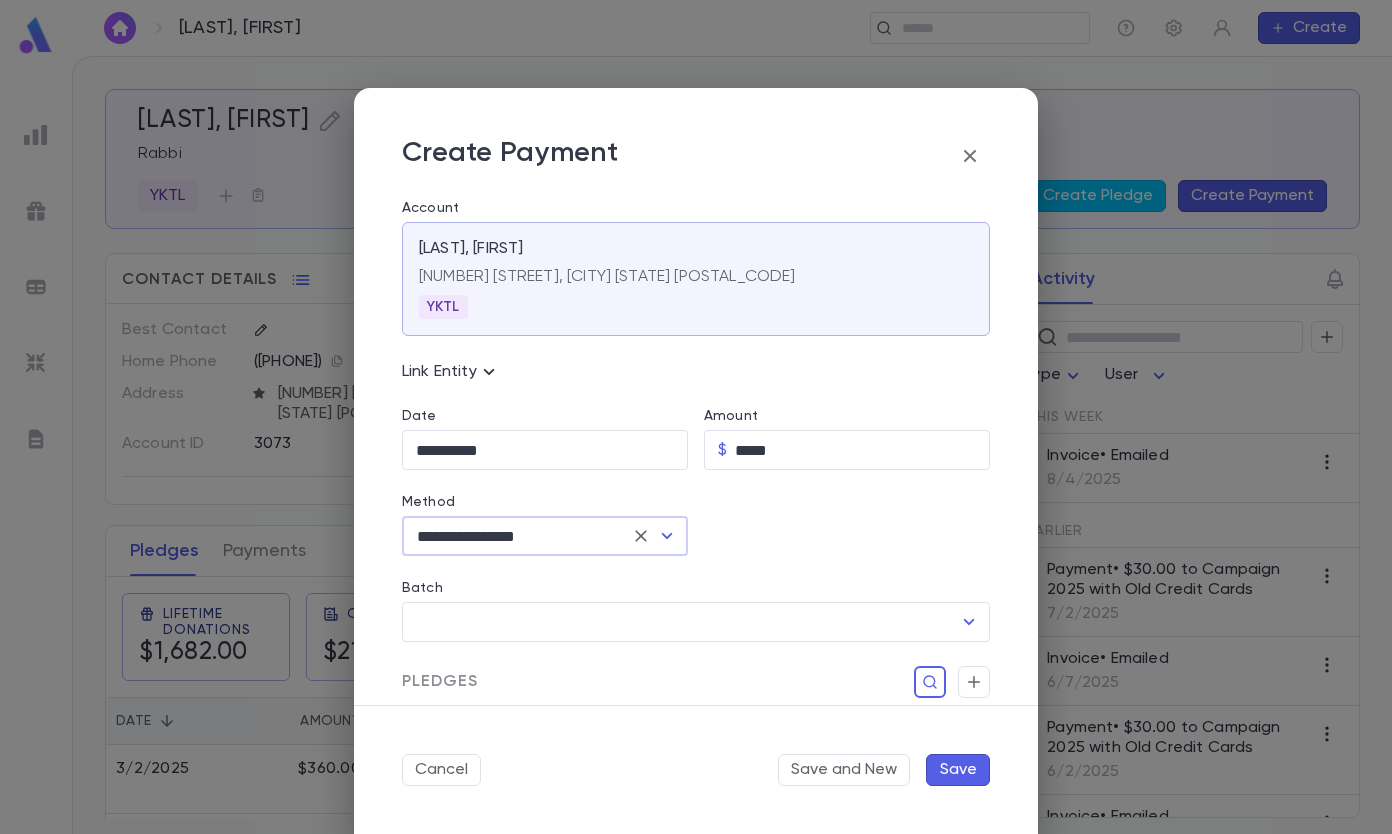 scroll, scrollTop: 300, scrollLeft: 0, axis: vertical 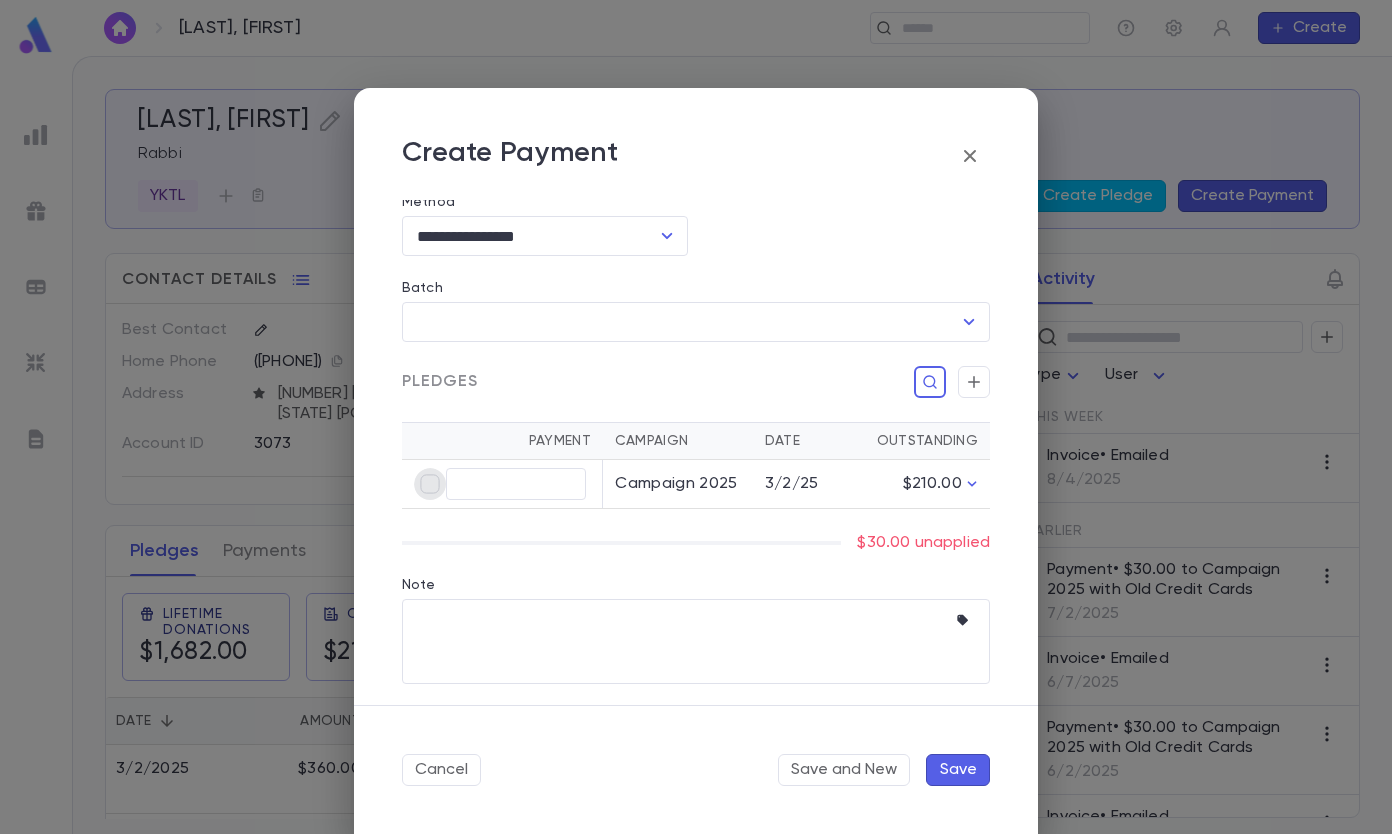 type on "*****" 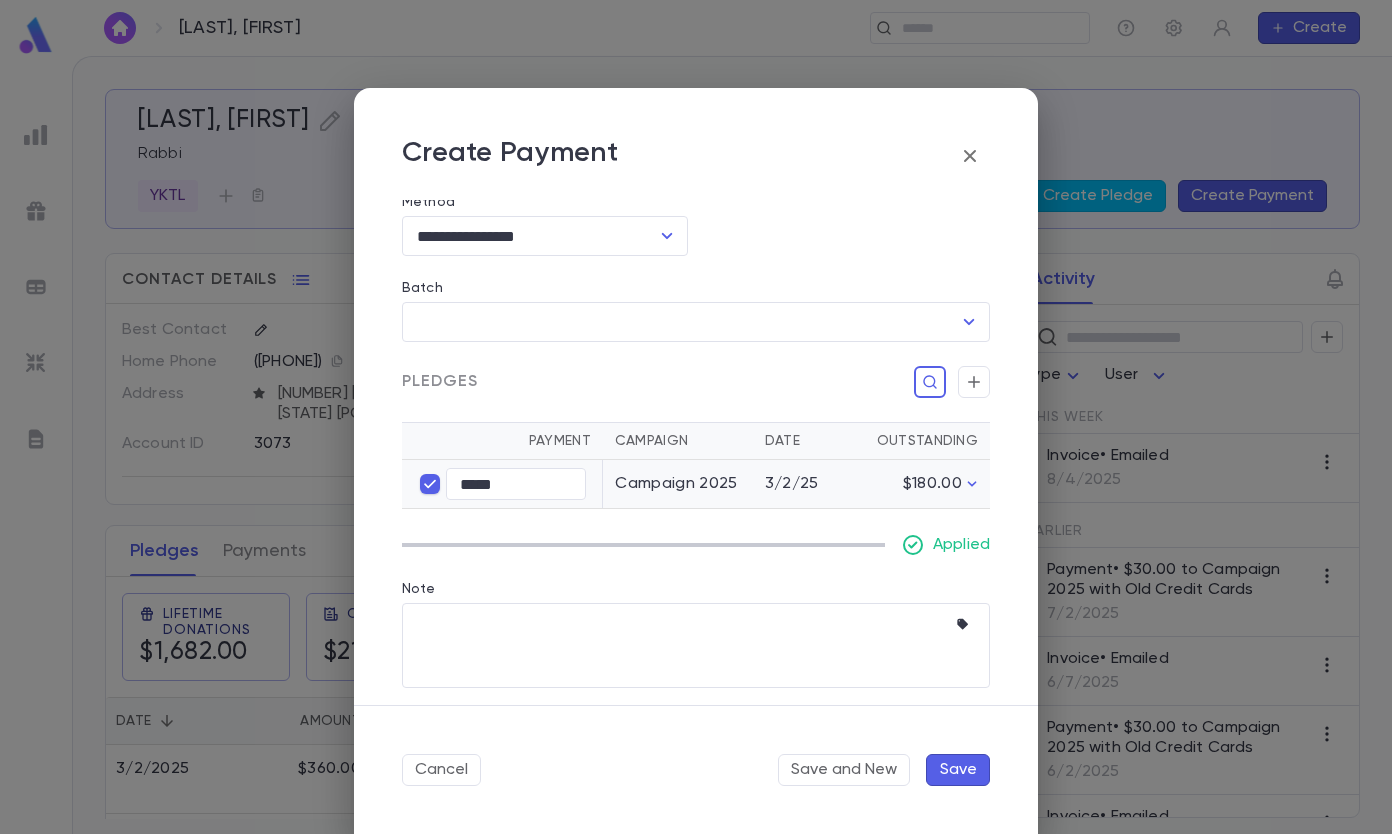 click on "Save" at bounding box center [958, 770] 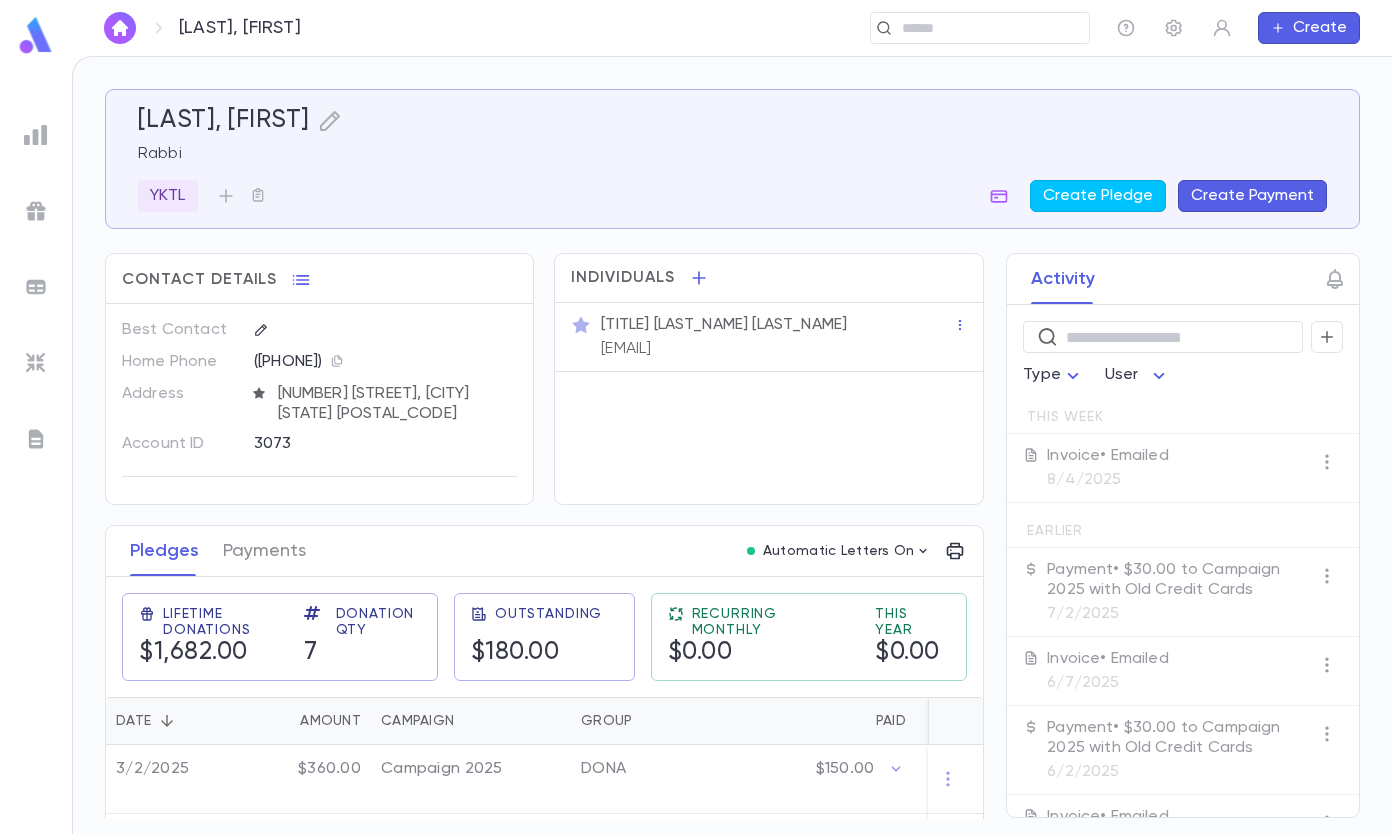 click at bounding box center [973, 28] 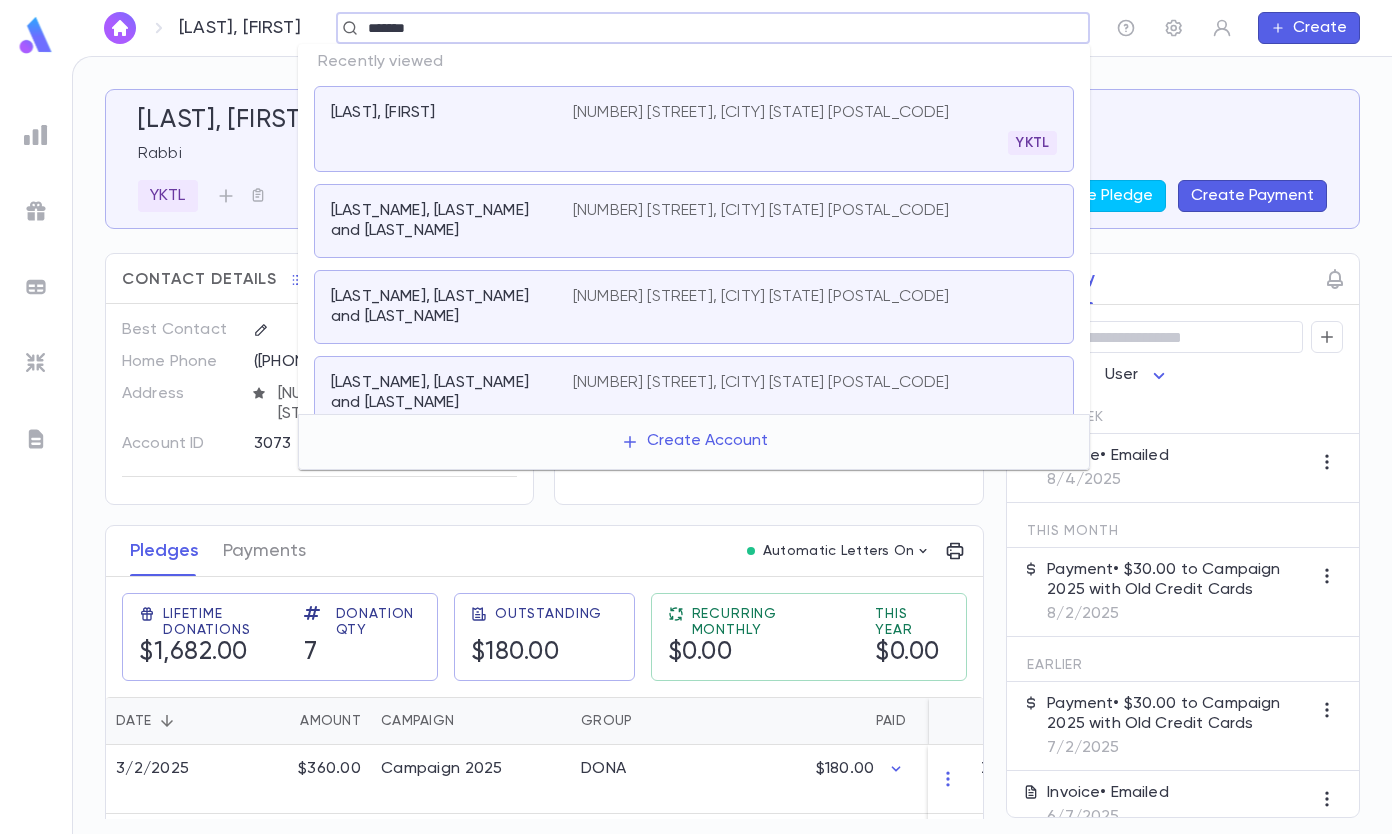 type on "*******" 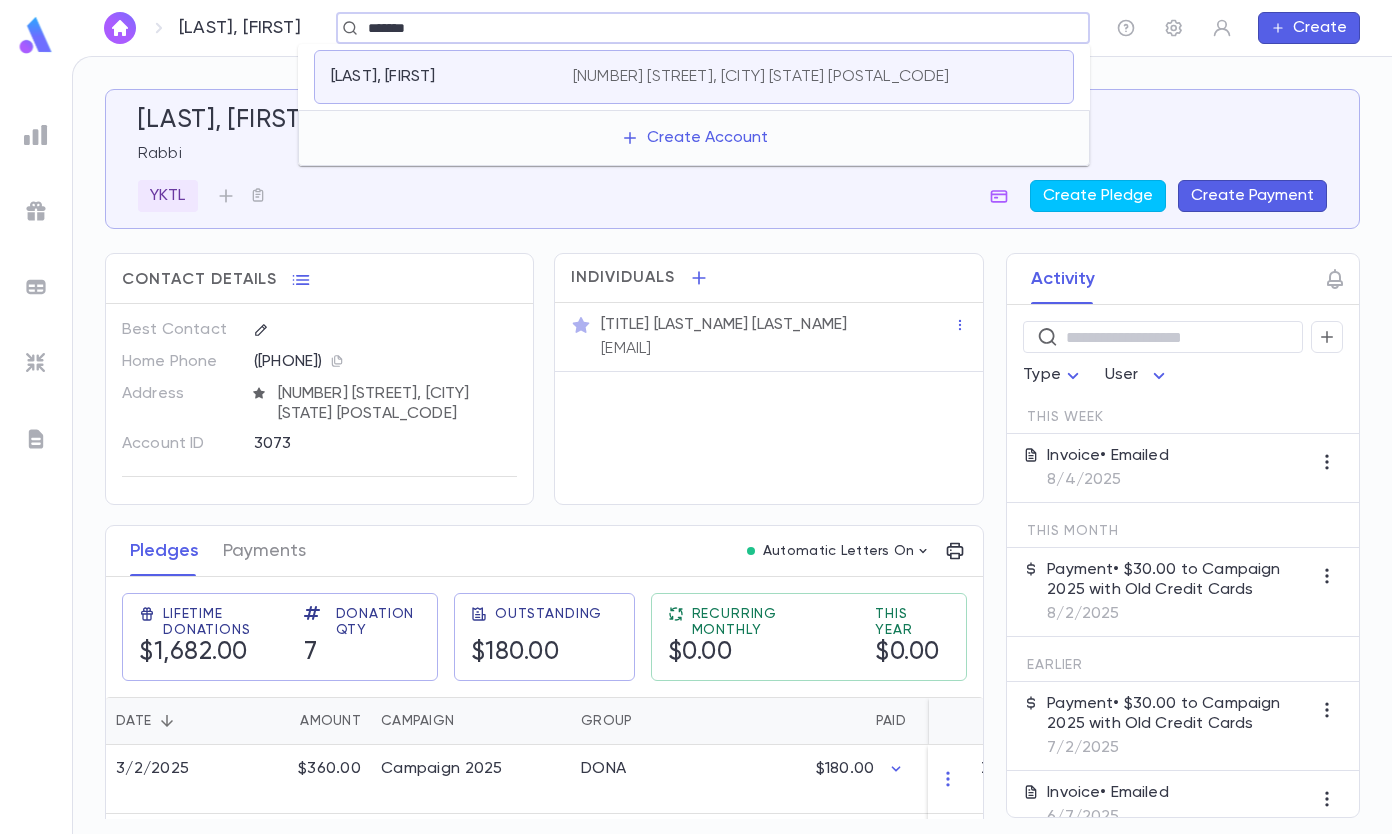 click on "[LAST_NAME], [LAST_NAME] [NUMBER] [STREET], [CITY] [STATE] [POSTAL_CODE]" at bounding box center (694, 77) 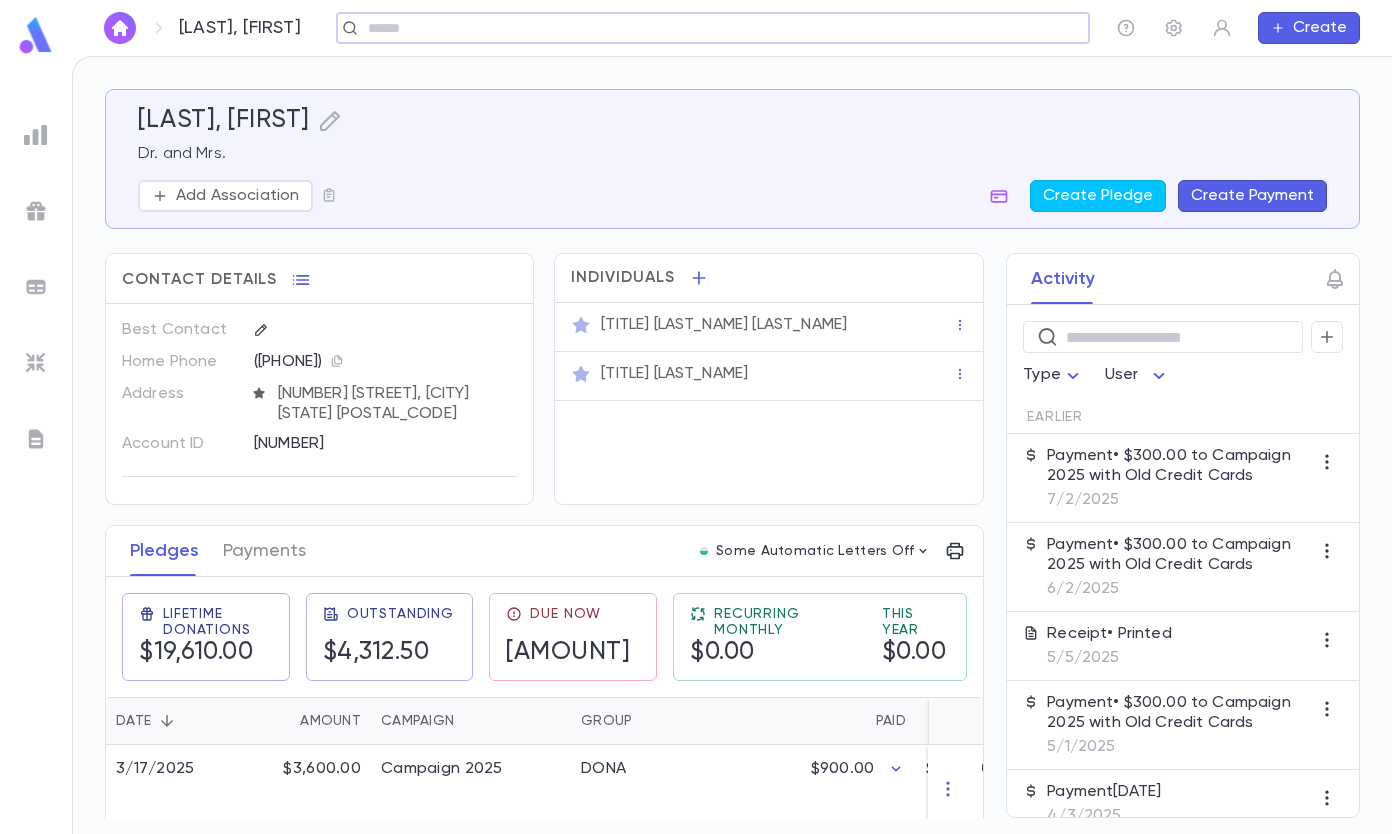 click on "Create Payment" at bounding box center (1252, 196) 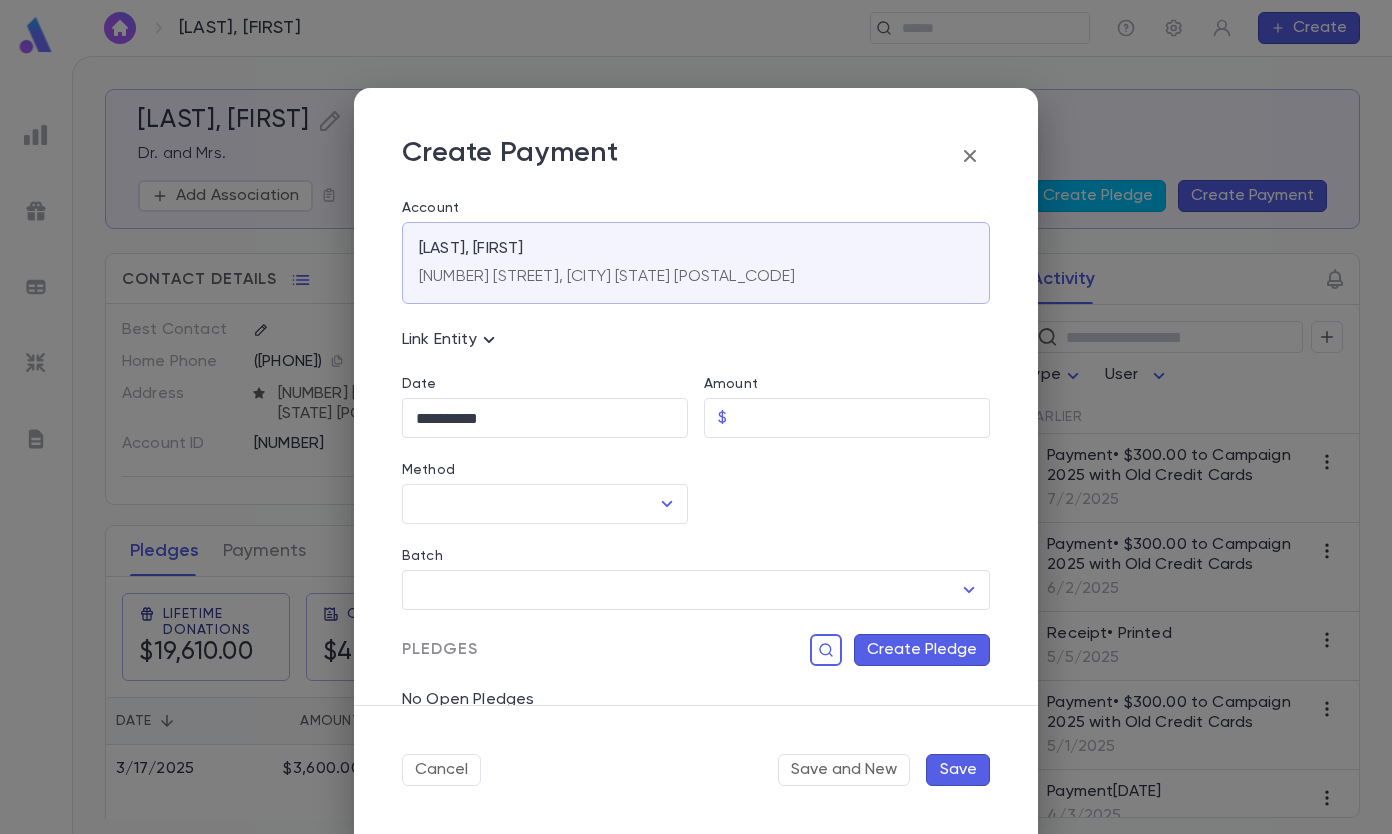 click on "Amount" at bounding box center (862, 418) 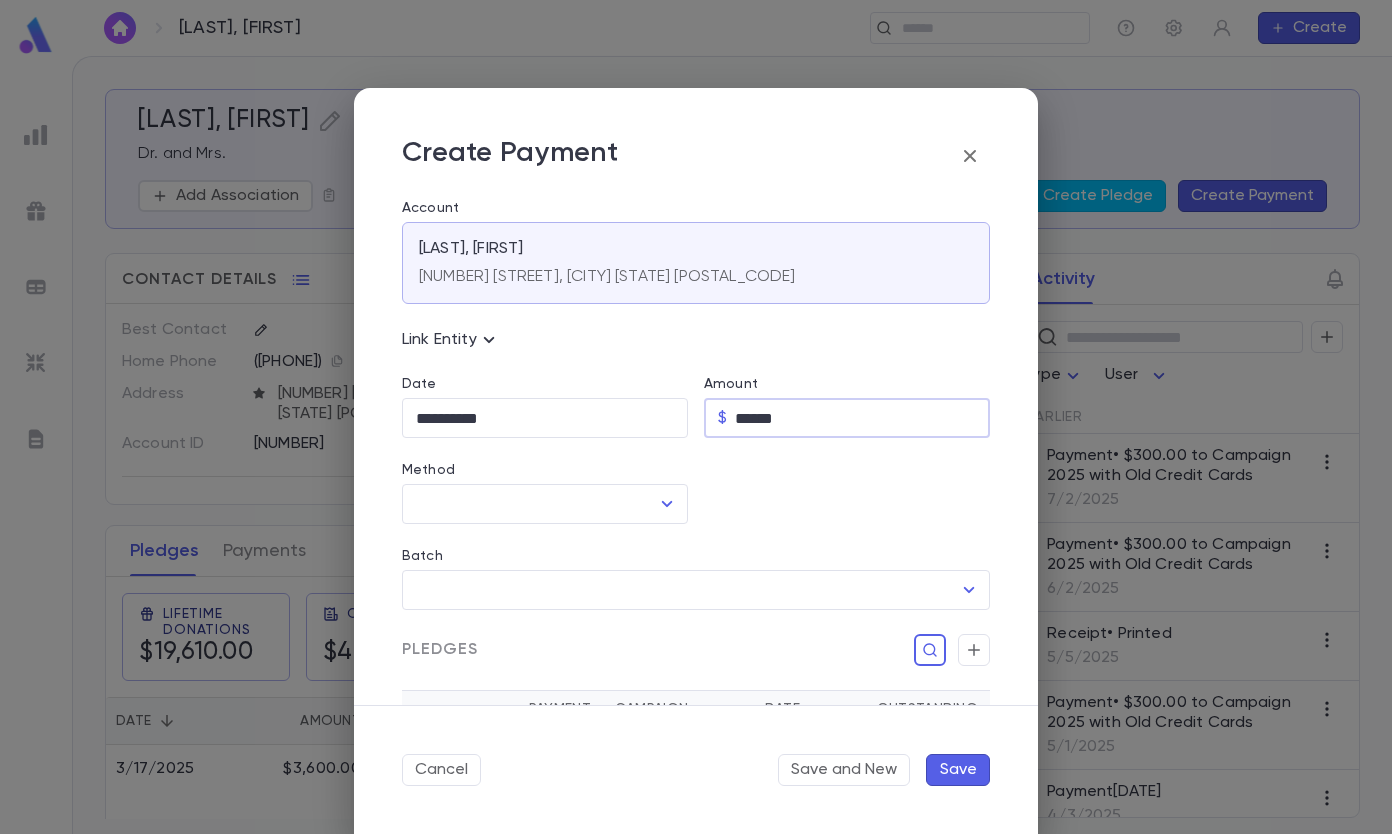 type on "******" 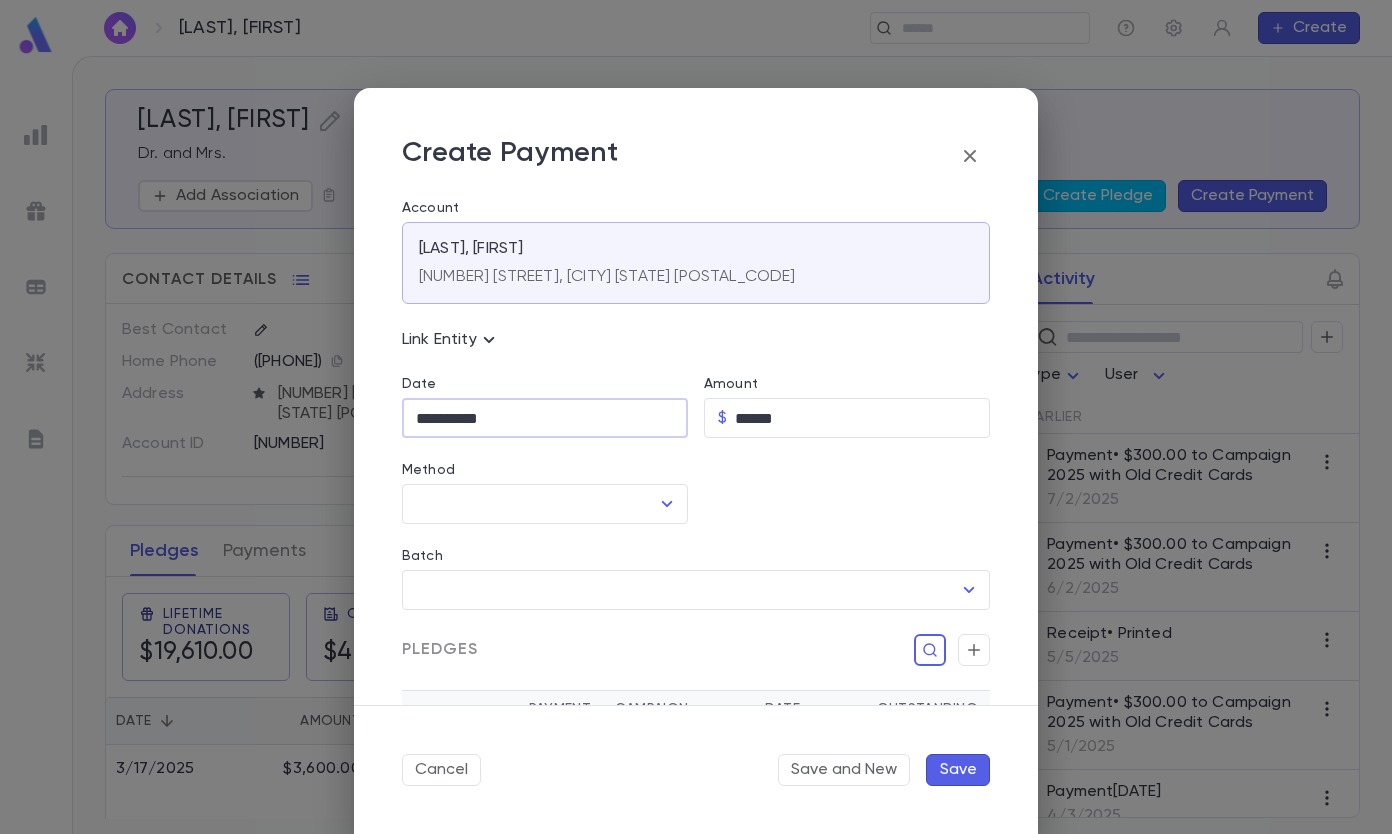 click on "**********" at bounding box center (545, 418) 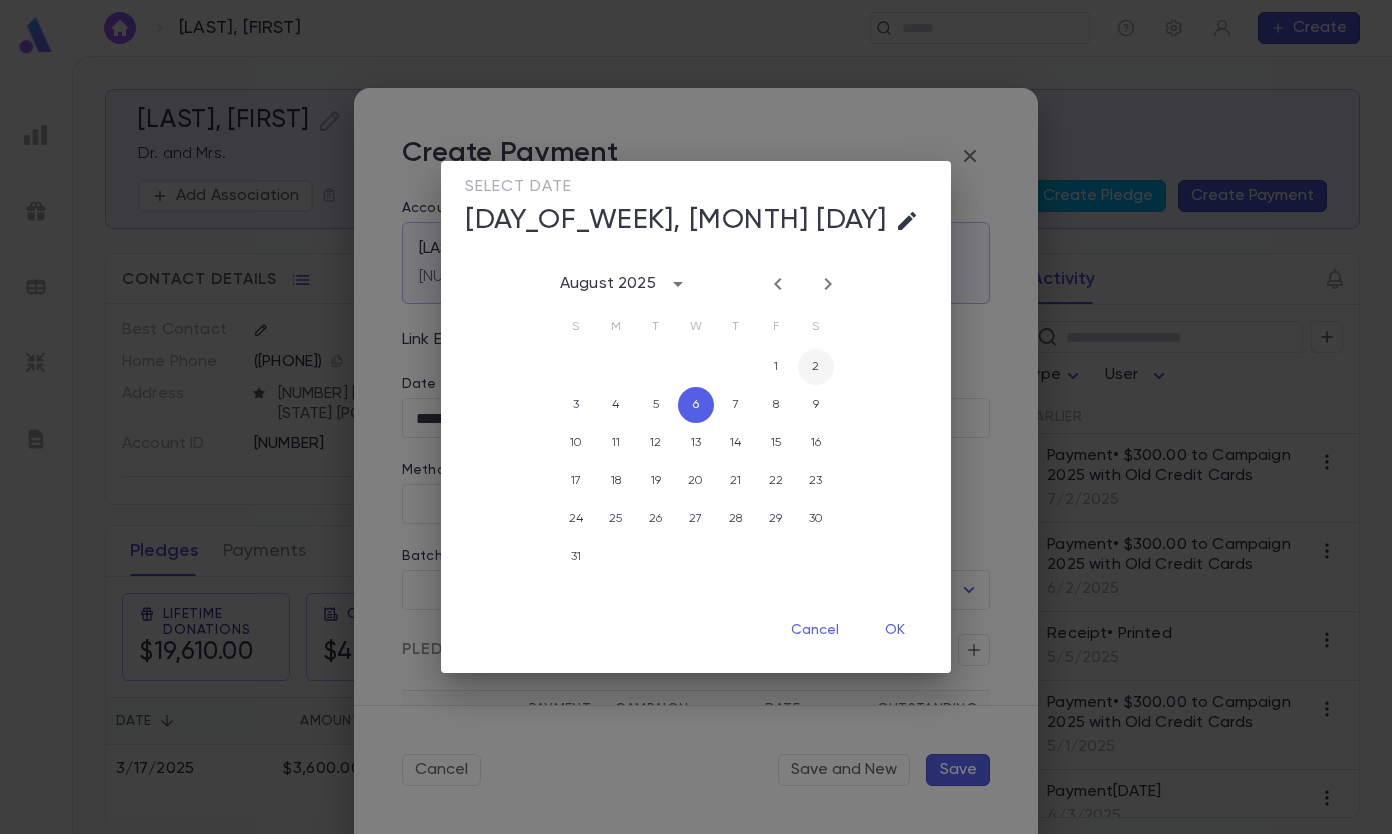 click on "2" at bounding box center [816, 367] 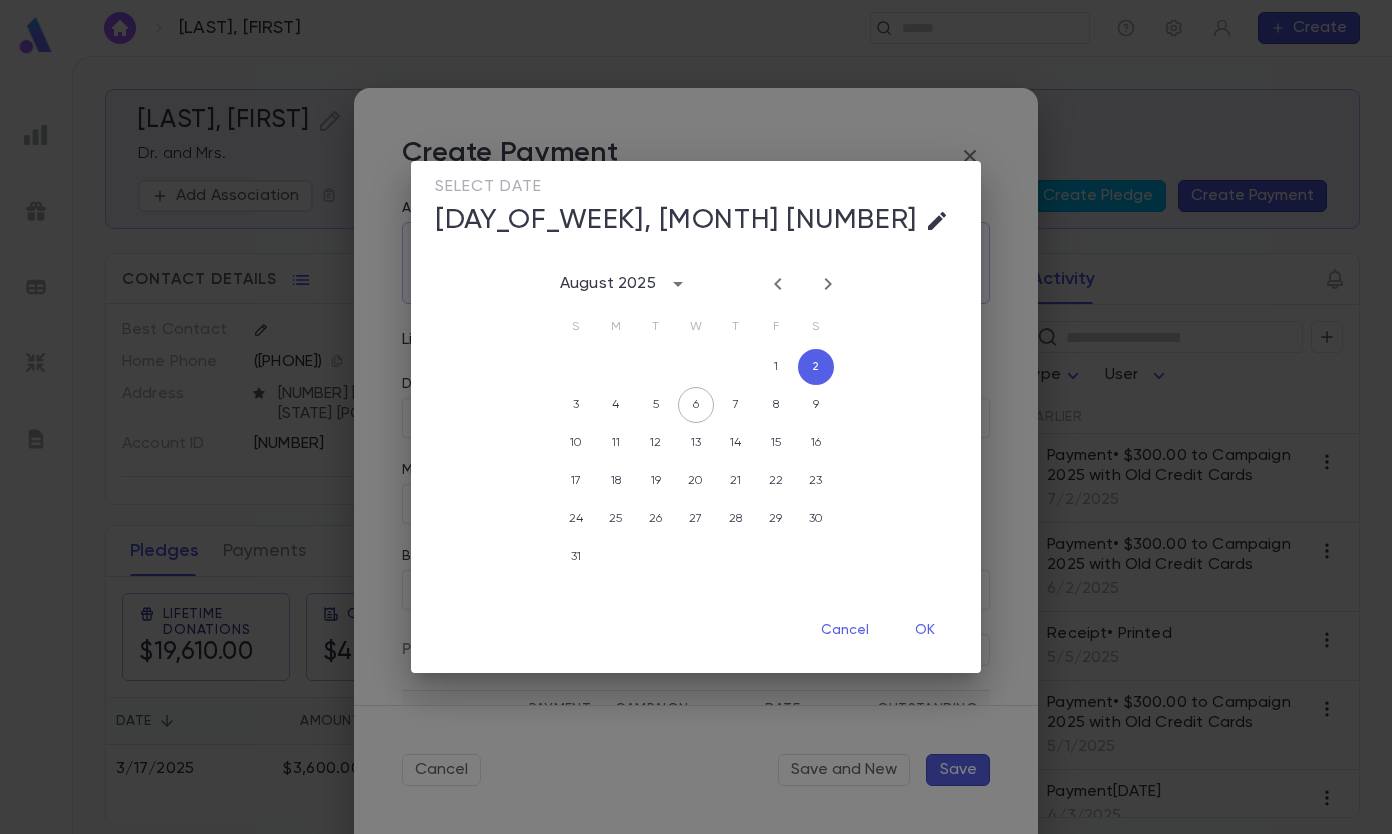 click on "OK" at bounding box center (925, 630) 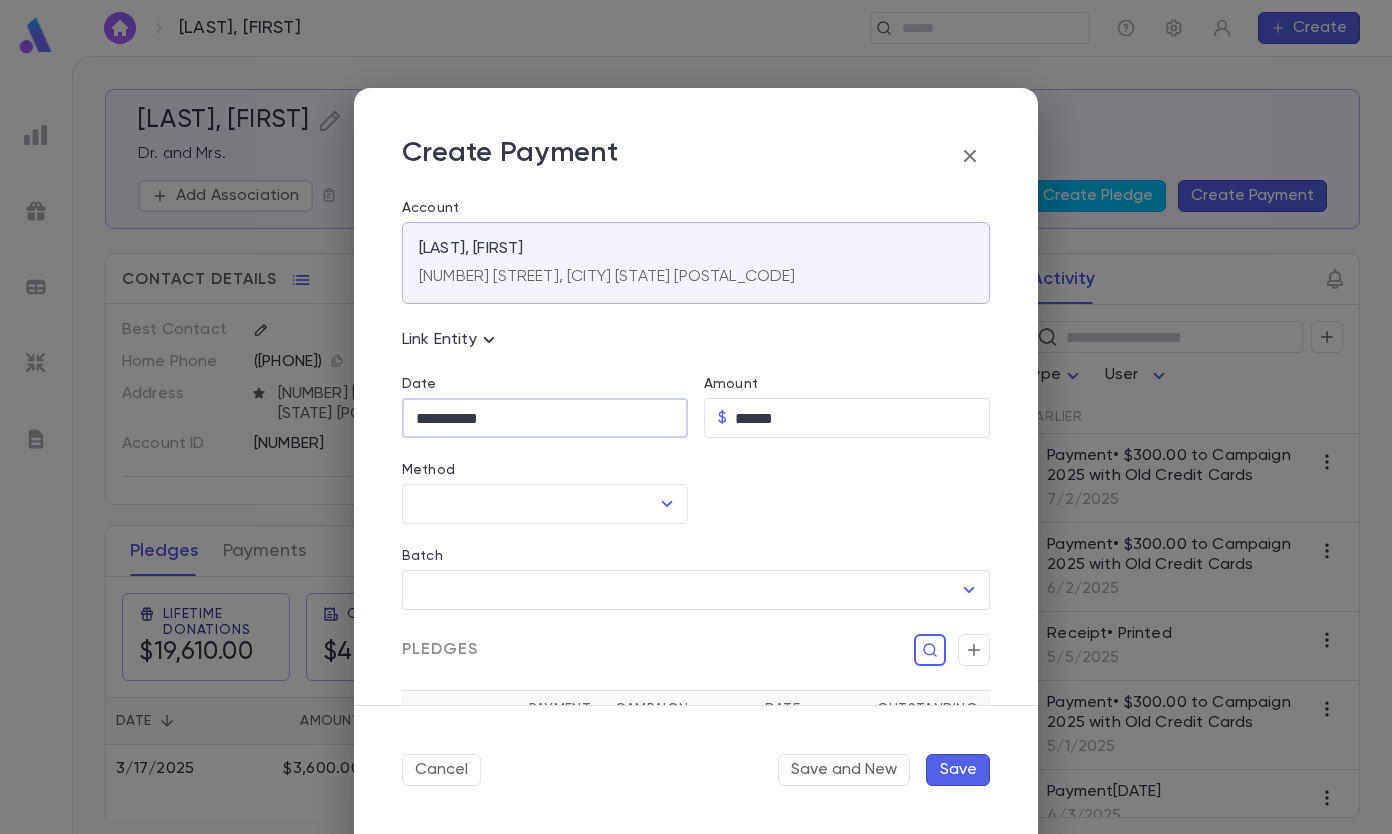 click on "Method" at bounding box center [530, 504] 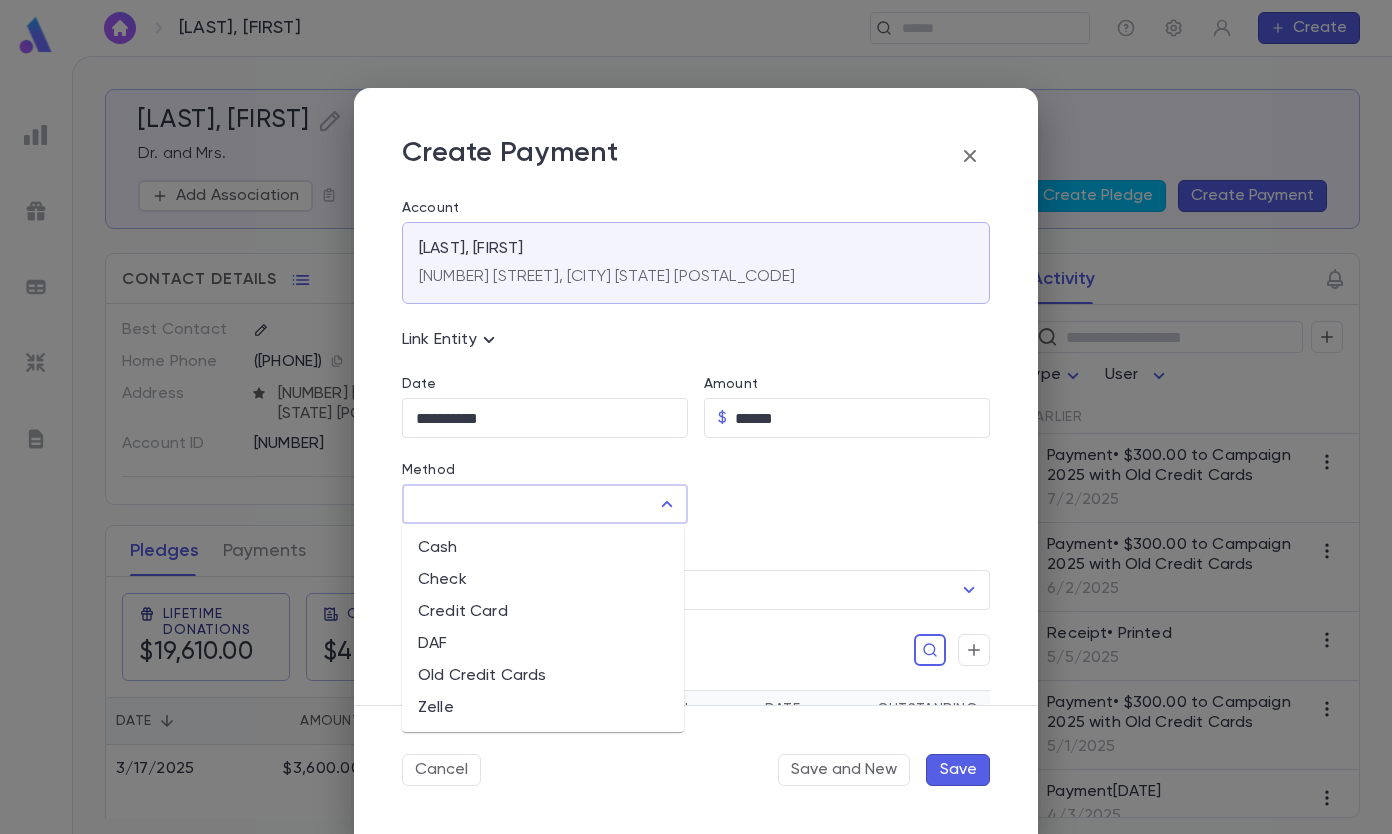 click on "Old Credit Cards" at bounding box center (543, 676) 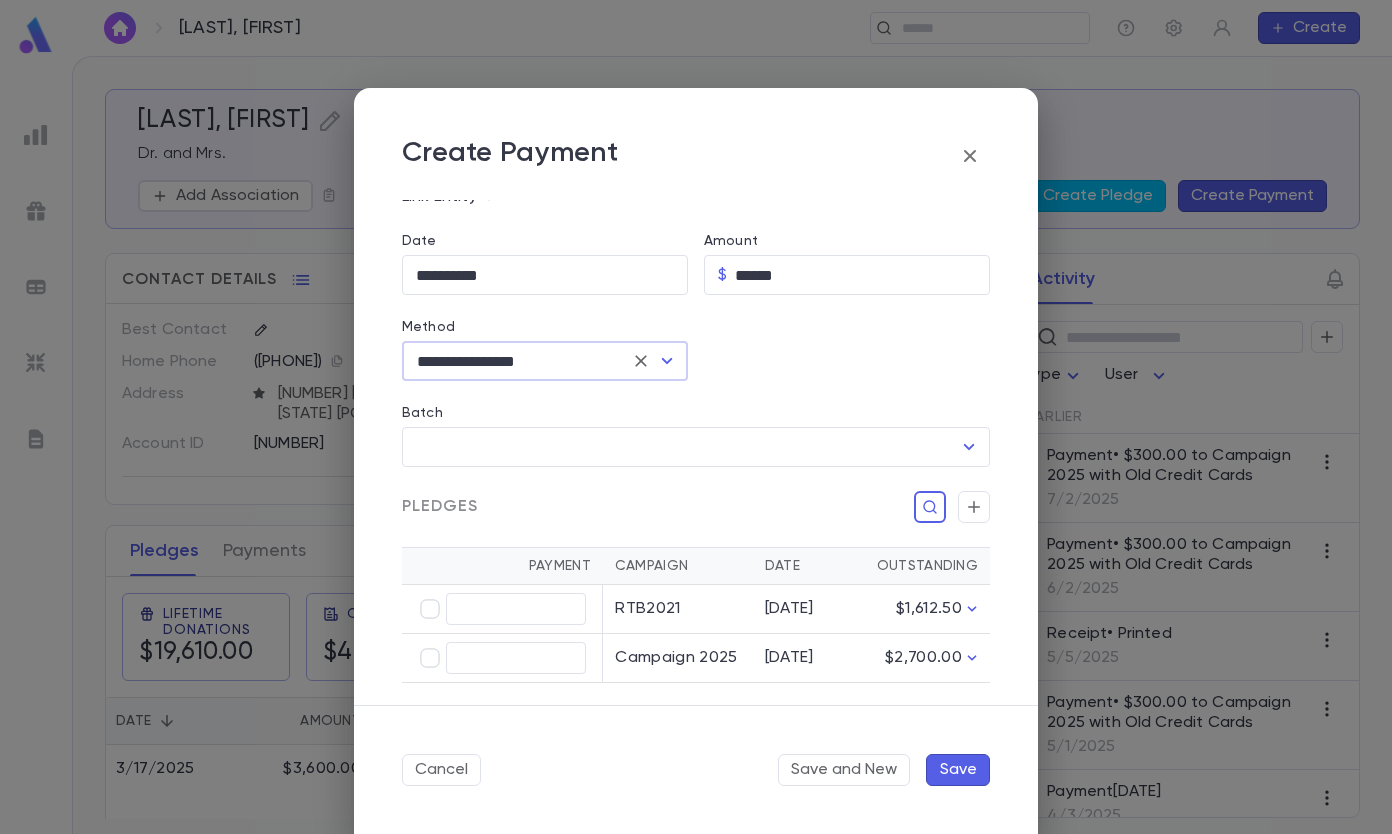 scroll, scrollTop: 200, scrollLeft: 0, axis: vertical 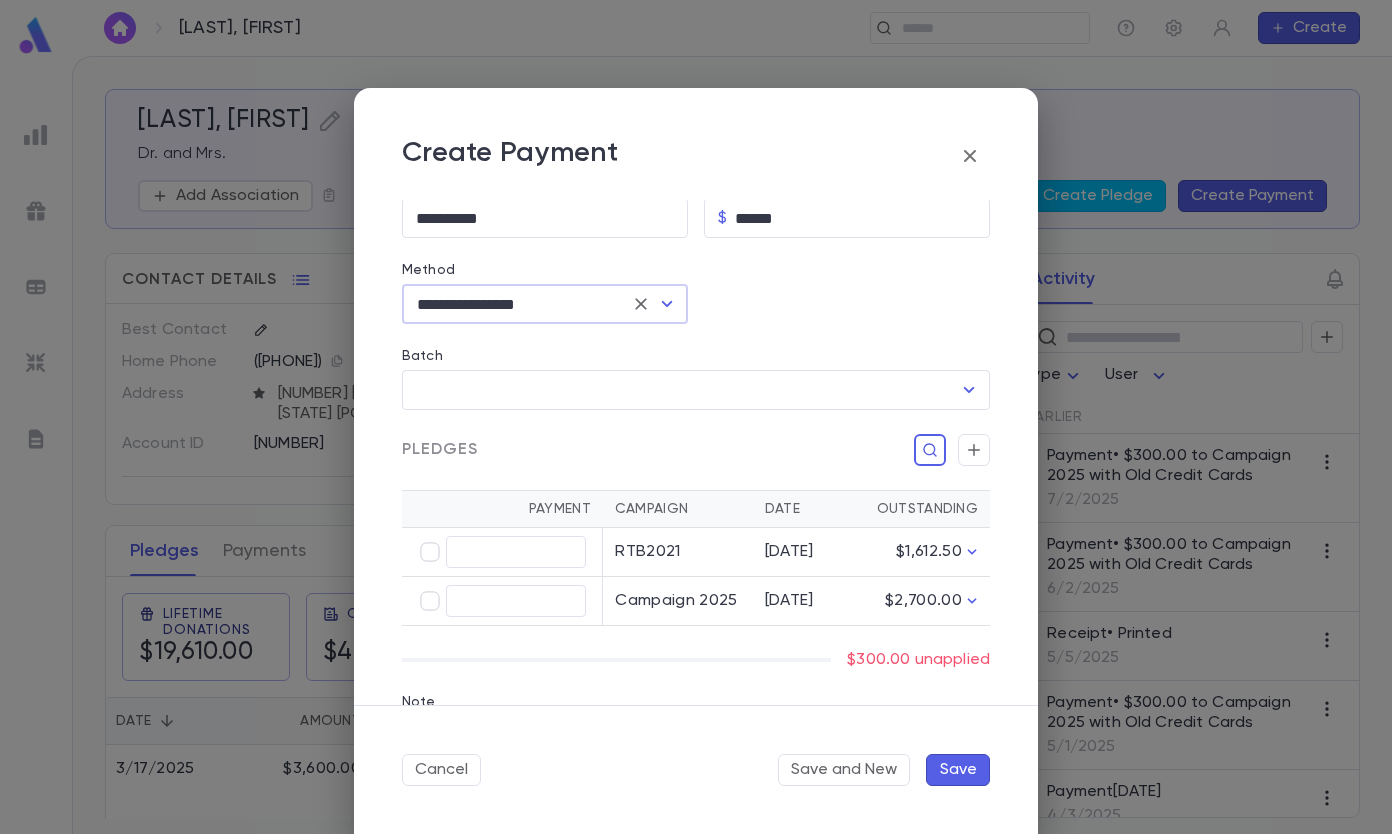 type on "******" 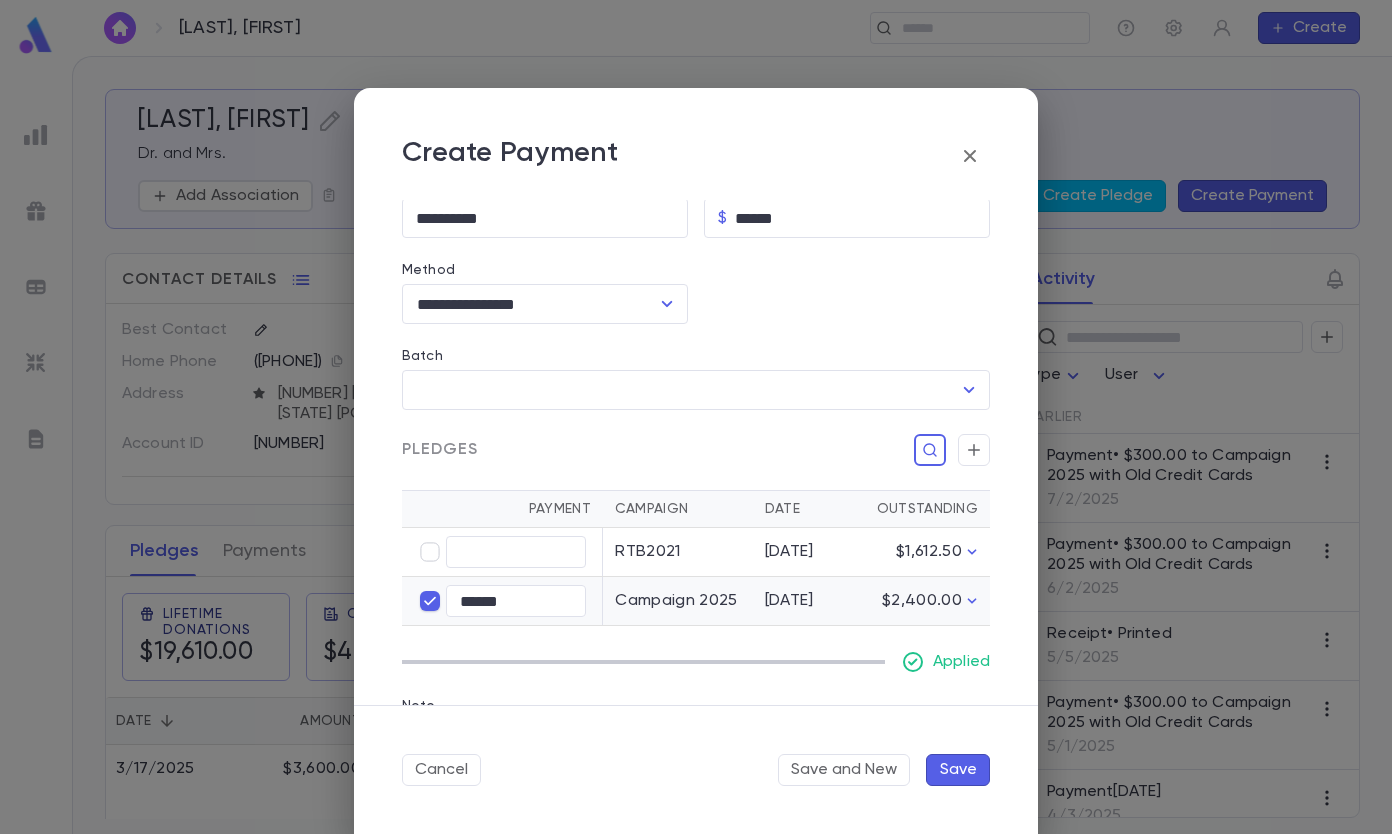 click on "Save" at bounding box center (958, 770) 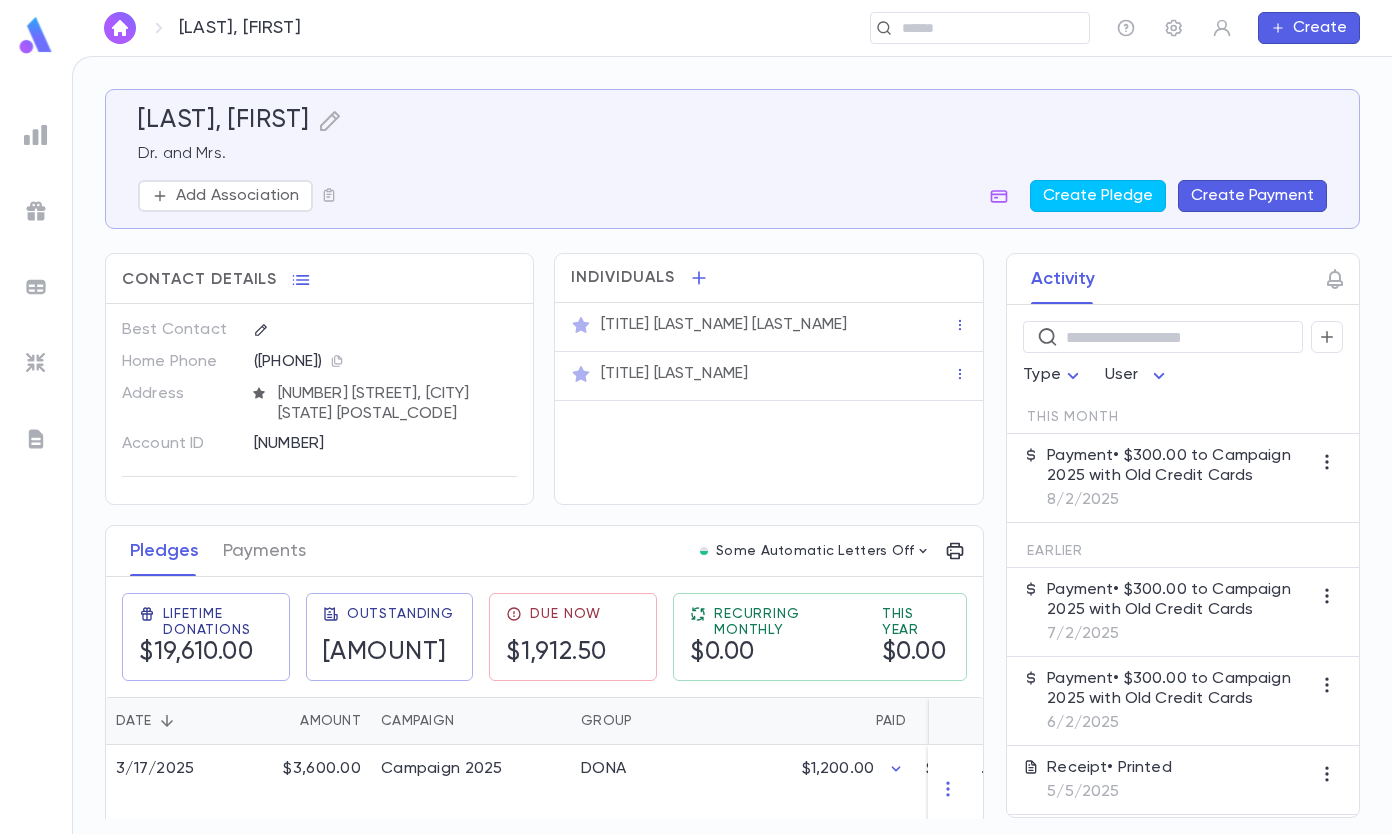 click at bounding box center (973, 28) 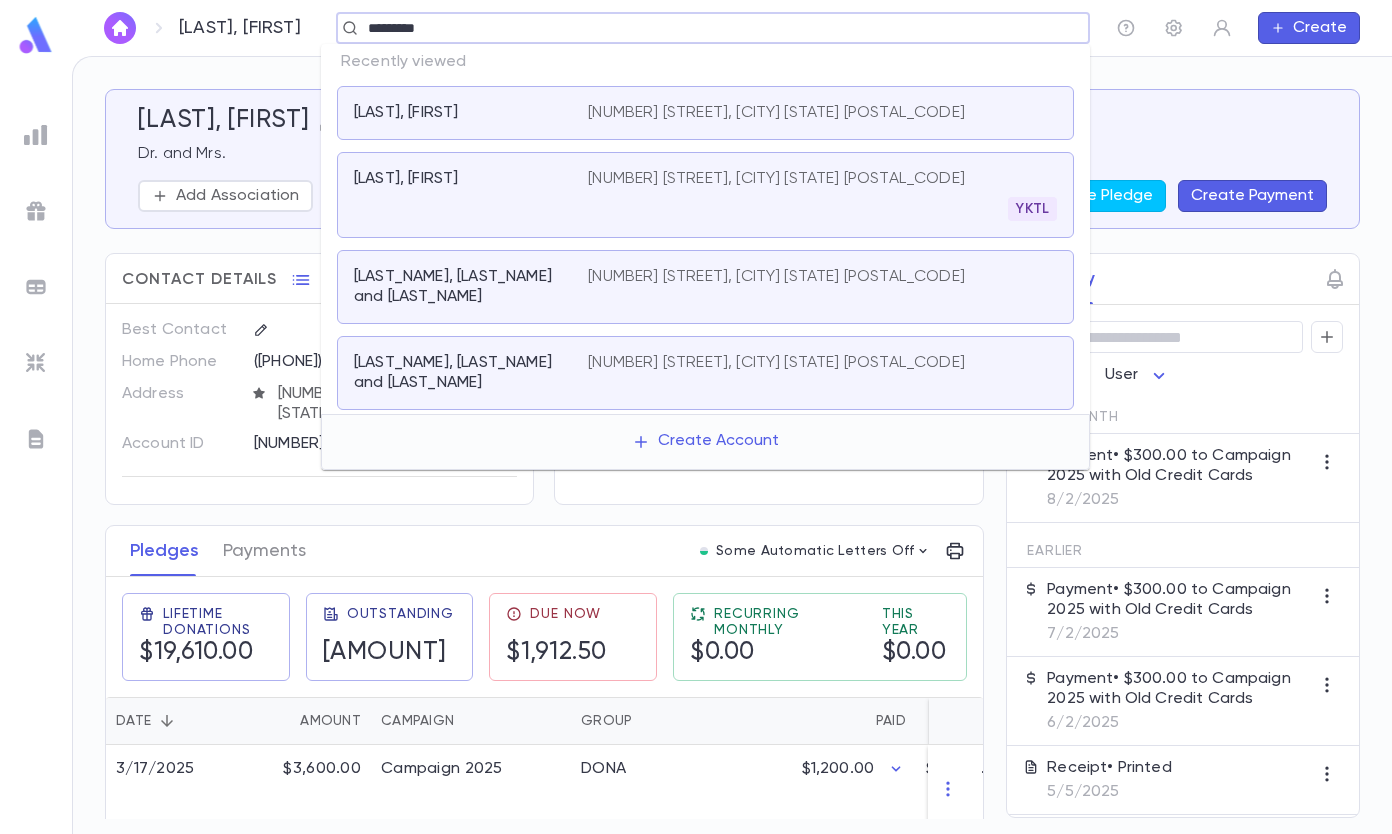 type on "*********" 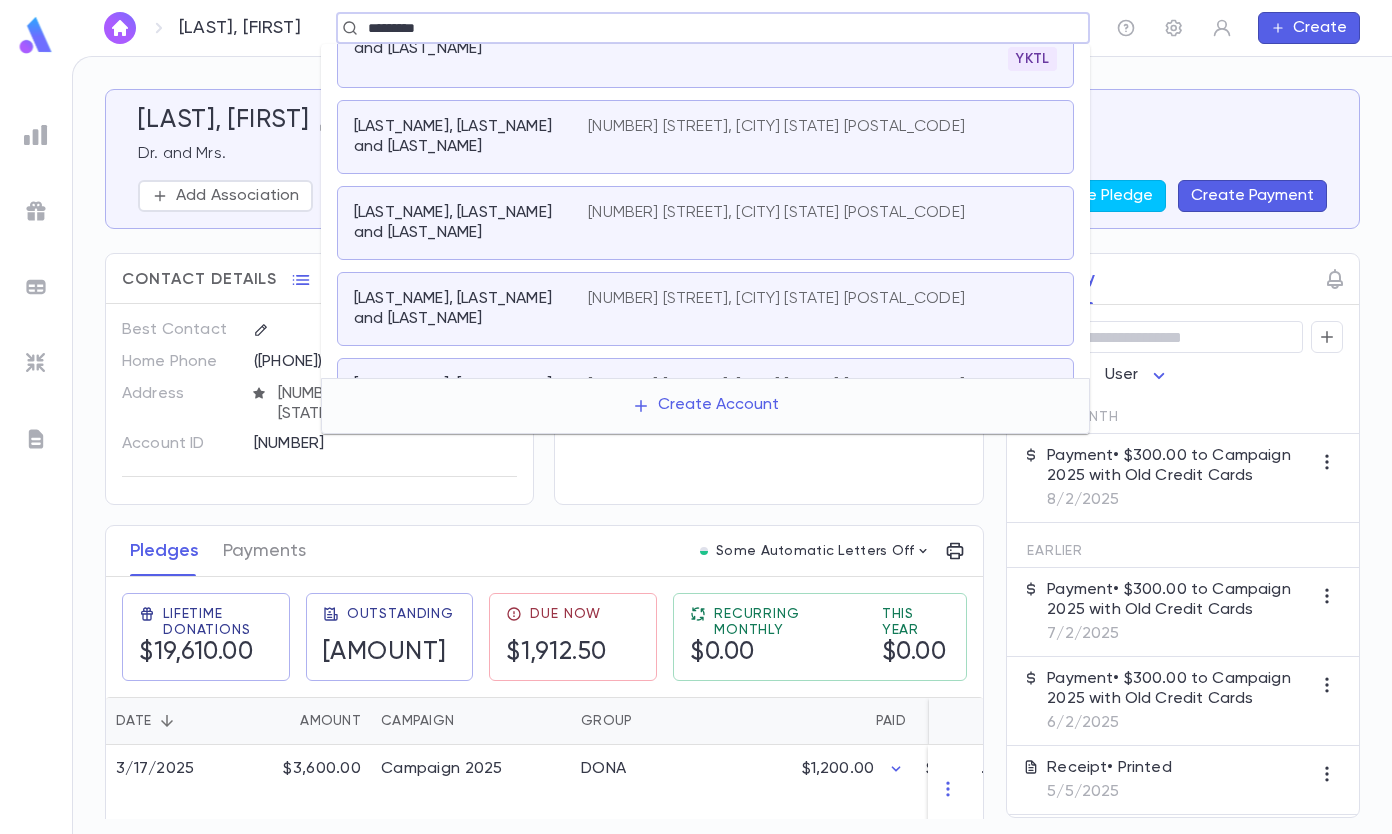 scroll, scrollTop: 0, scrollLeft: 0, axis: both 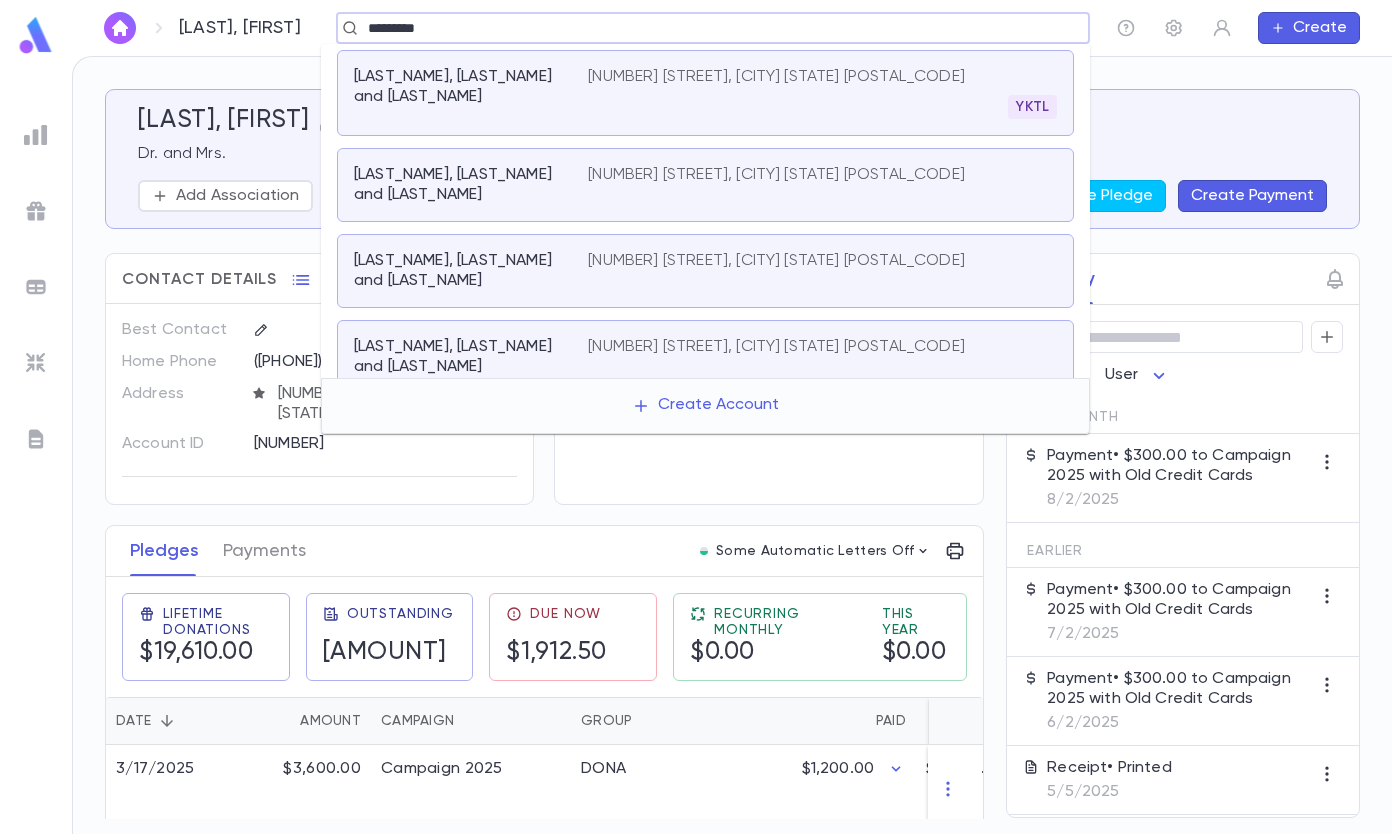click on "[NUMBER] [STREET], [CITY] [STATE] [POSTAL_CODE]" at bounding box center [776, 77] 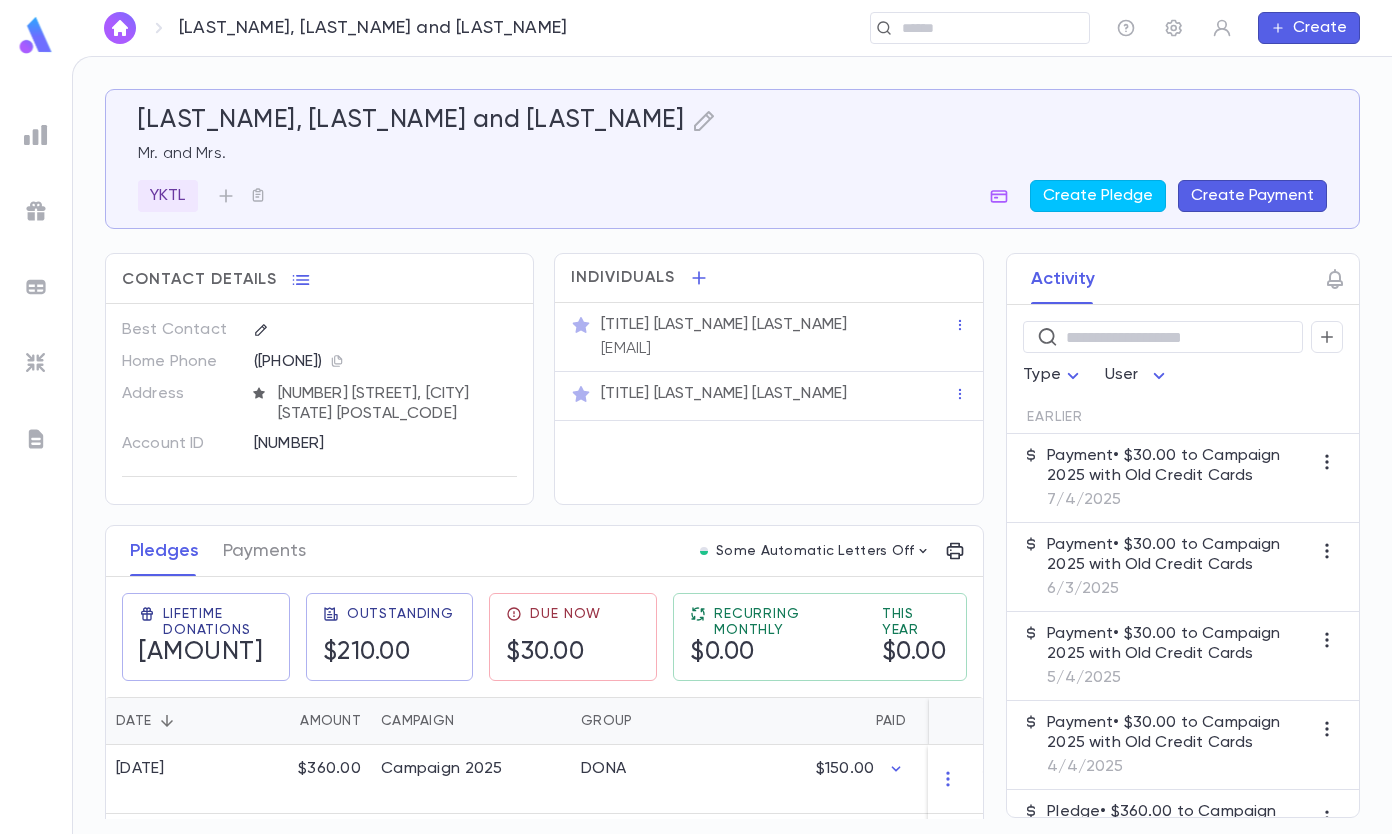 click on "Create Payment" at bounding box center [1252, 196] 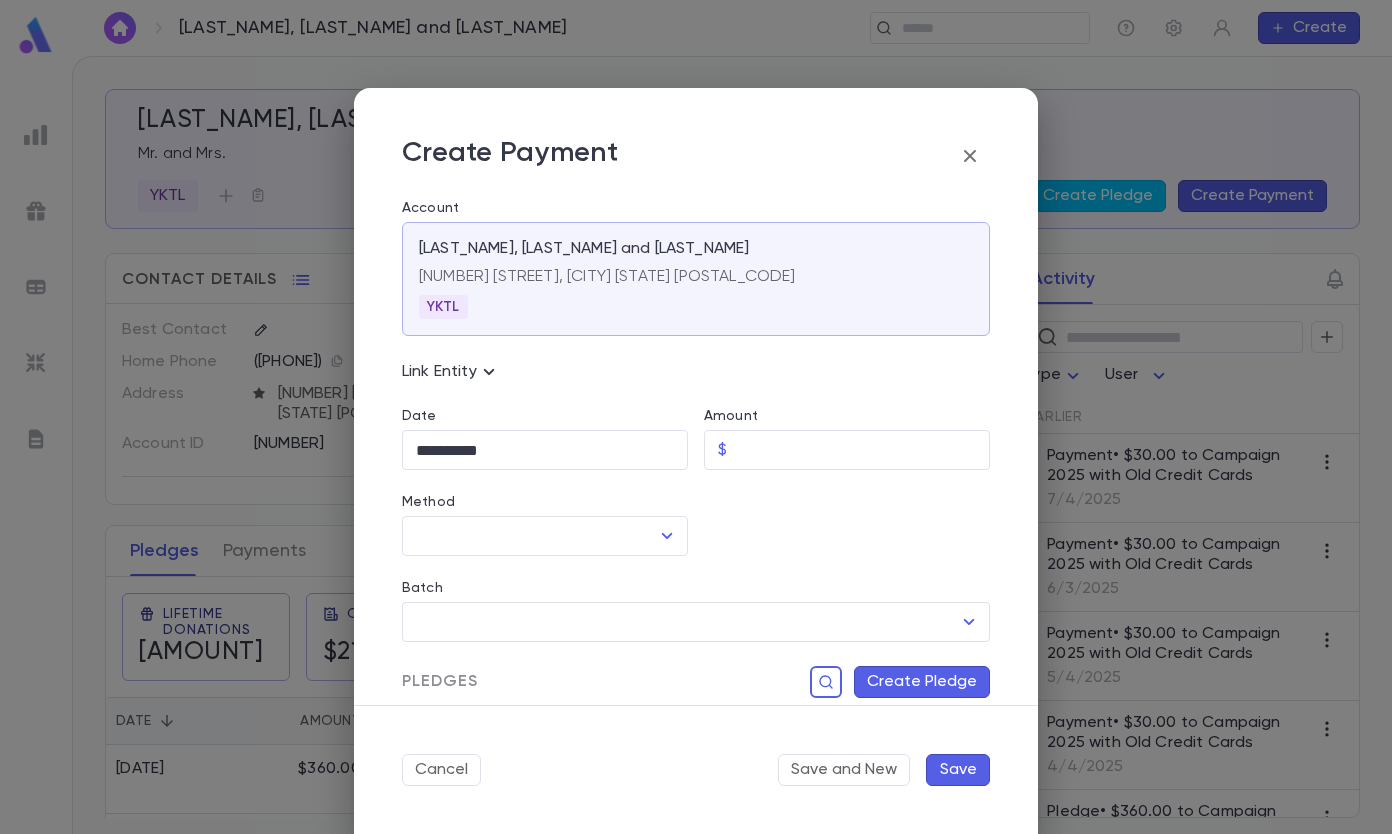 click on "Amount" at bounding box center [862, 450] 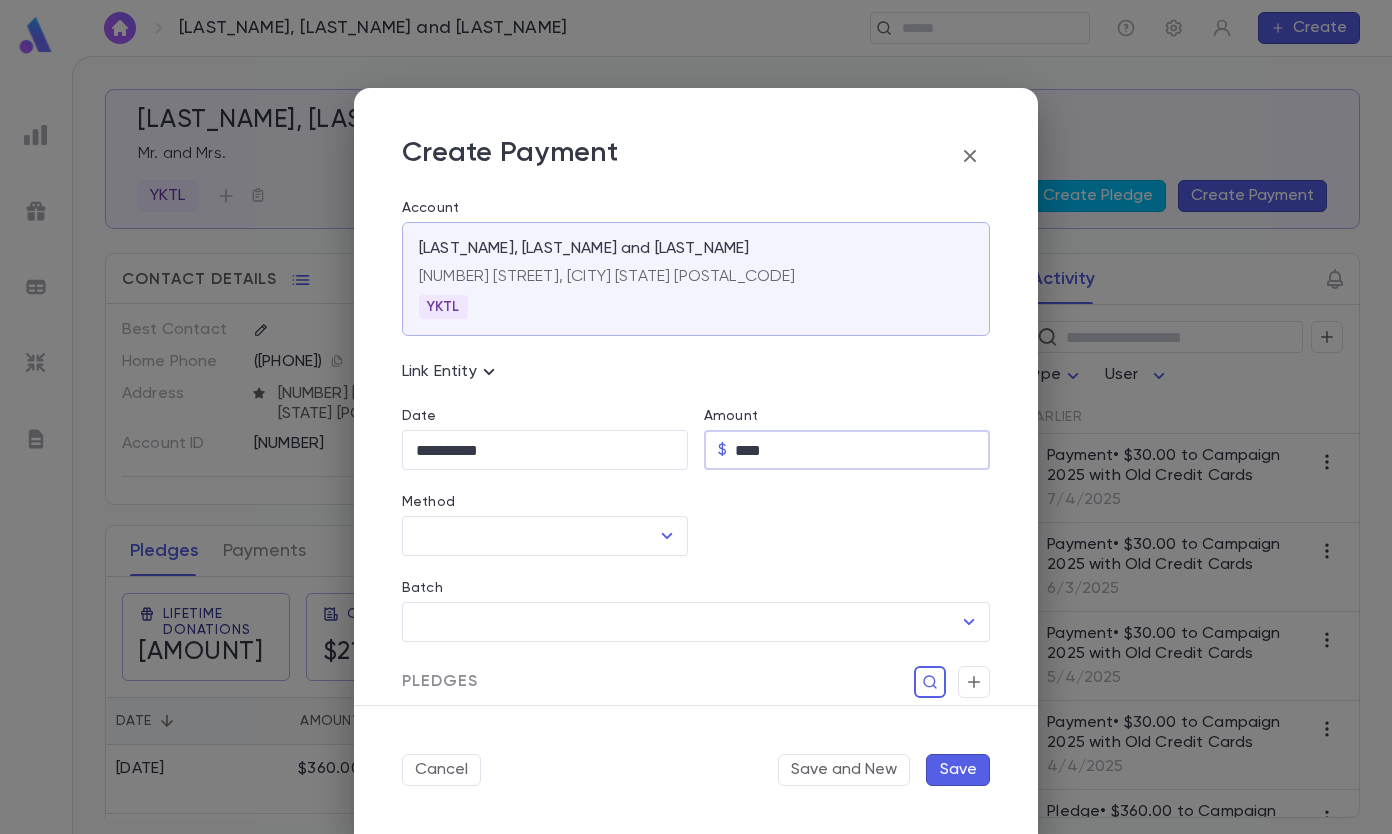 type on "*****" 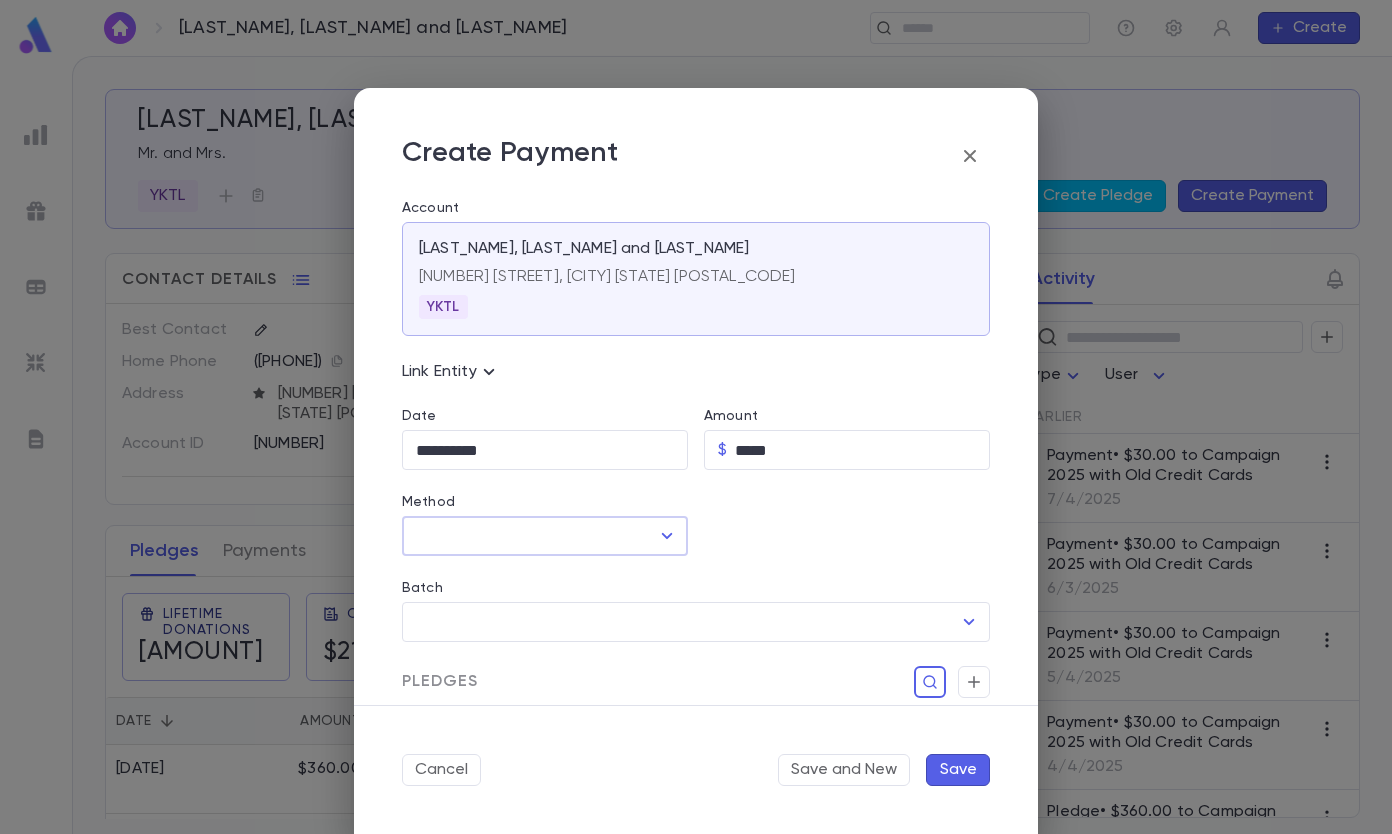 click on "**********" at bounding box center (545, 450) 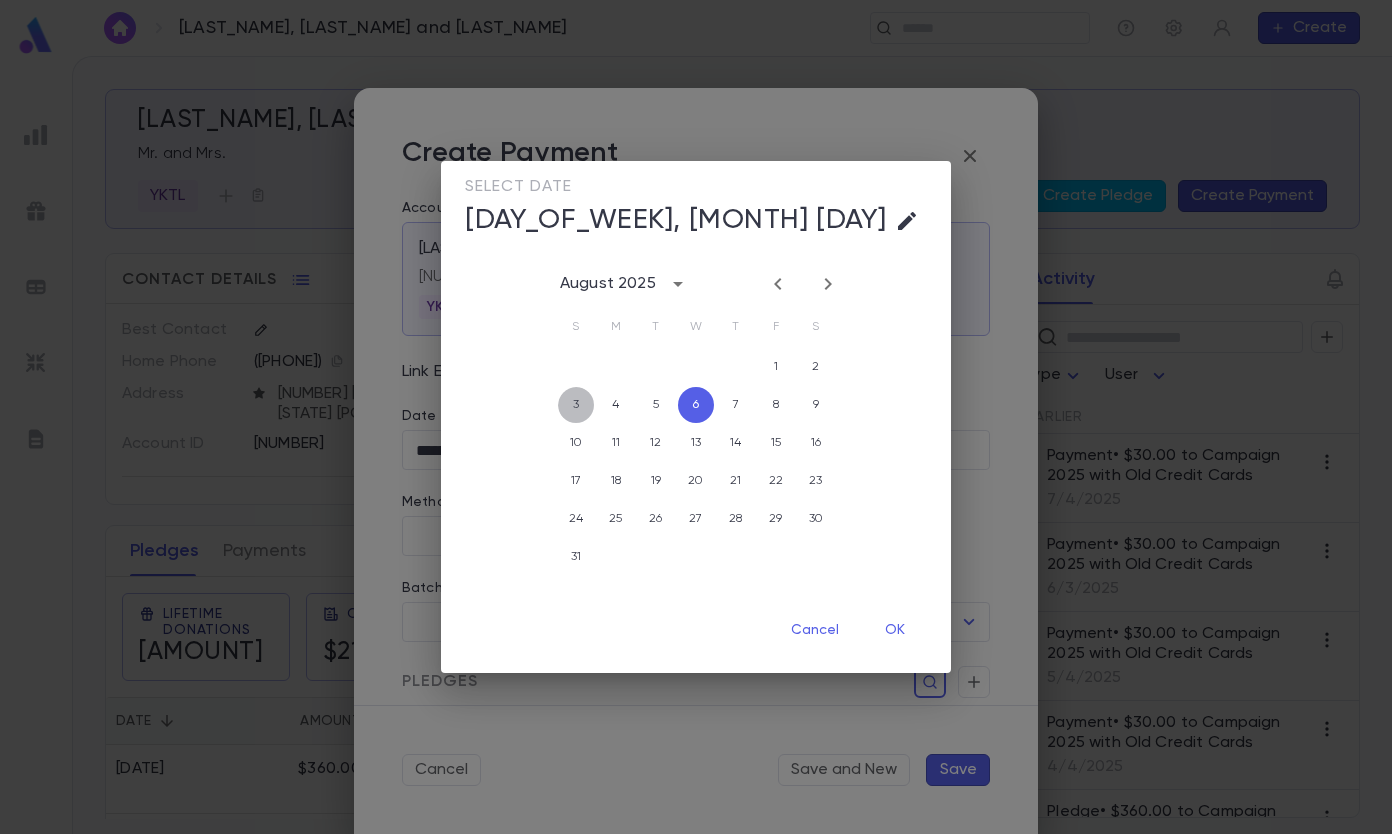 click on "3" at bounding box center (576, 405) 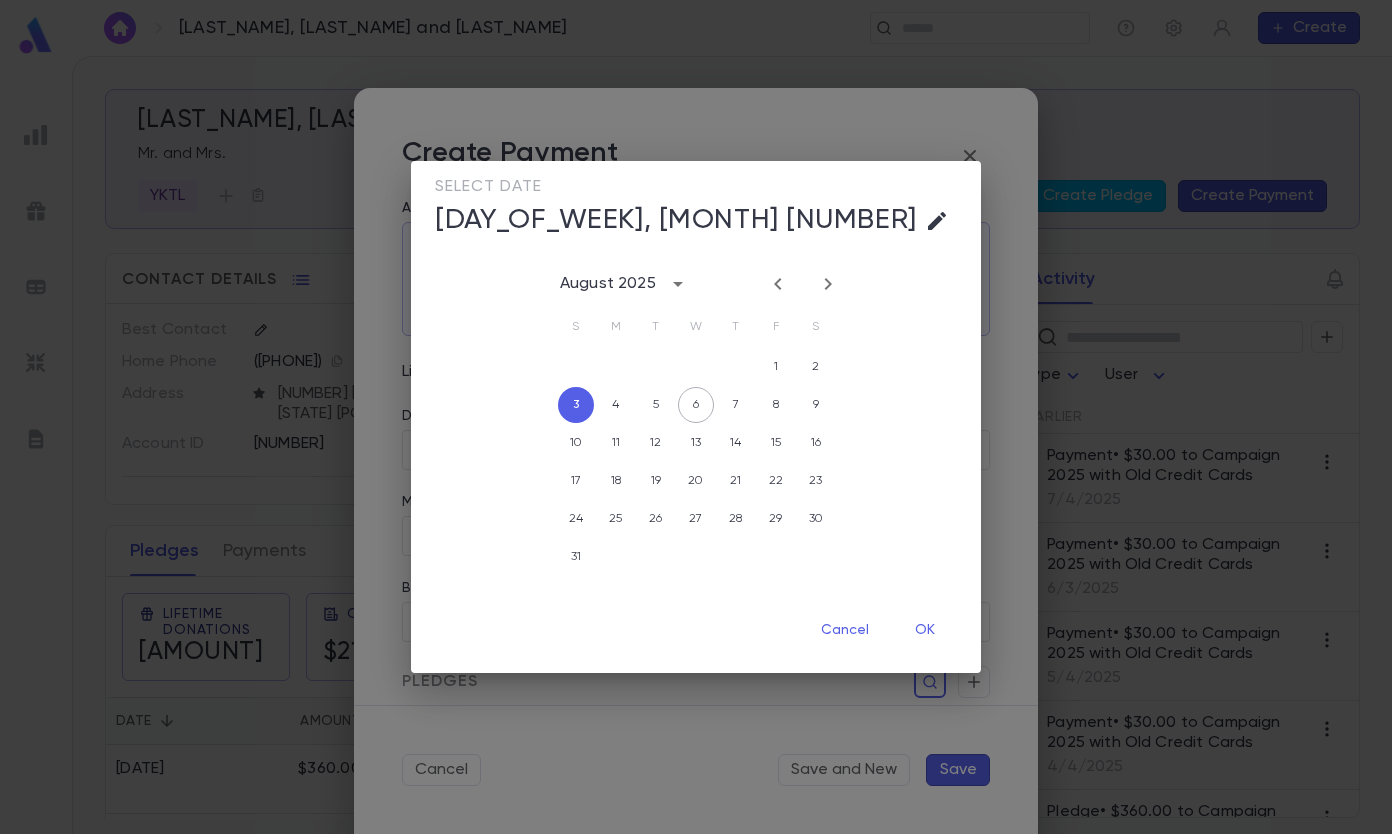 click on "OK" at bounding box center (925, 630) 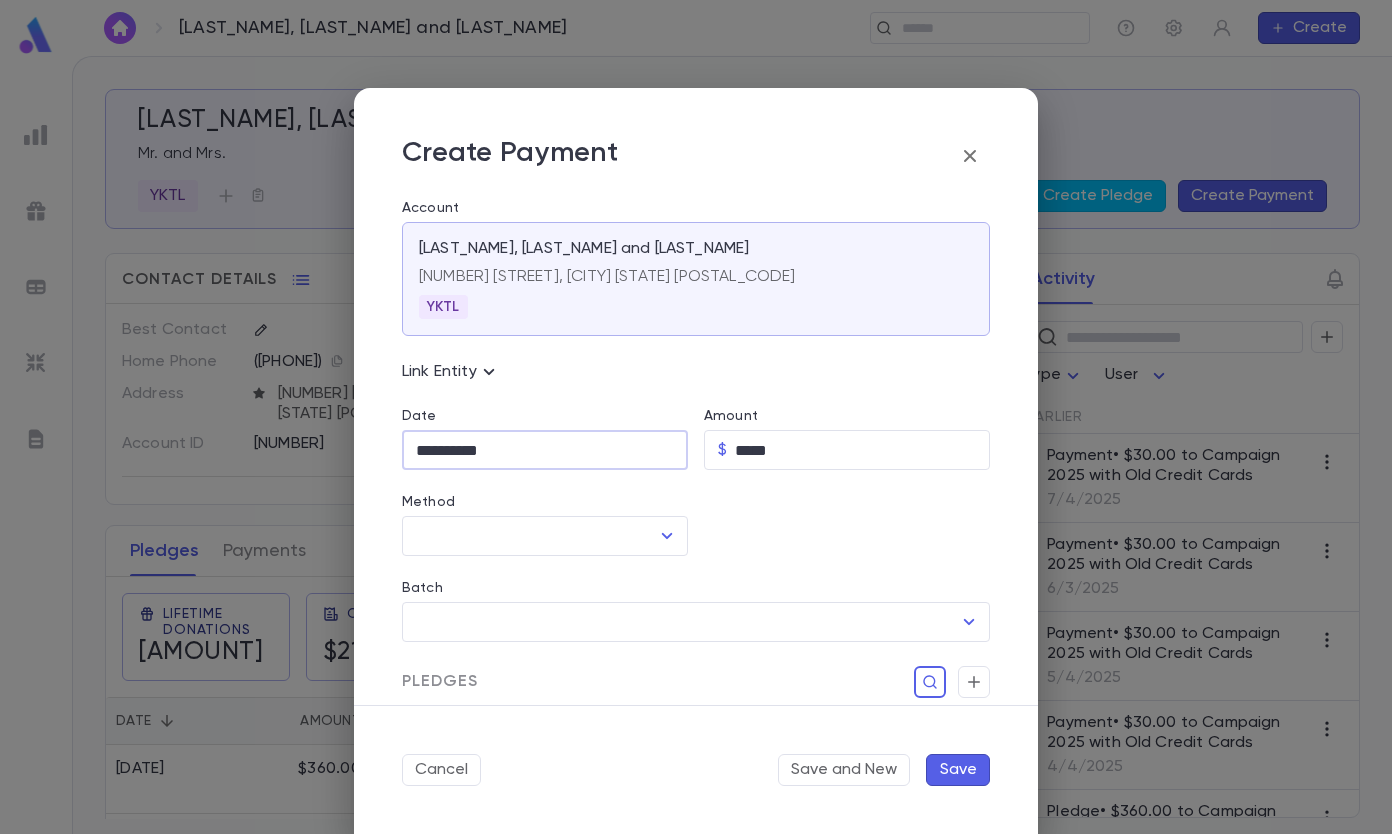 click on "Method" at bounding box center (530, 536) 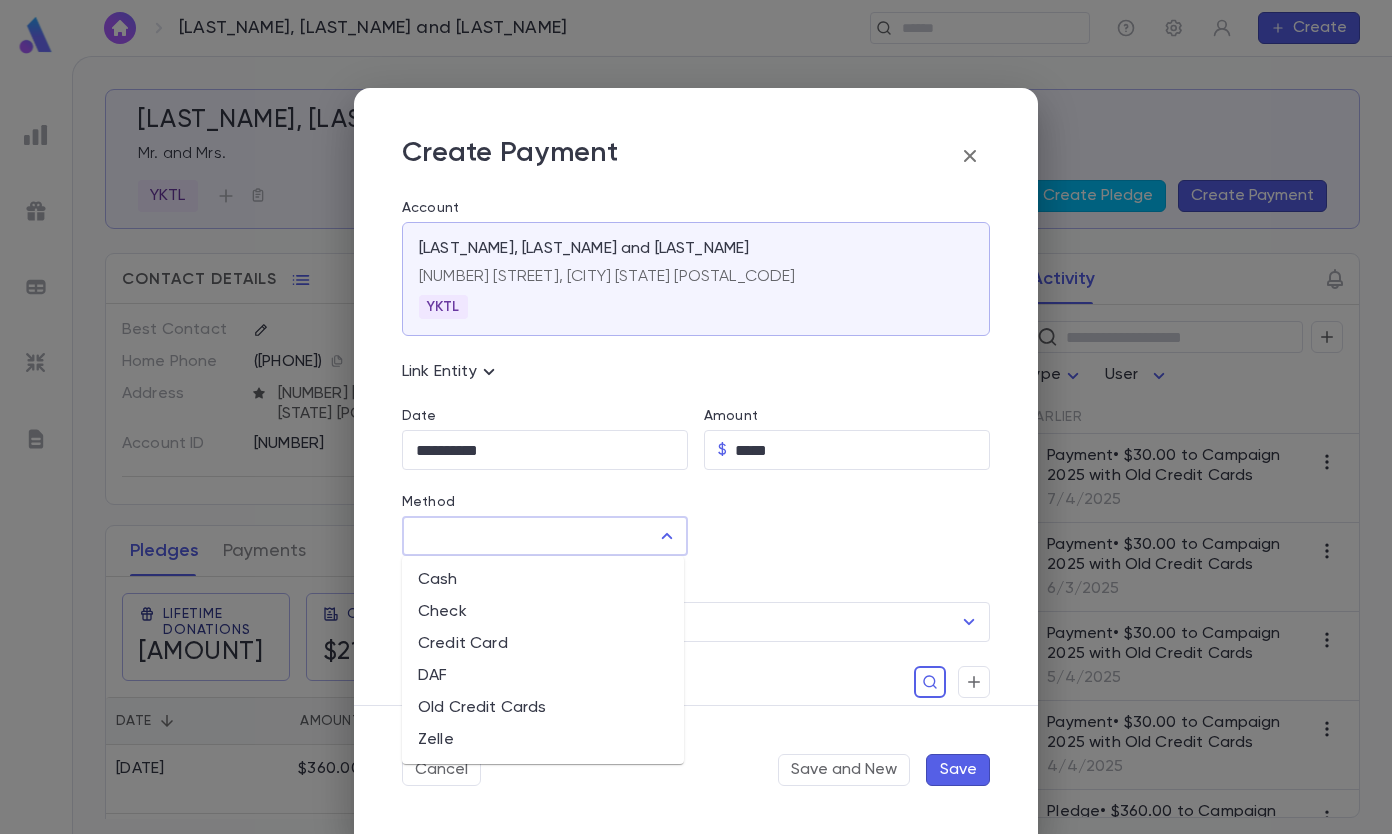 click on "Old Credit Cards" at bounding box center [543, 708] 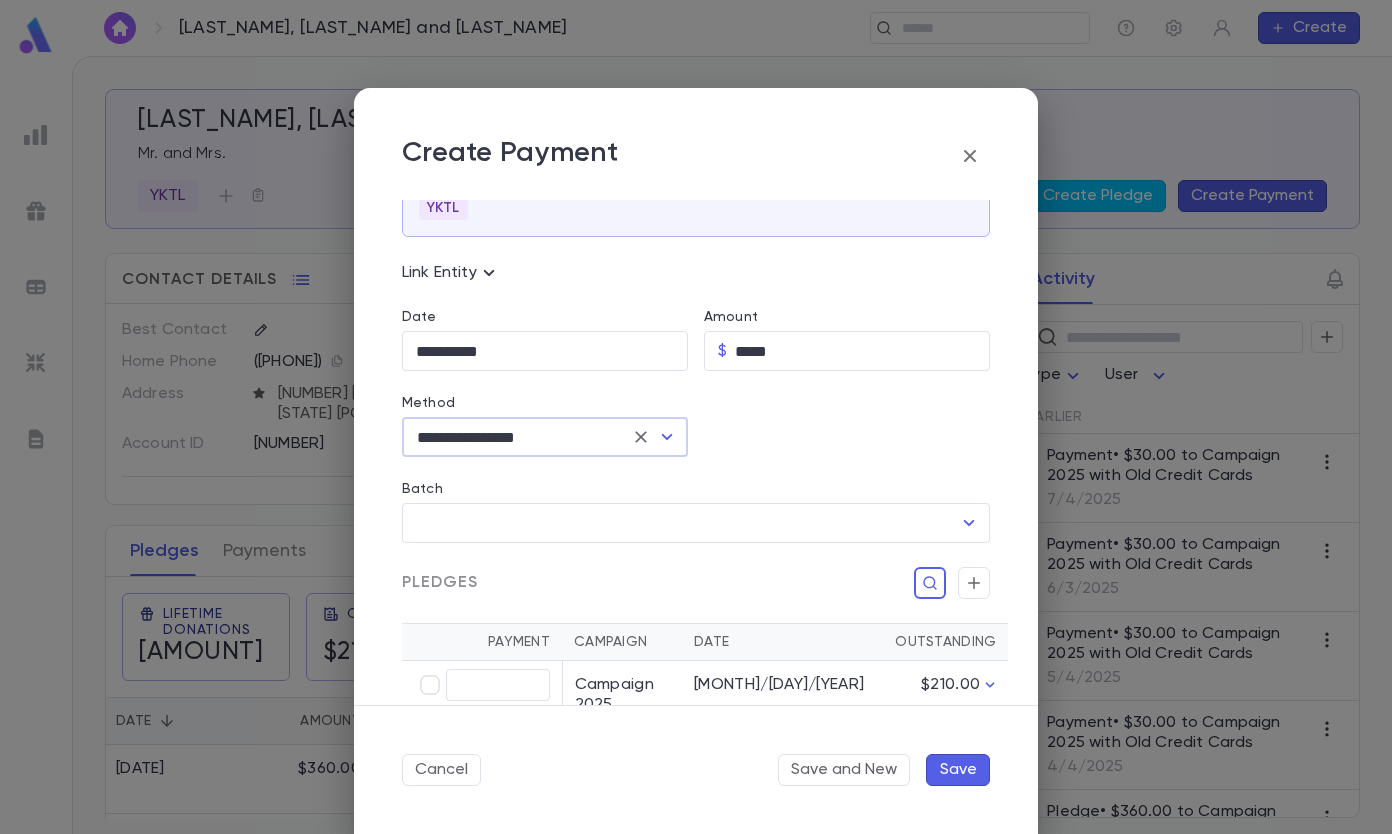 scroll, scrollTop: 300, scrollLeft: 0, axis: vertical 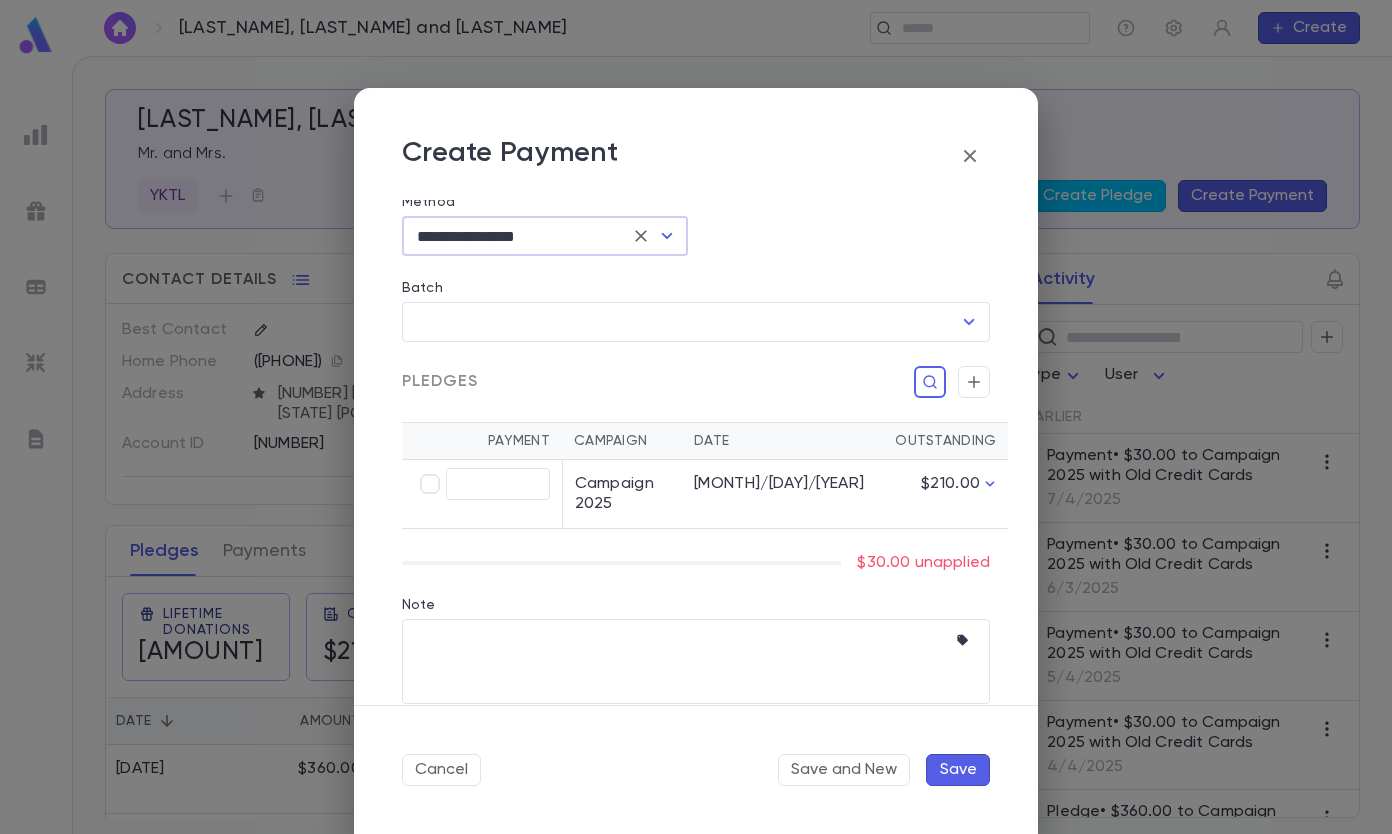 type on "*****" 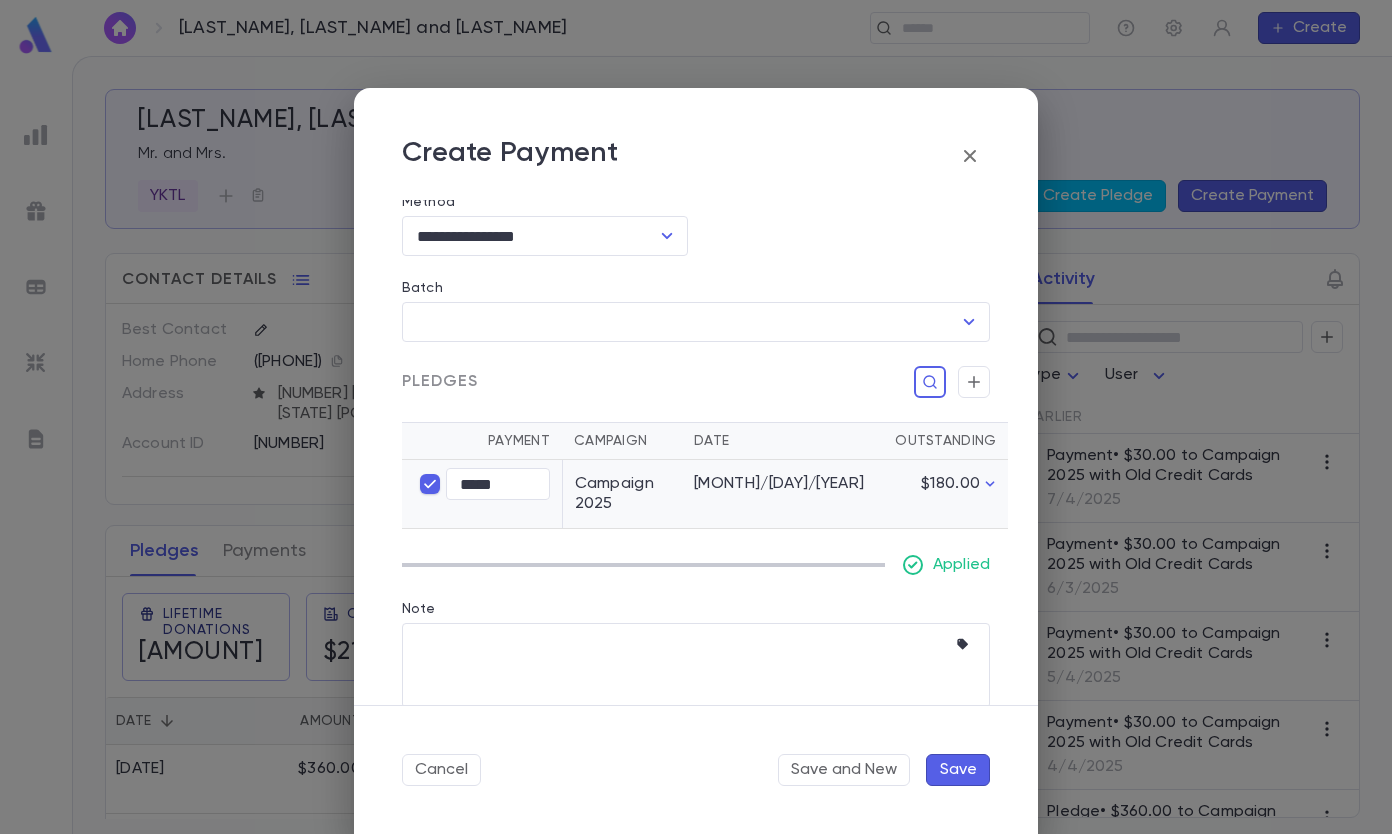click on "Save" at bounding box center [958, 770] 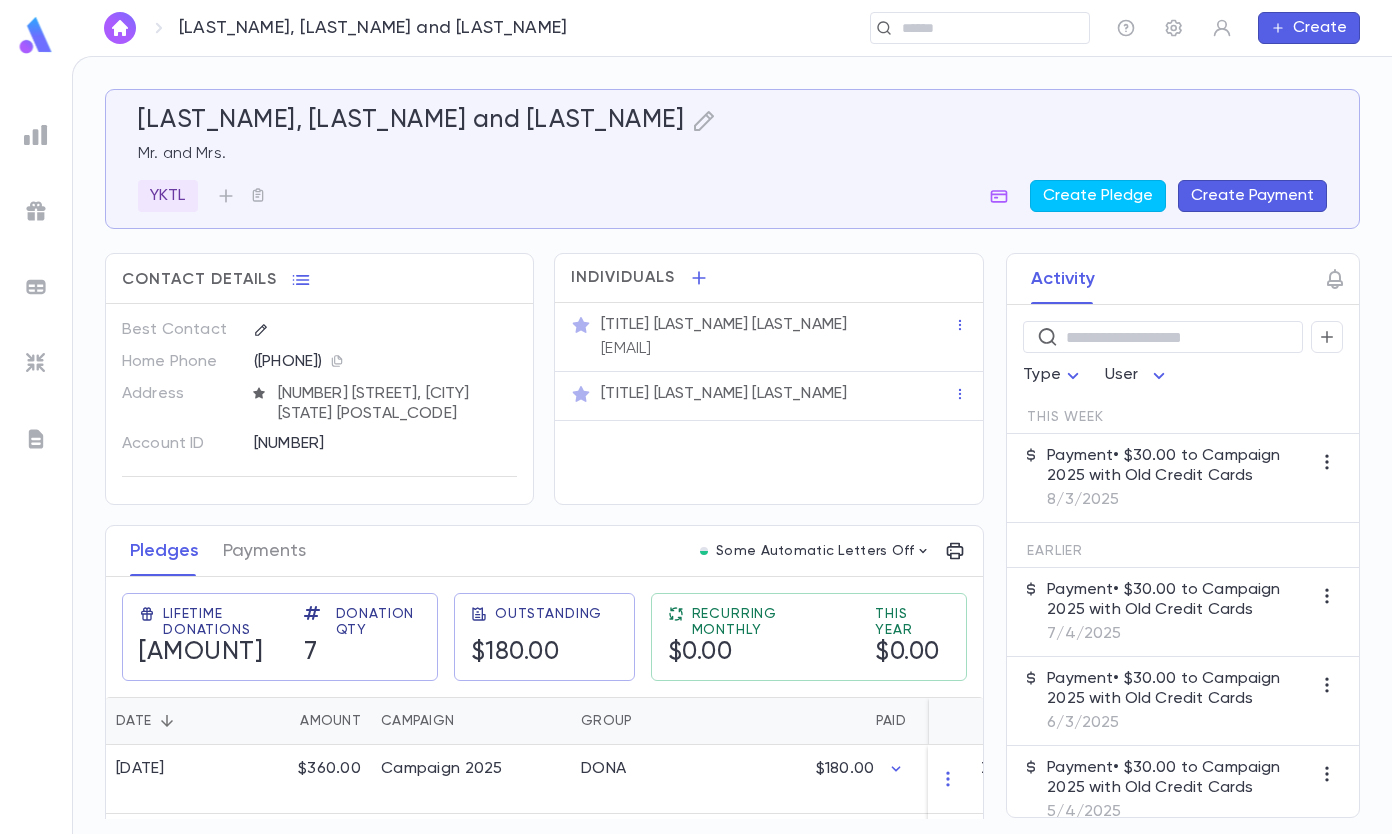 click at bounding box center [973, 28] 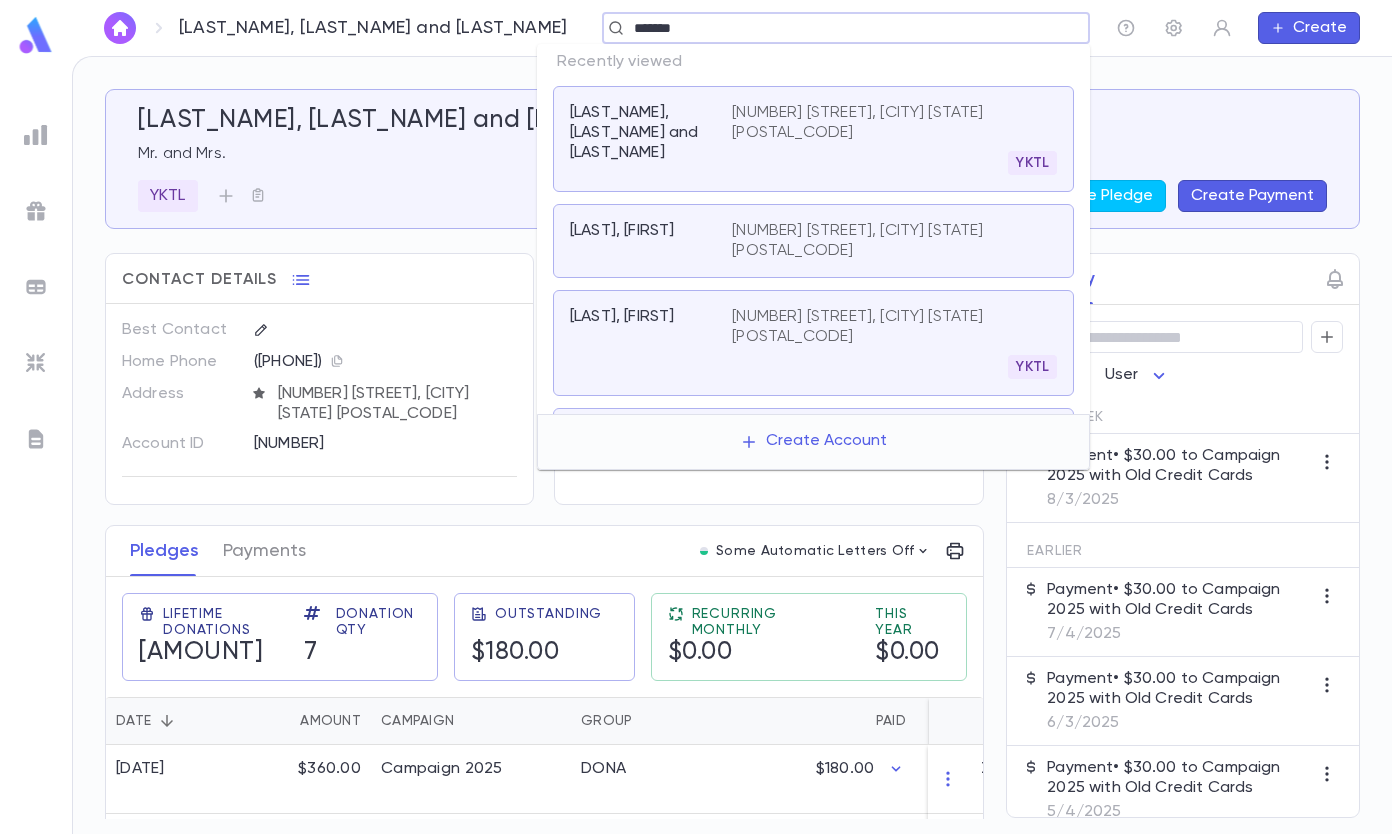 type on "*******" 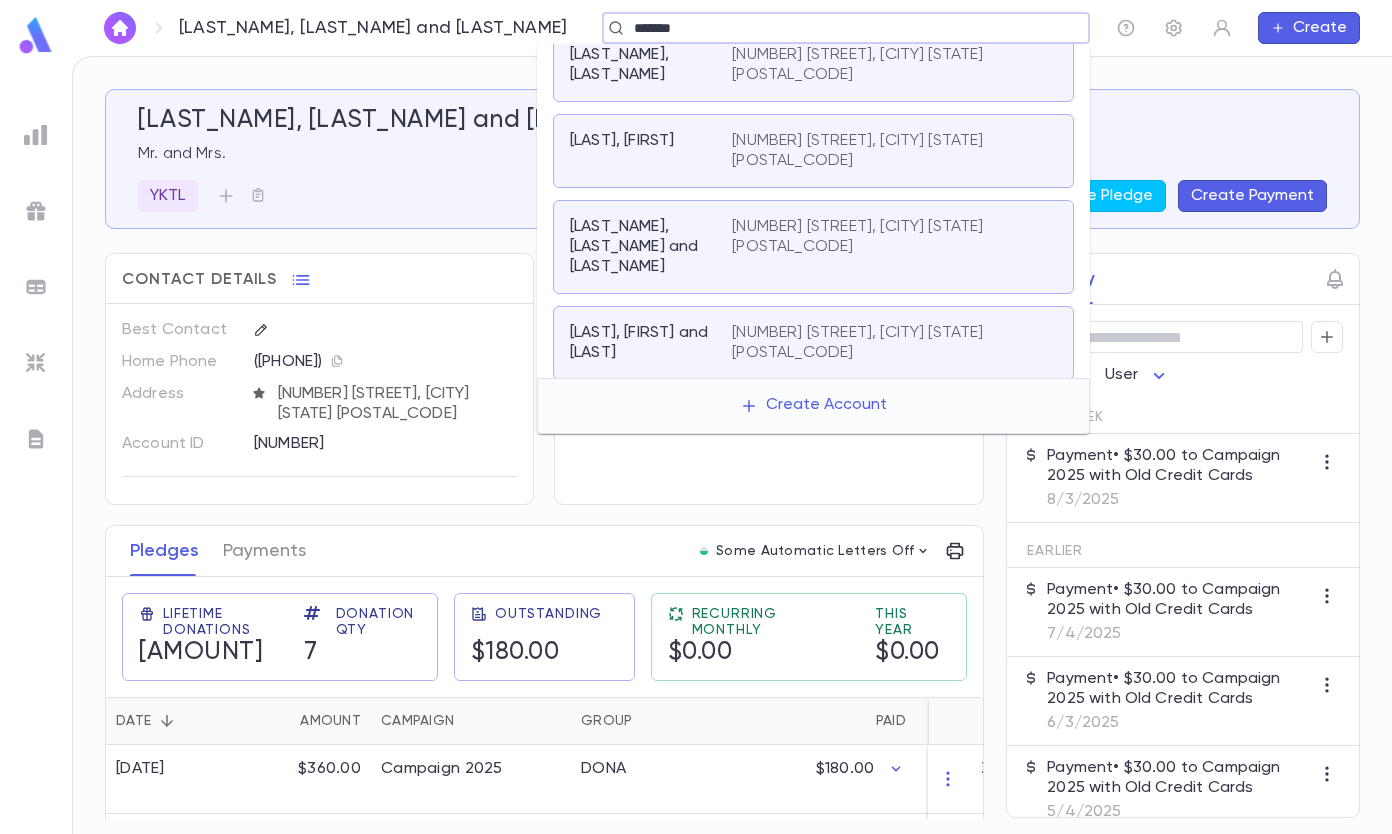 scroll, scrollTop: 500, scrollLeft: 0, axis: vertical 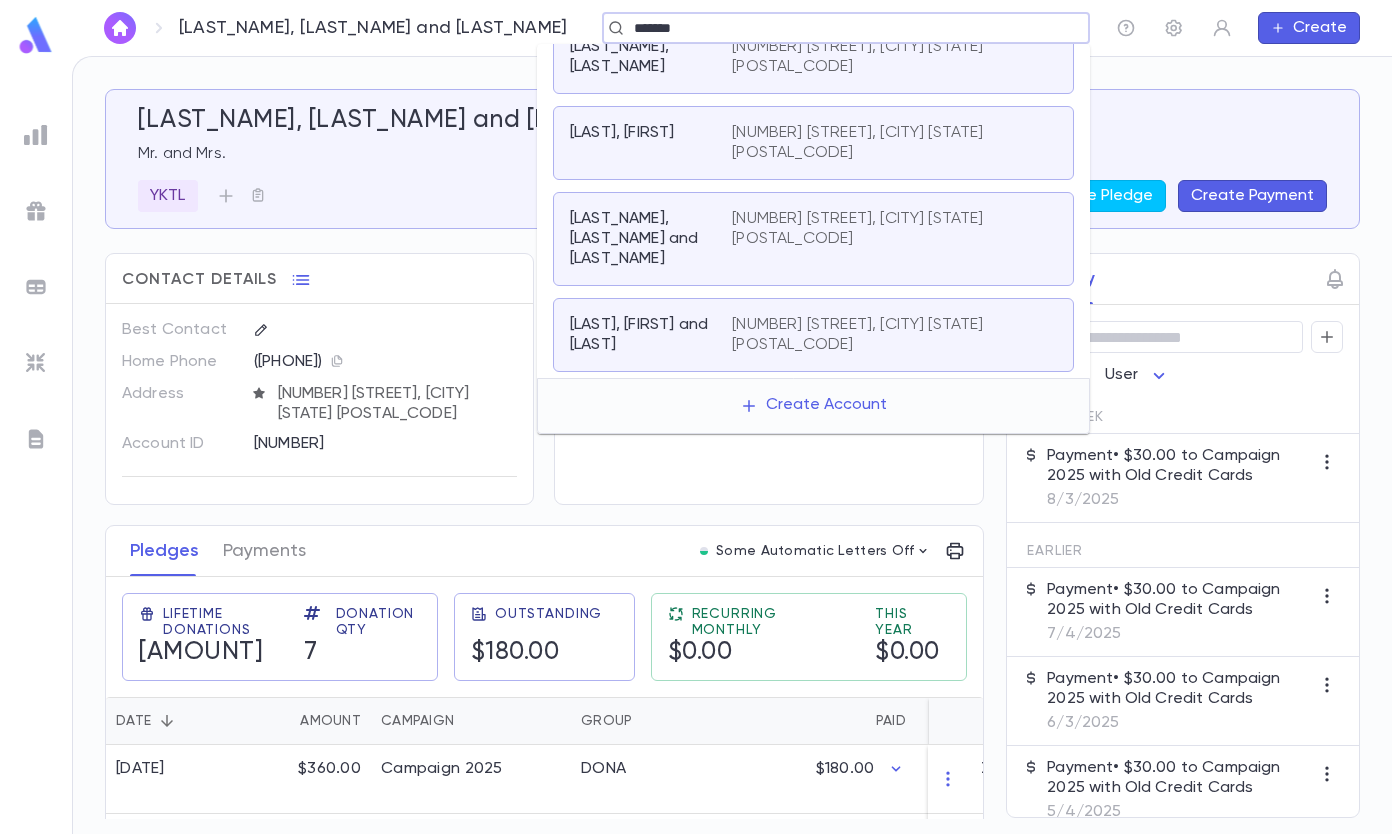 click on "[LAST_NAME], [LAST_NAME] and [LAST_NAME]" at bounding box center [639, 239] 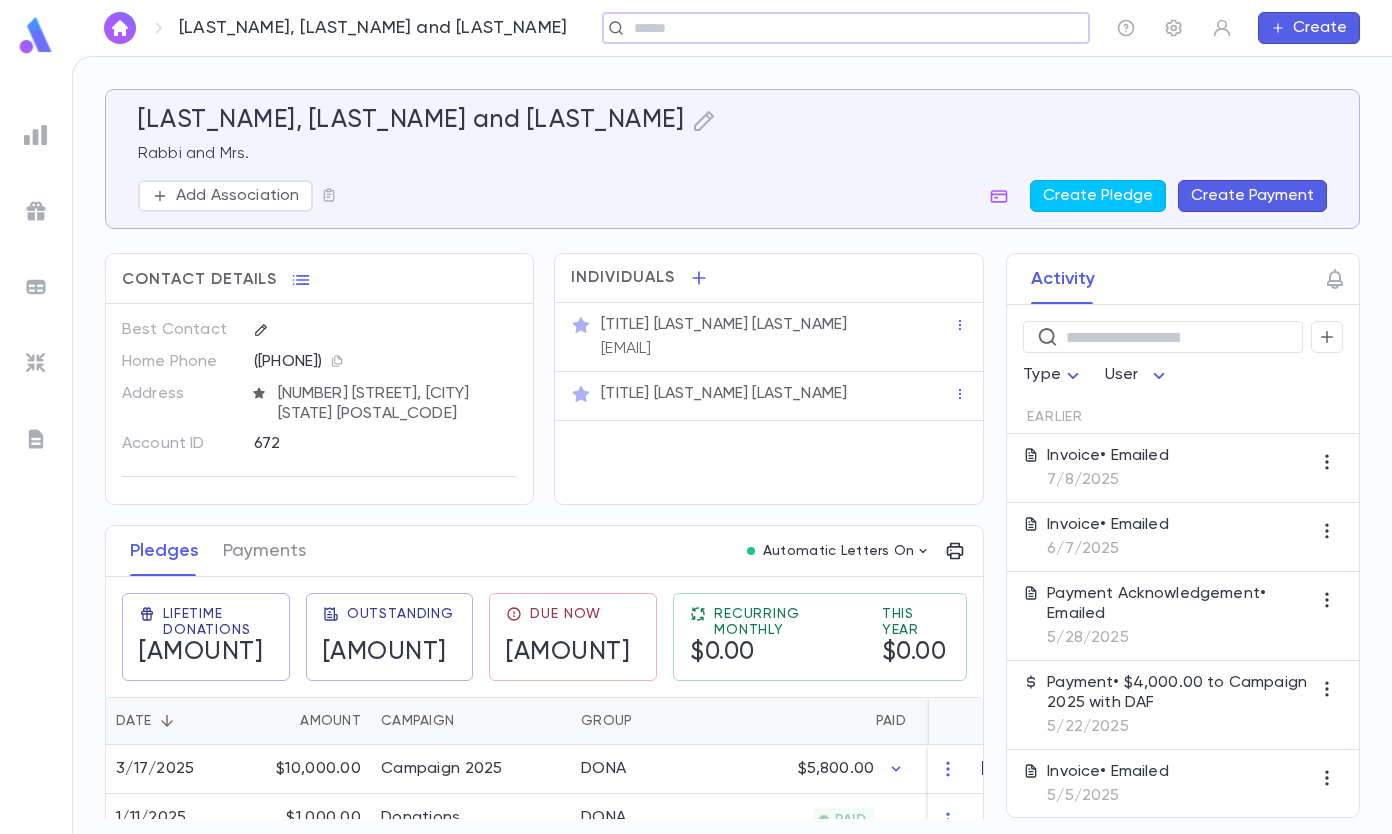 click on "Create Payment" at bounding box center (1252, 196) 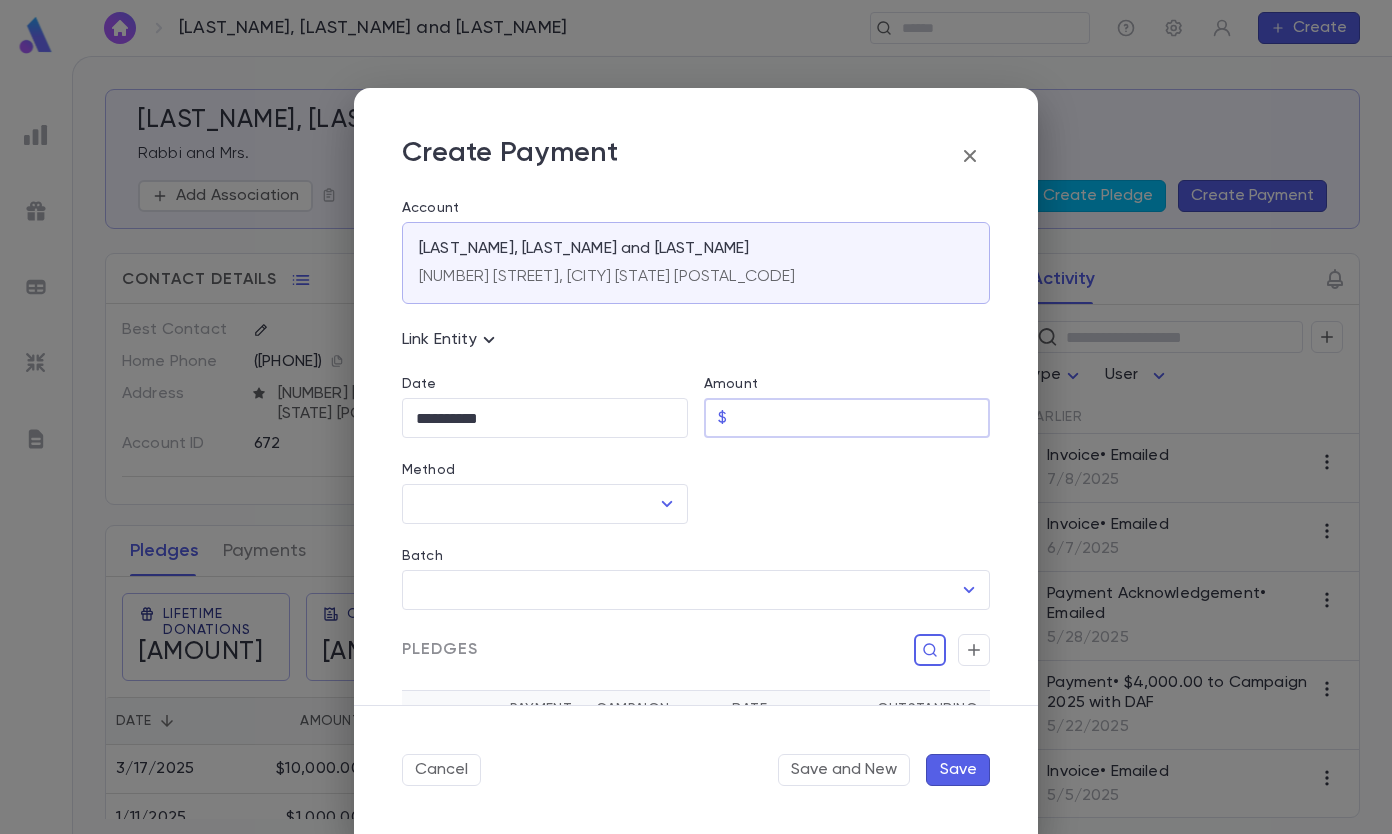 click on "Amount" at bounding box center [862, 418] 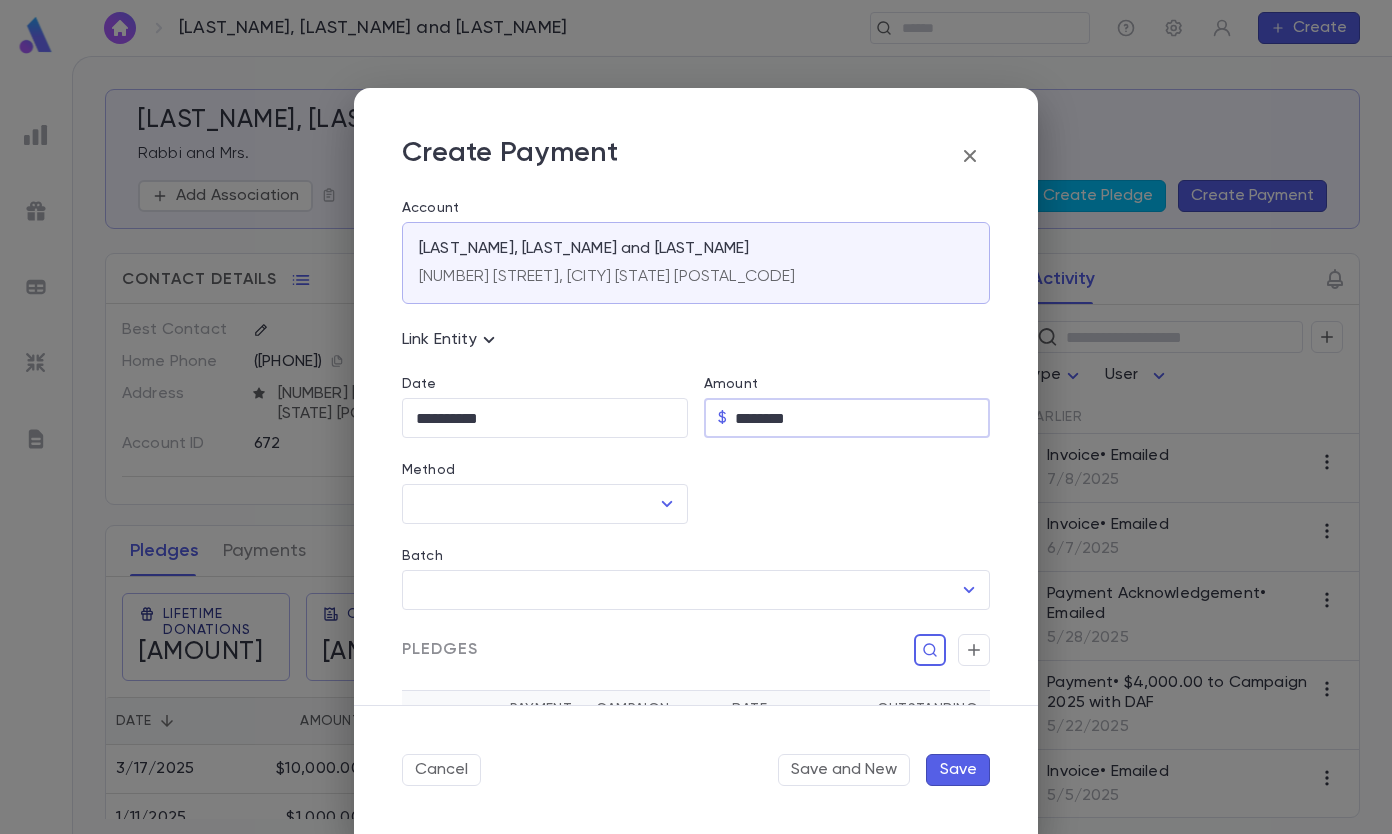 type on "********" 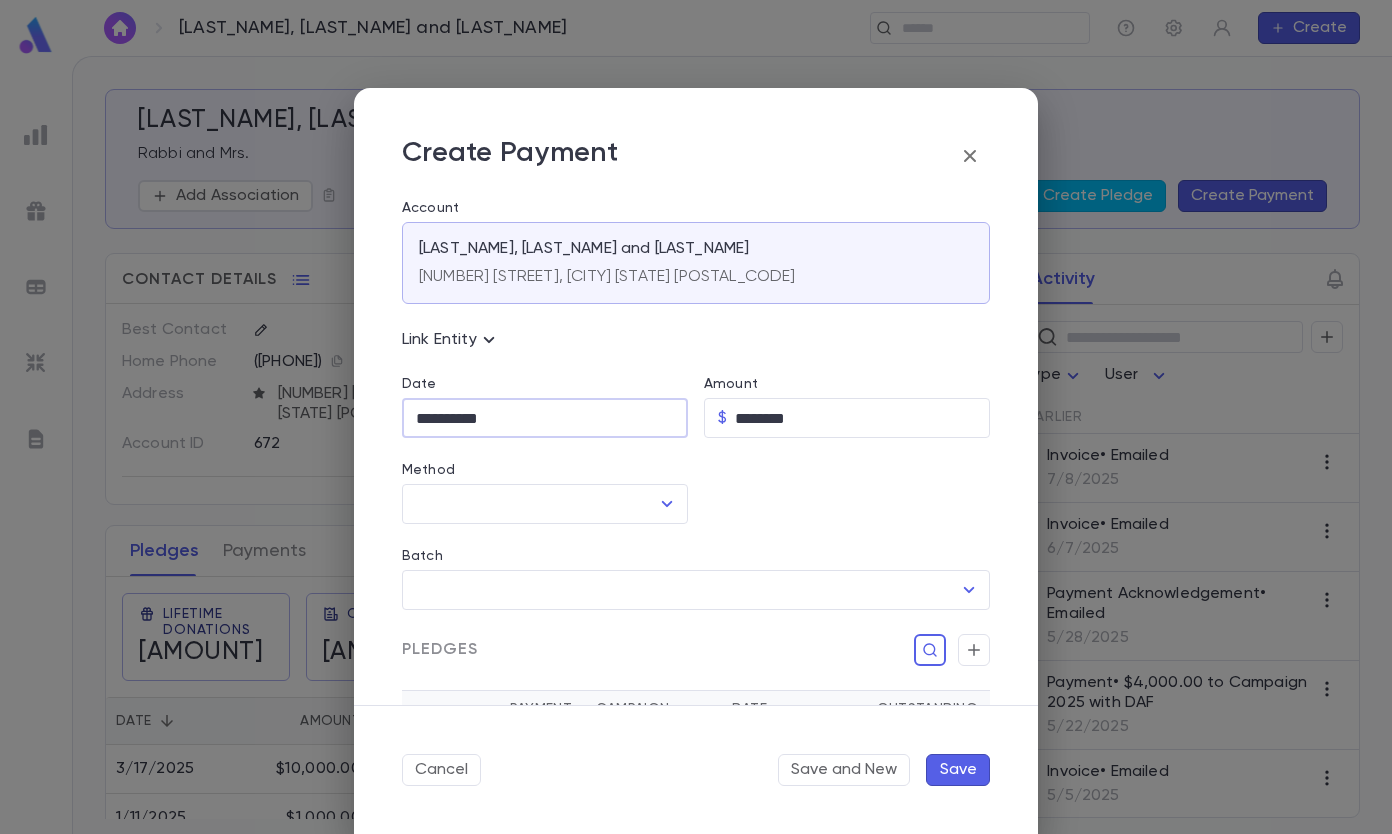 click on "**********" at bounding box center (545, 418) 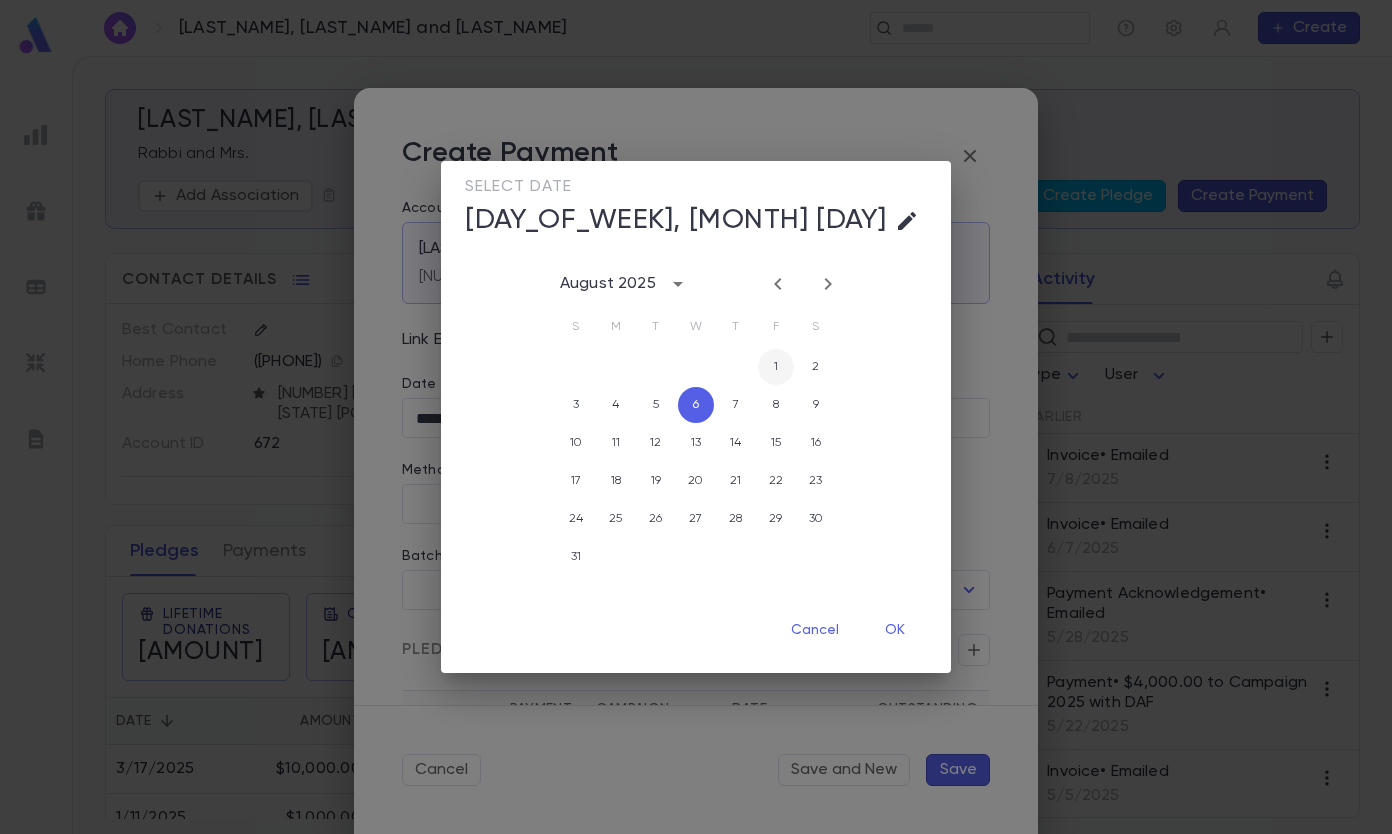 click on "1" at bounding box center (776, 367) 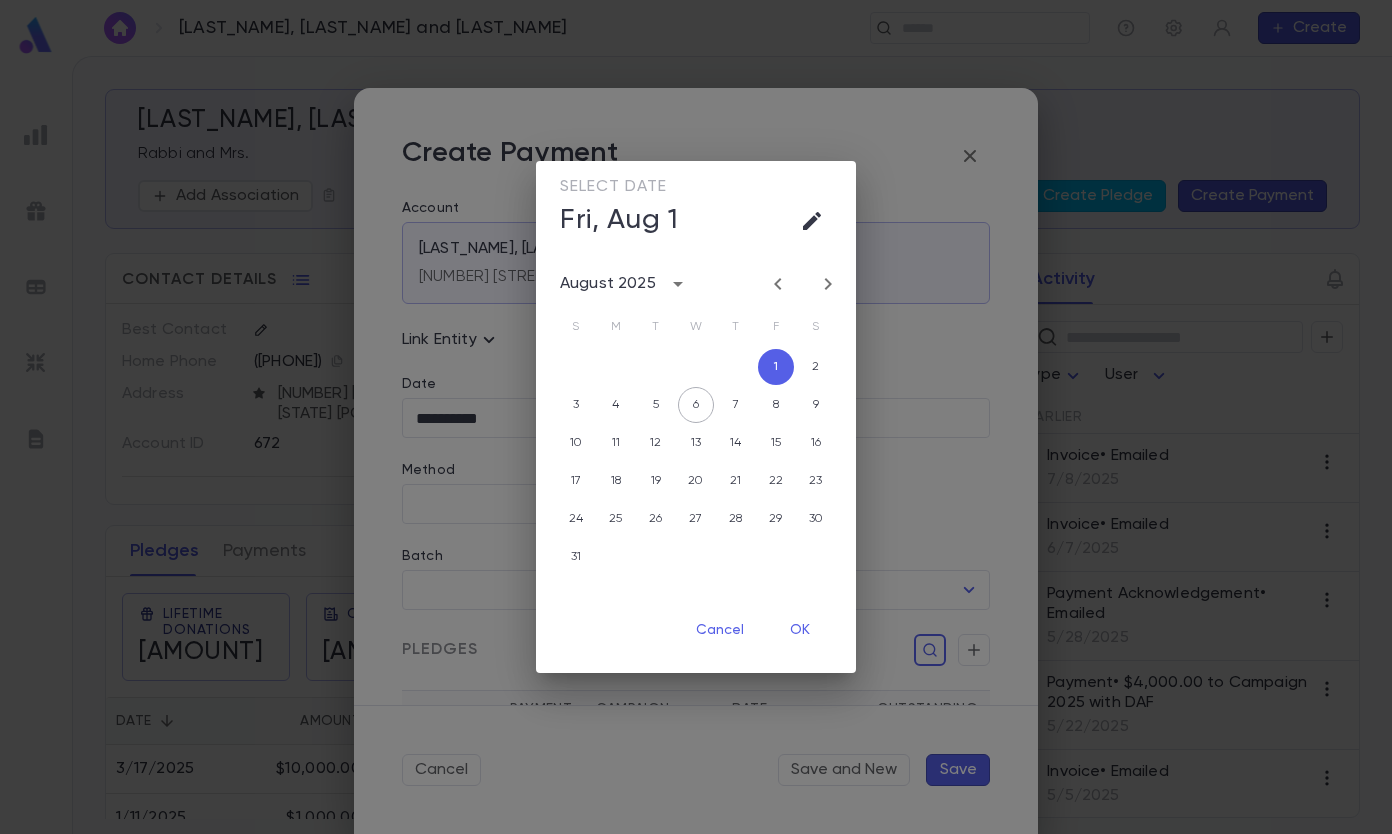 click on "OK" at bounding box center [800, 630] 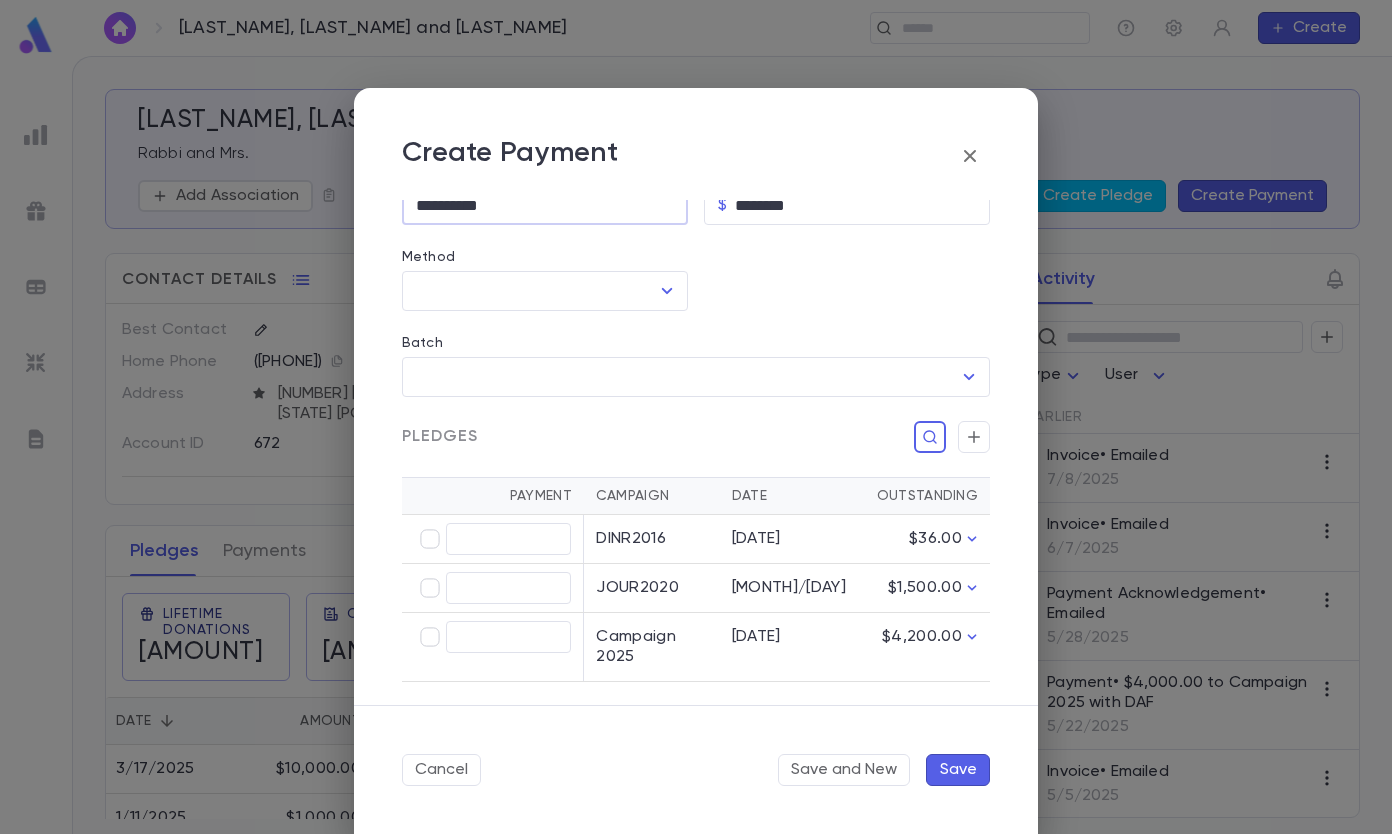 scroll, scrollTop: 300, scrollLeft: 0, axis: vertical 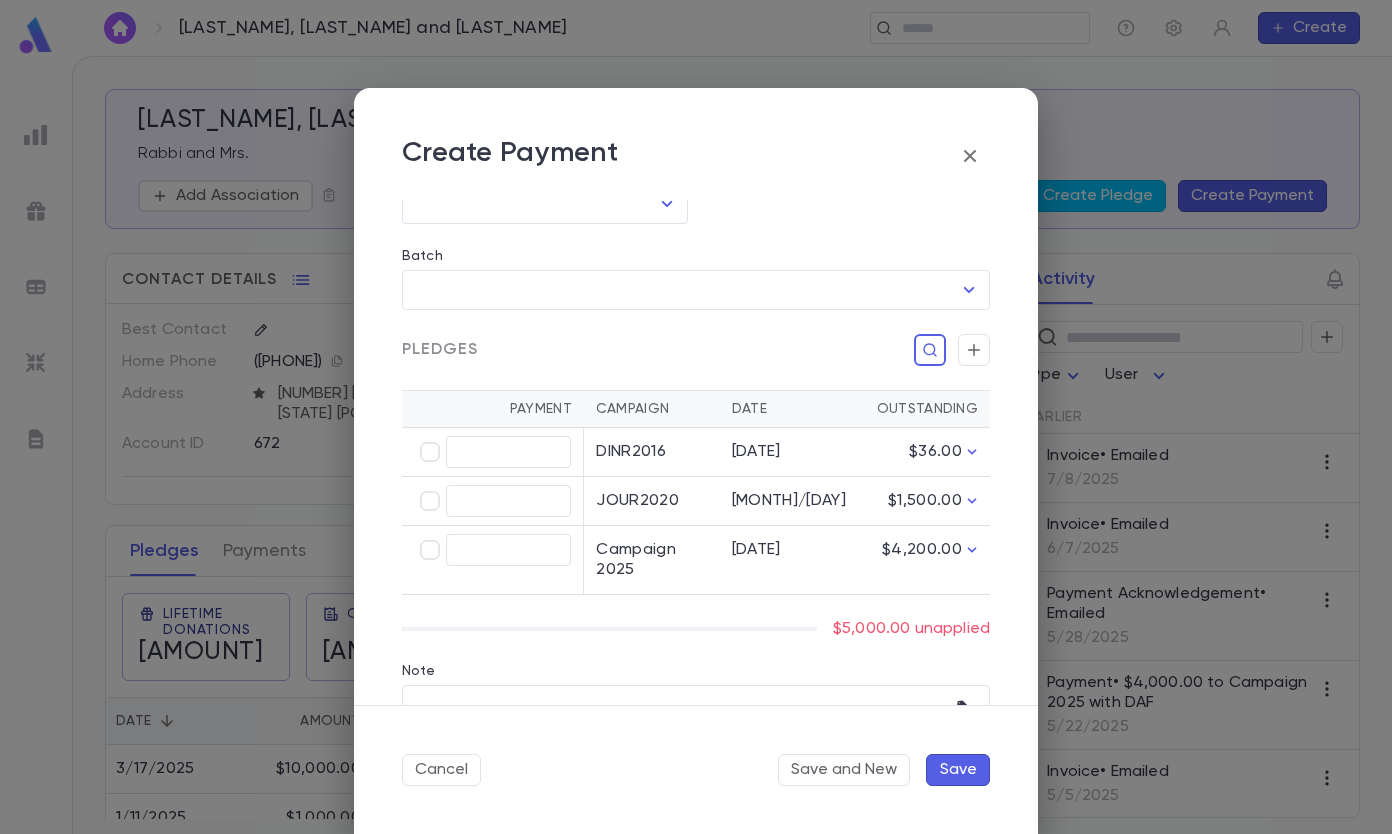 click on "Batch ​" at bounding box center [688, 267] 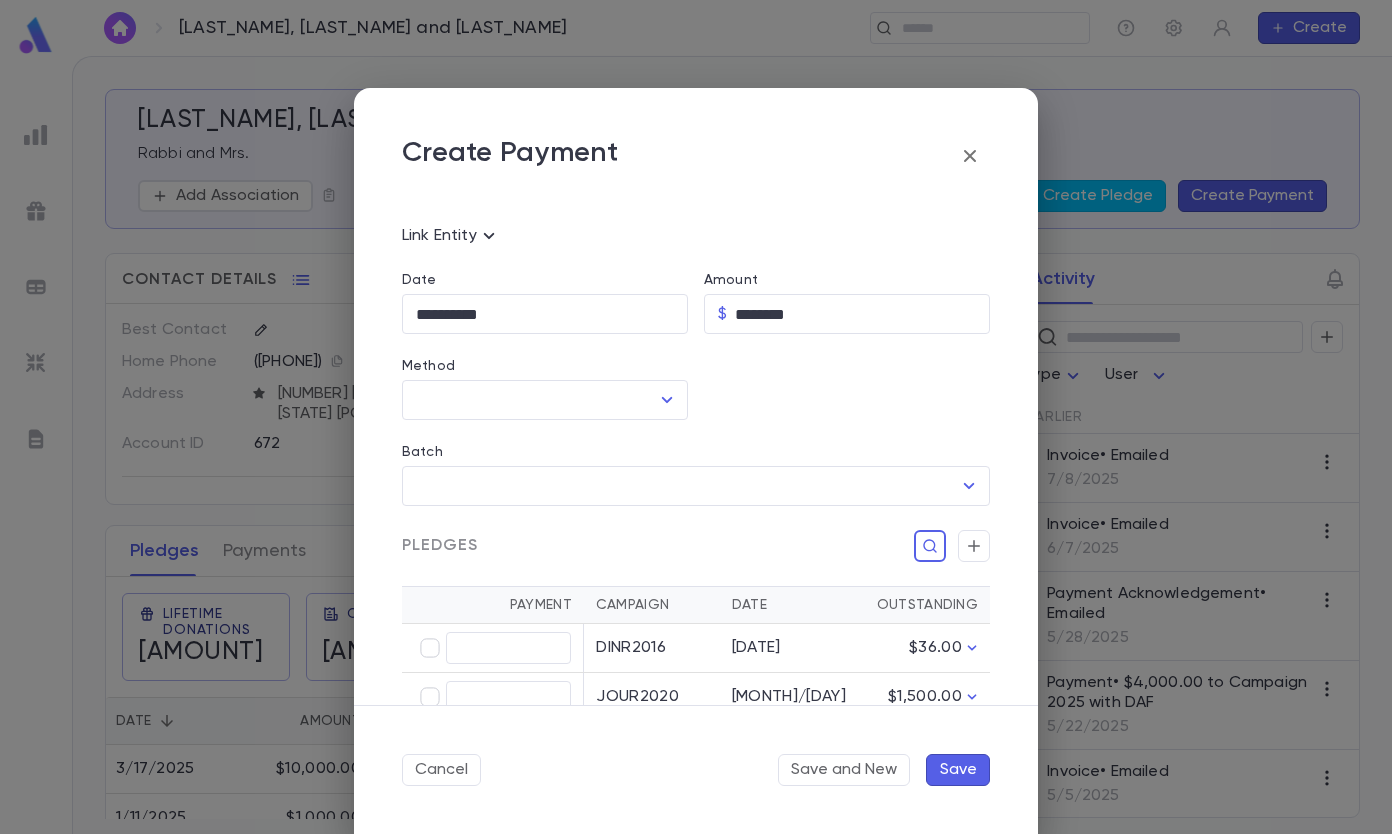 scroll, scrollTop: 100, scrollLeft: 0, axis: vertical 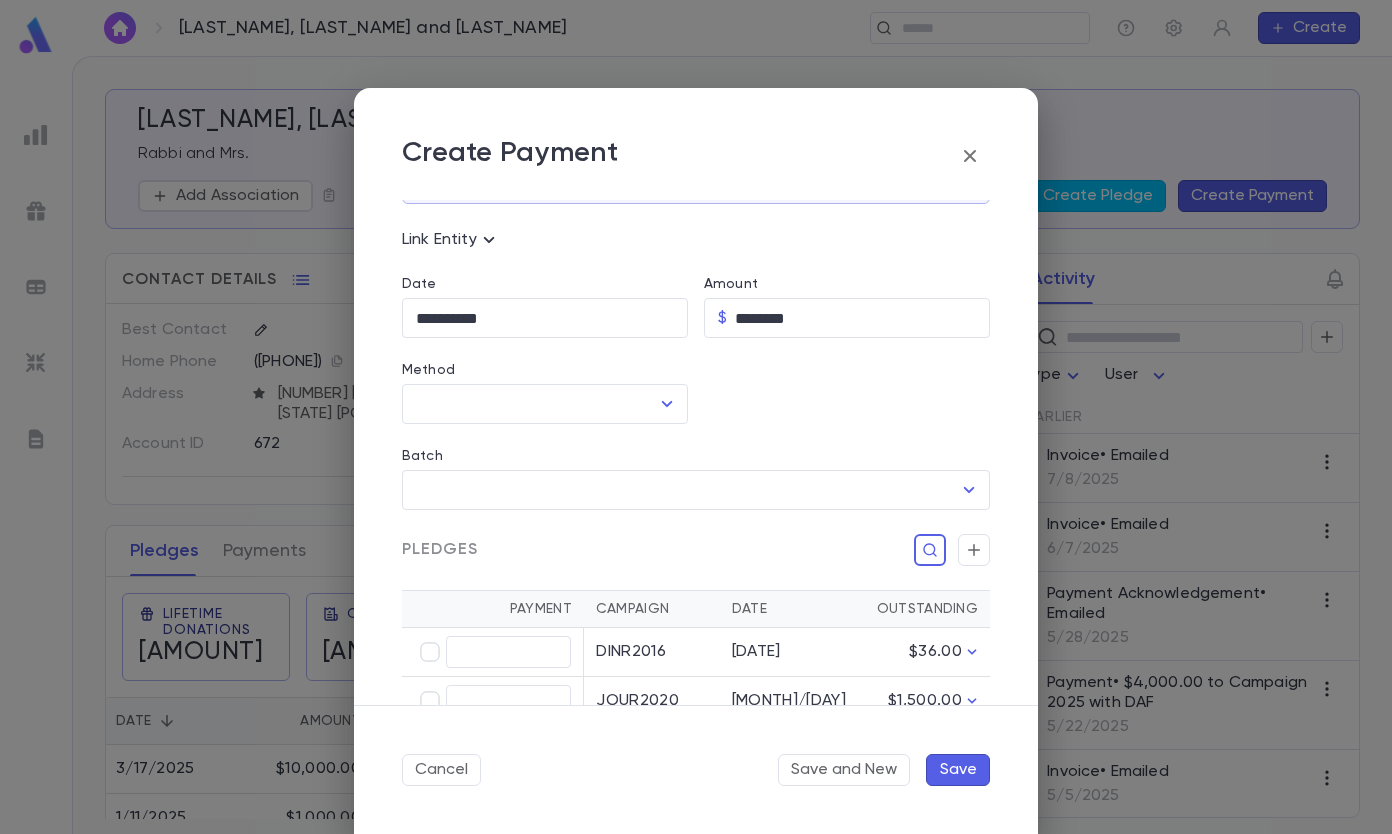 click on "Method" at bounding box center (530, 404) 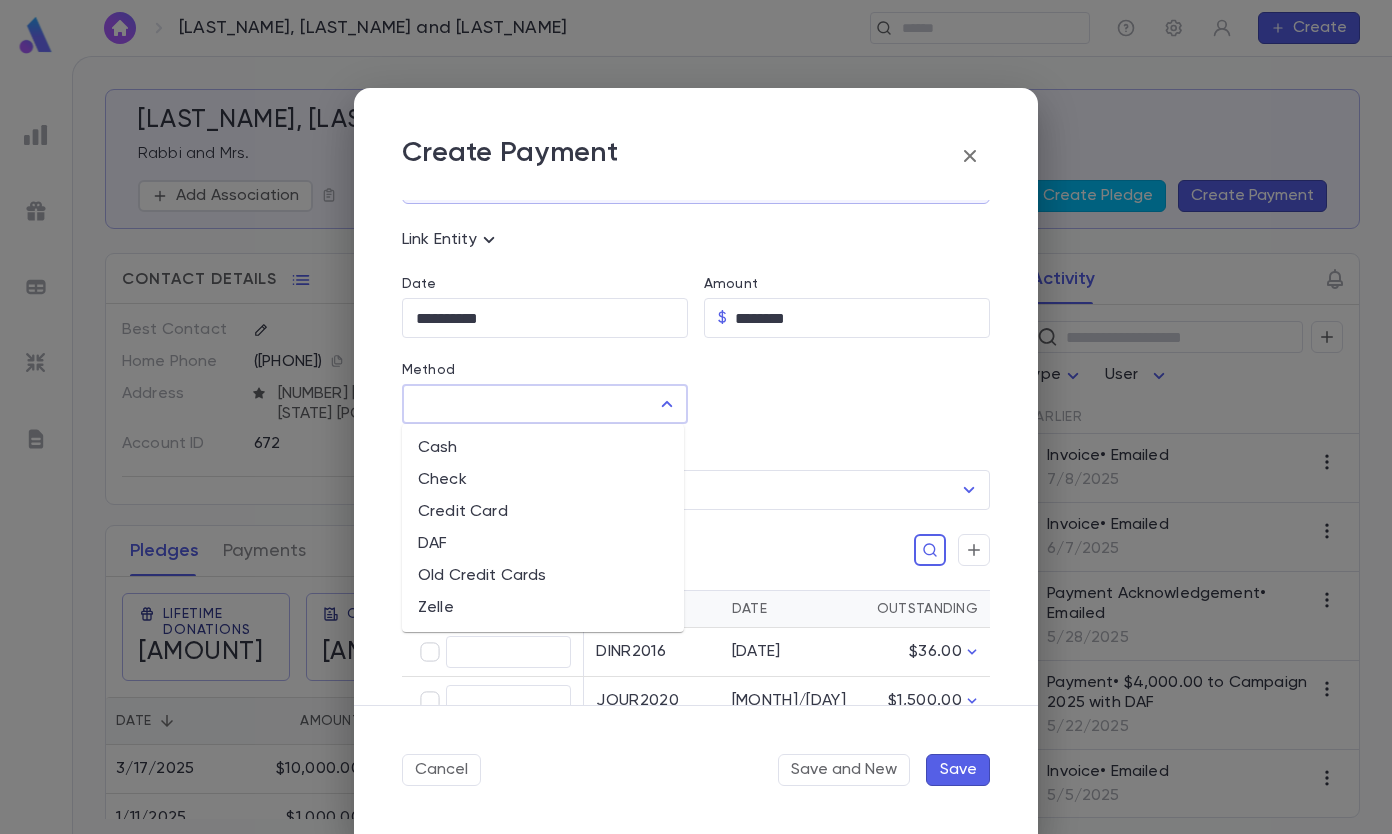 click on "DAF" at bounding box center [543, 544] 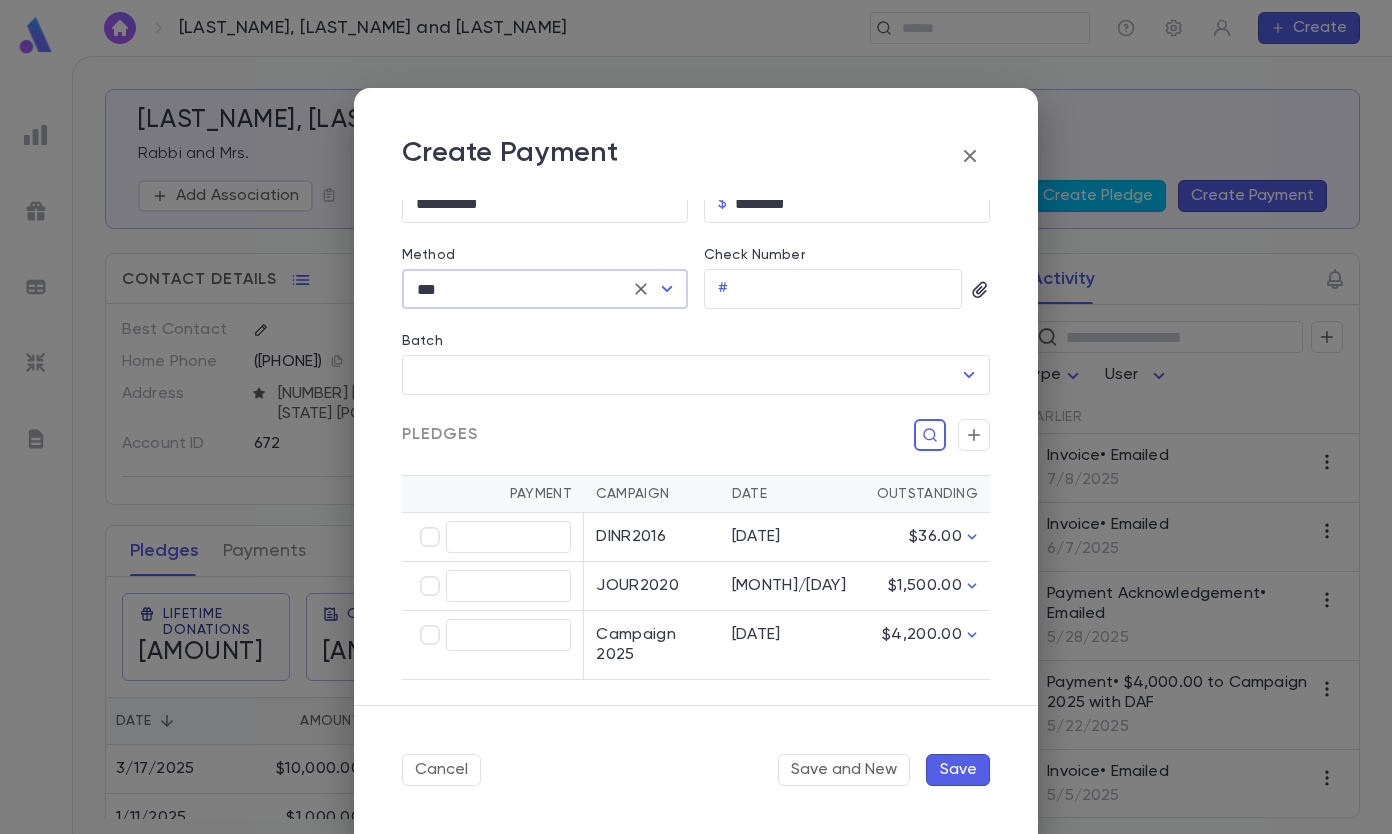scroll, scrollTop: 300, scrollLeft: 0, axis: vertical 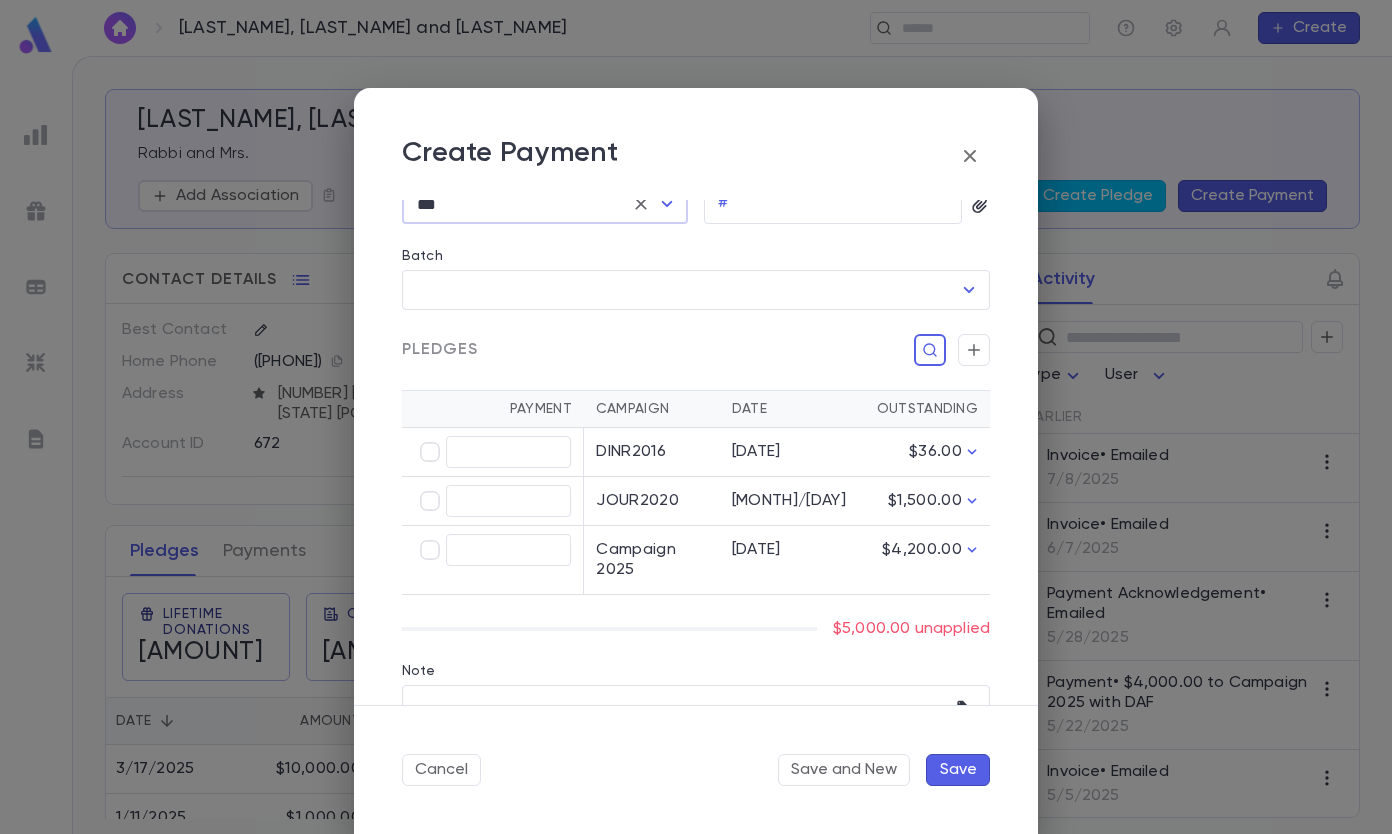 type on "********" 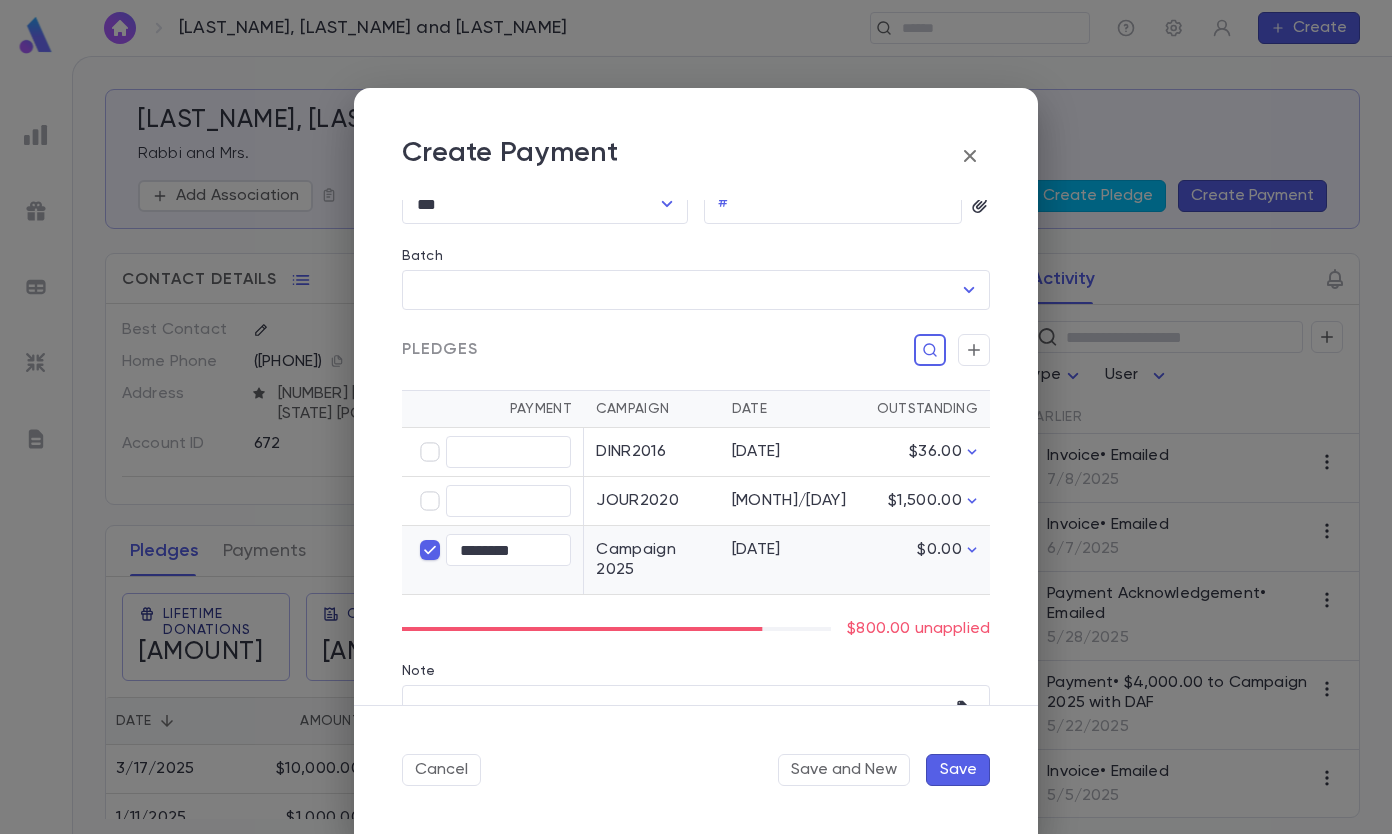 click 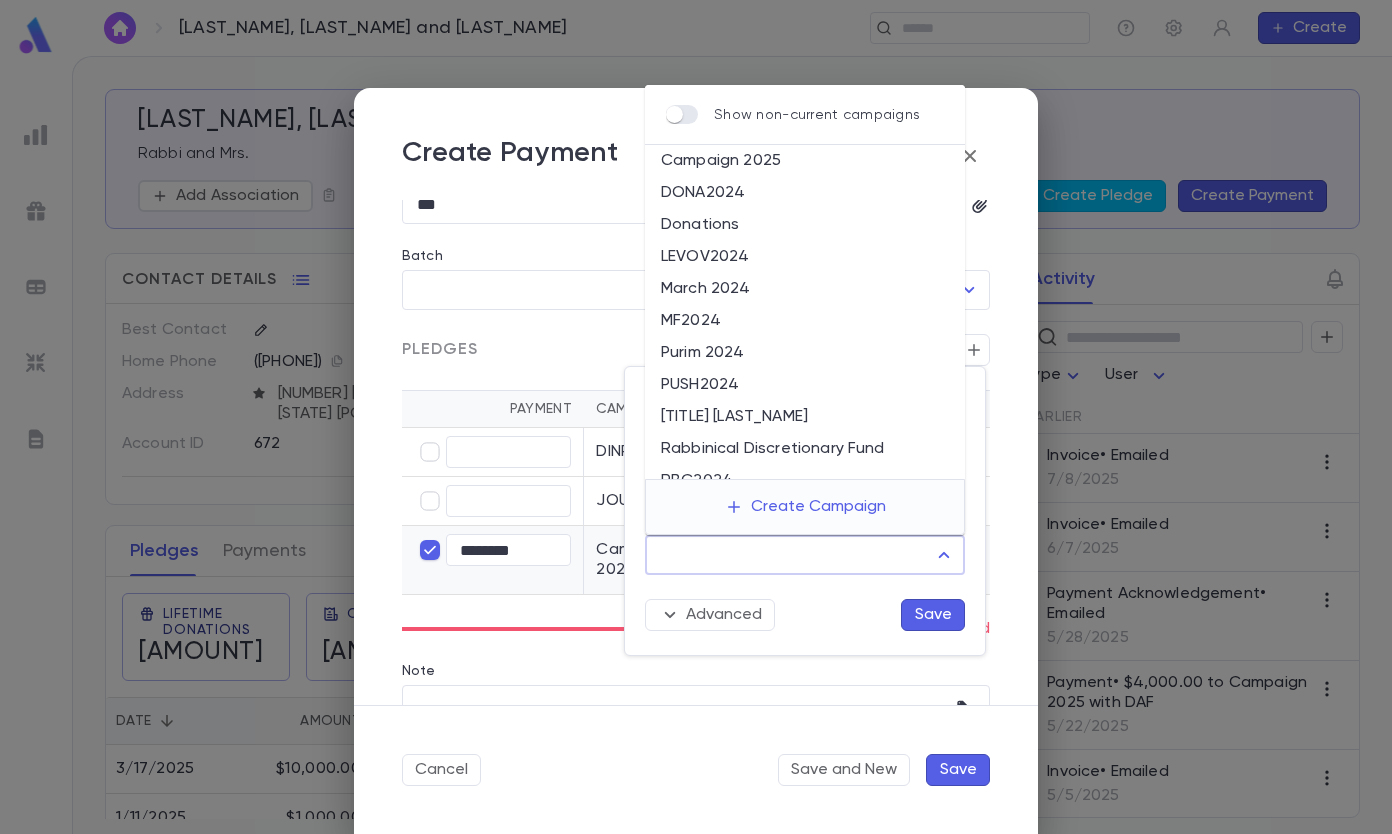 click on "Campaign" at bounding box center [790, 555] 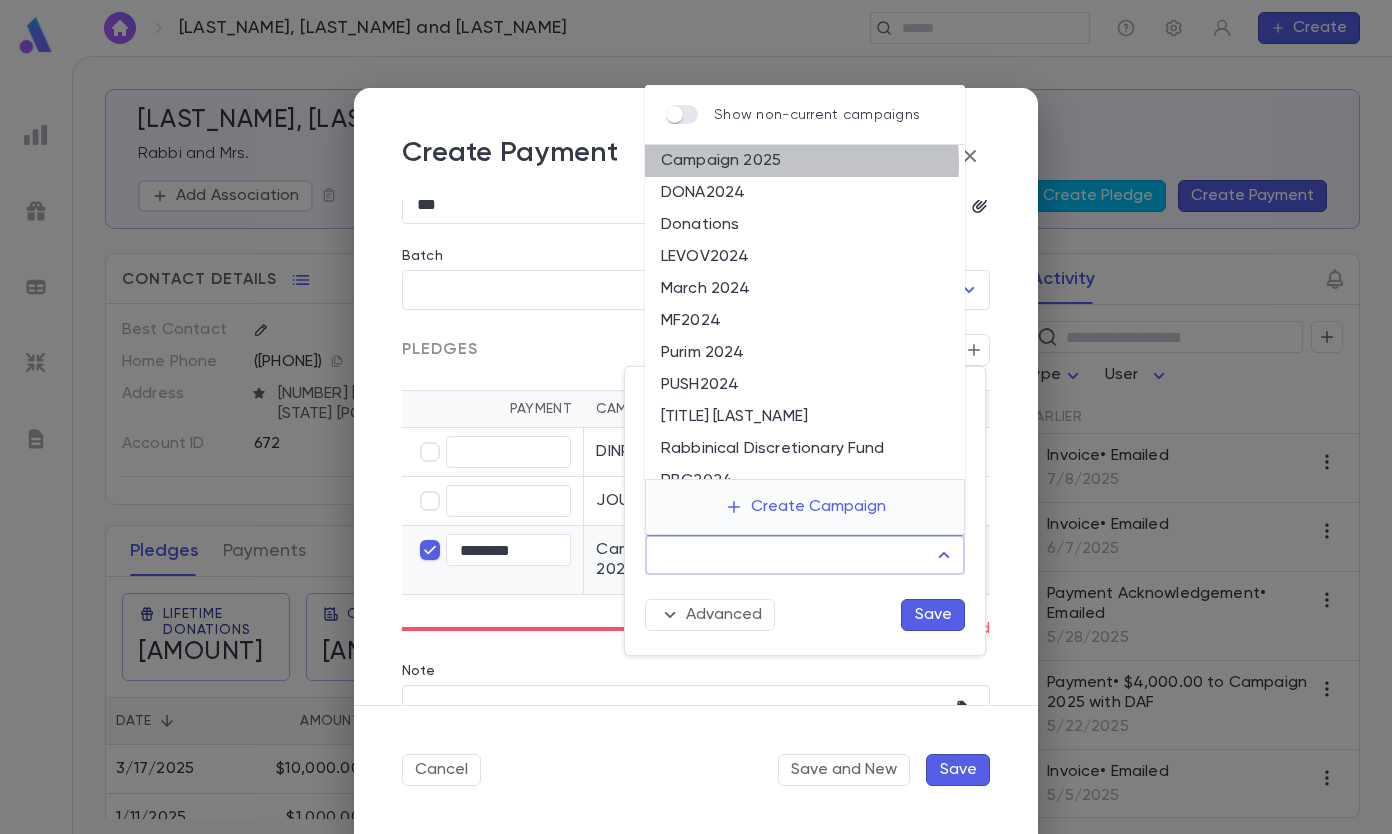 click on "Campaign 2025" at bounding box center [805, 161] 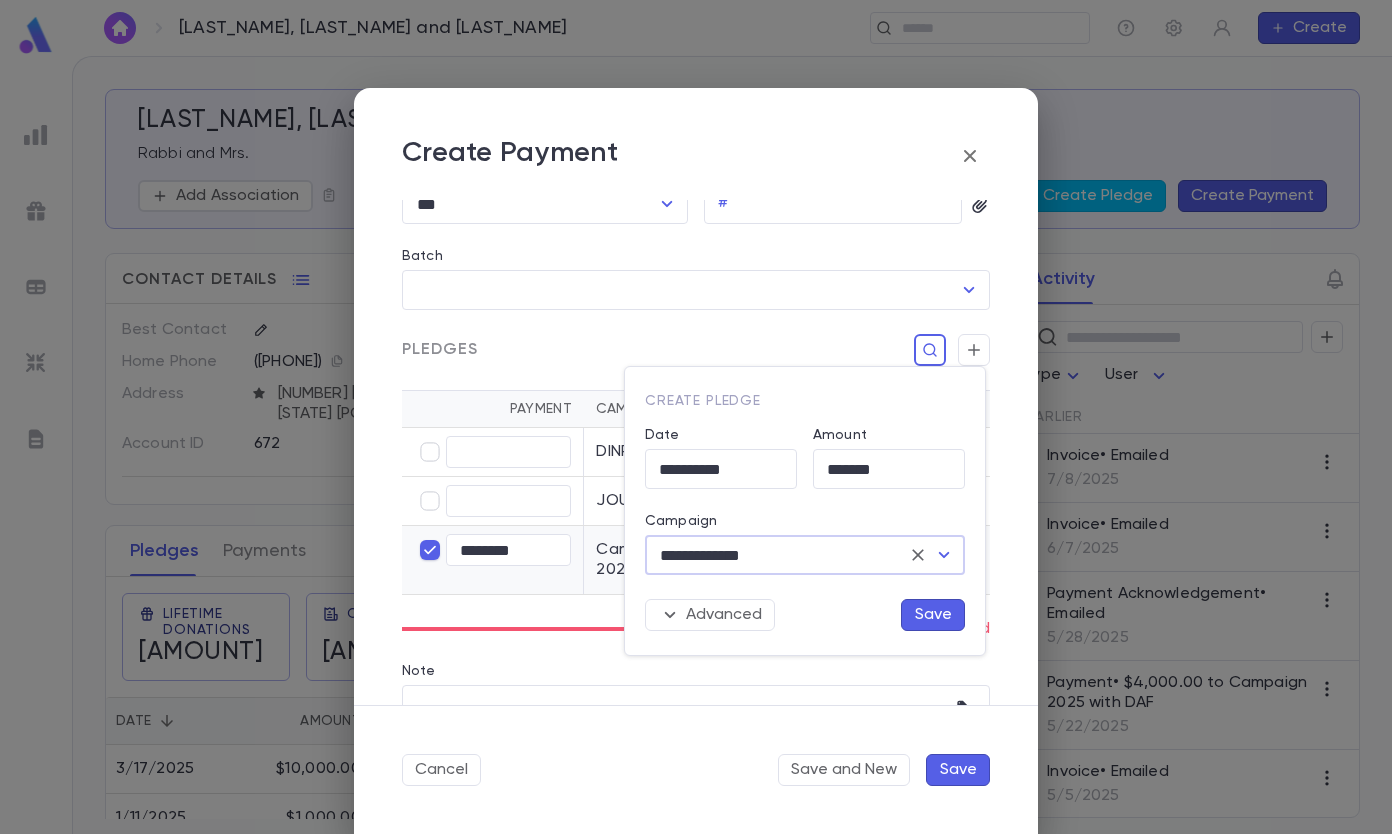 click on "Save" at bounding box center (933, 615) 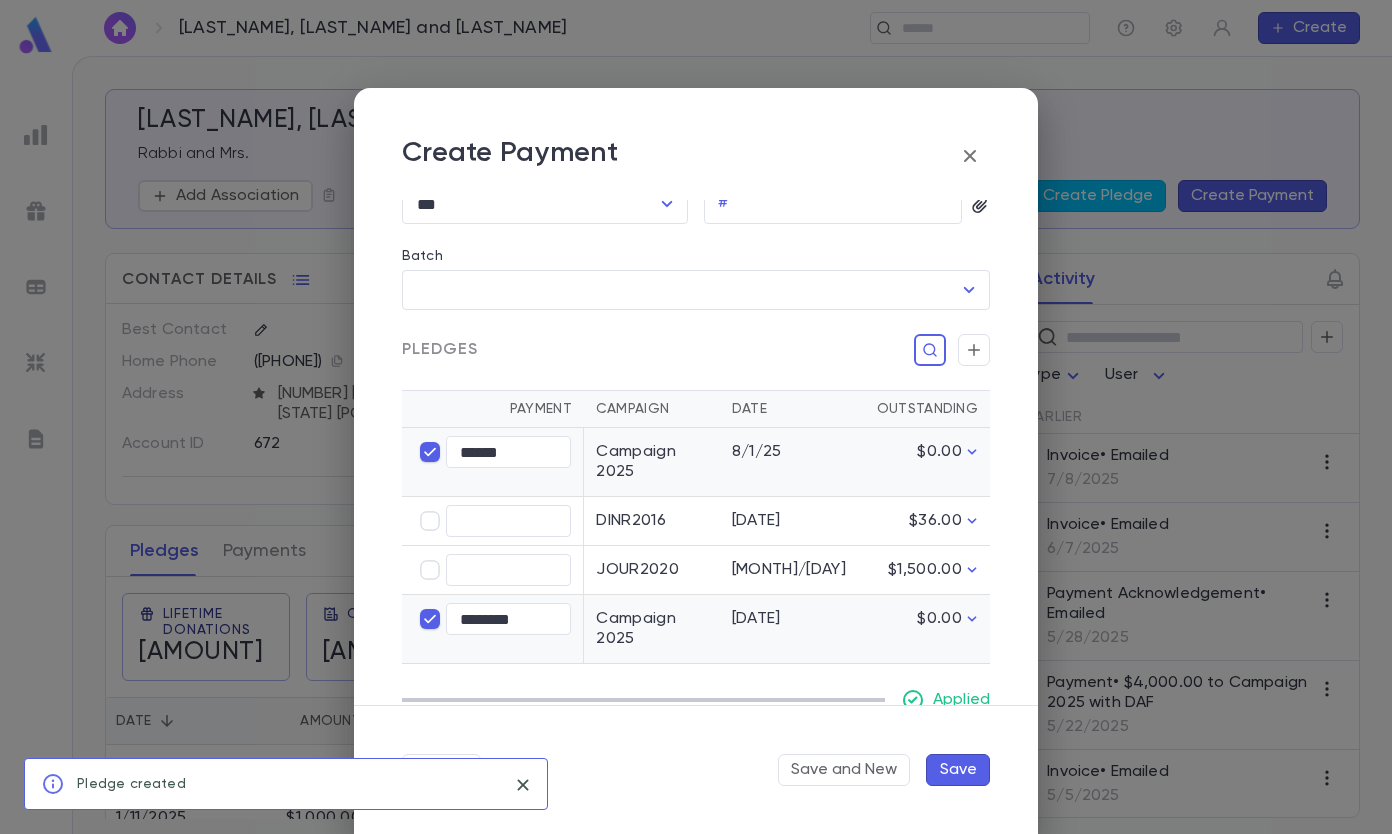 click on "Save" at bounding box center (958, 770) 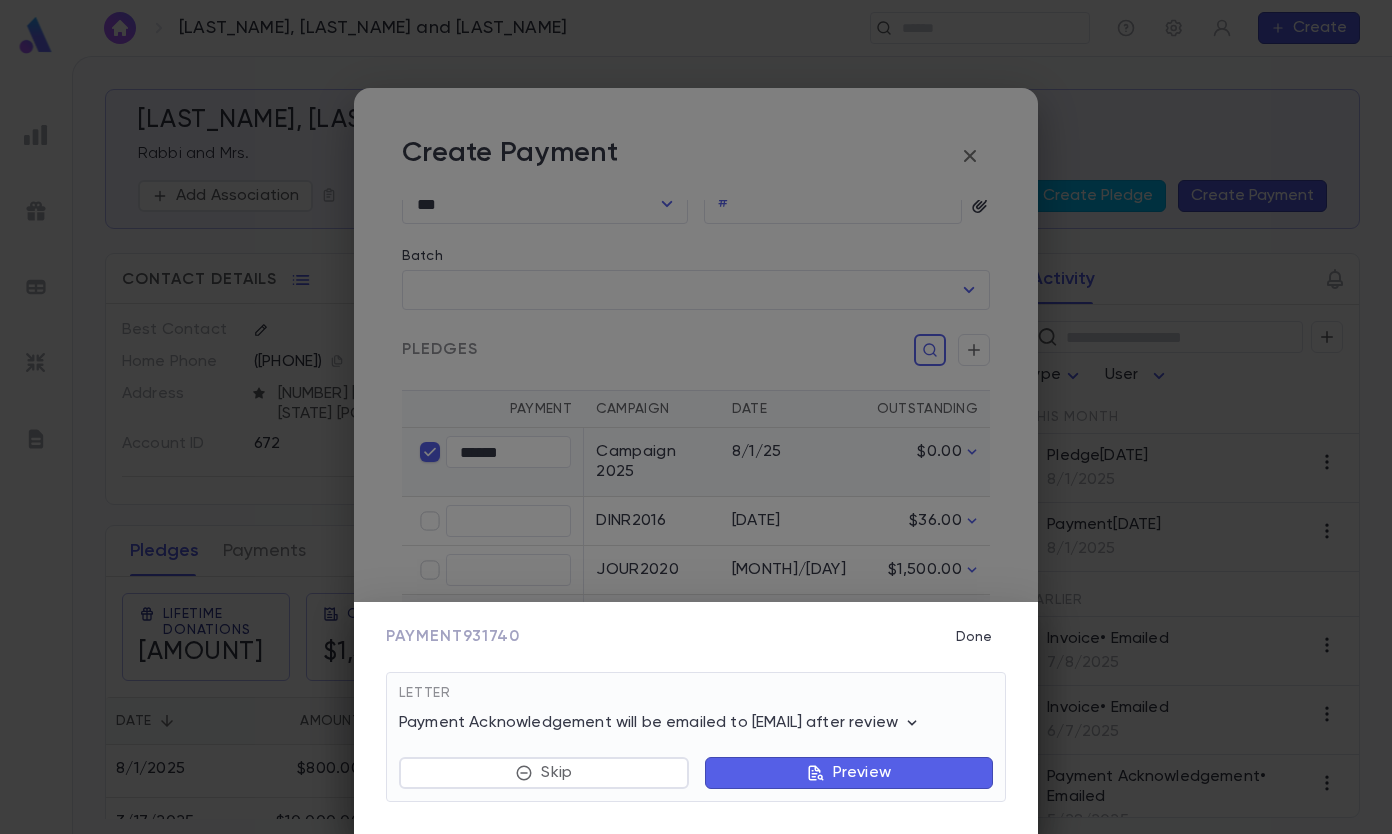 click on "Done" at bounding box center [974, 637] 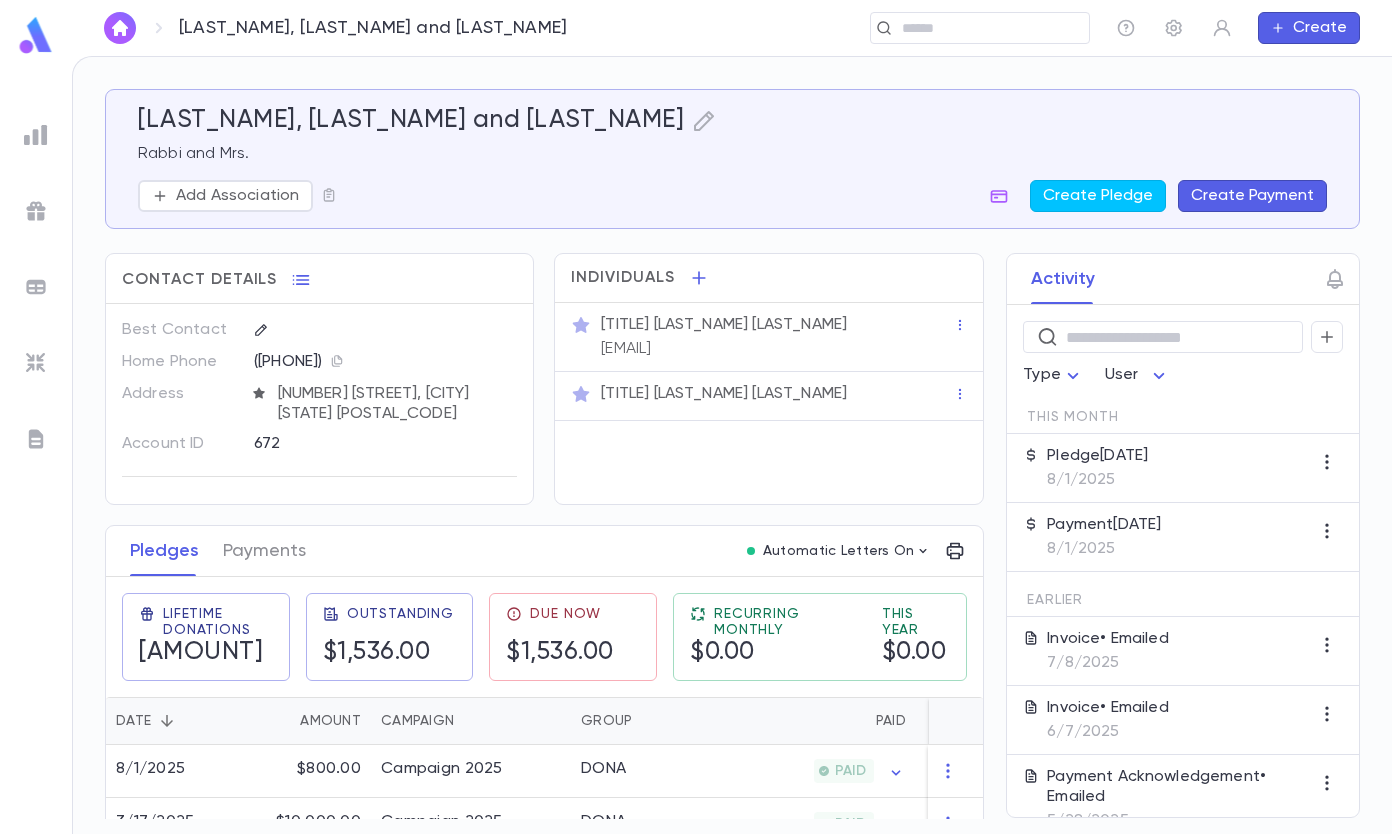click on "​" at bounding box center [980, 28] 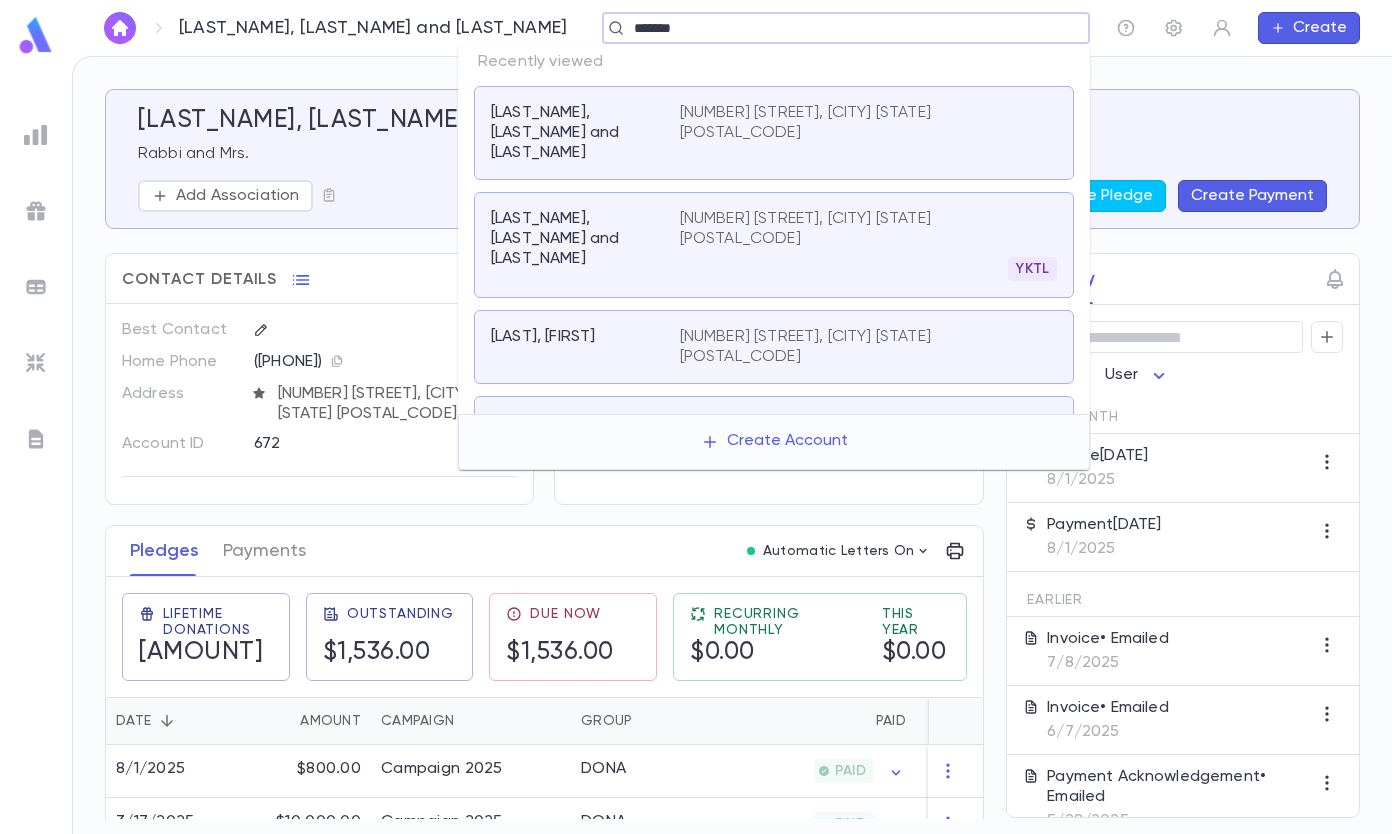 type on "*******" 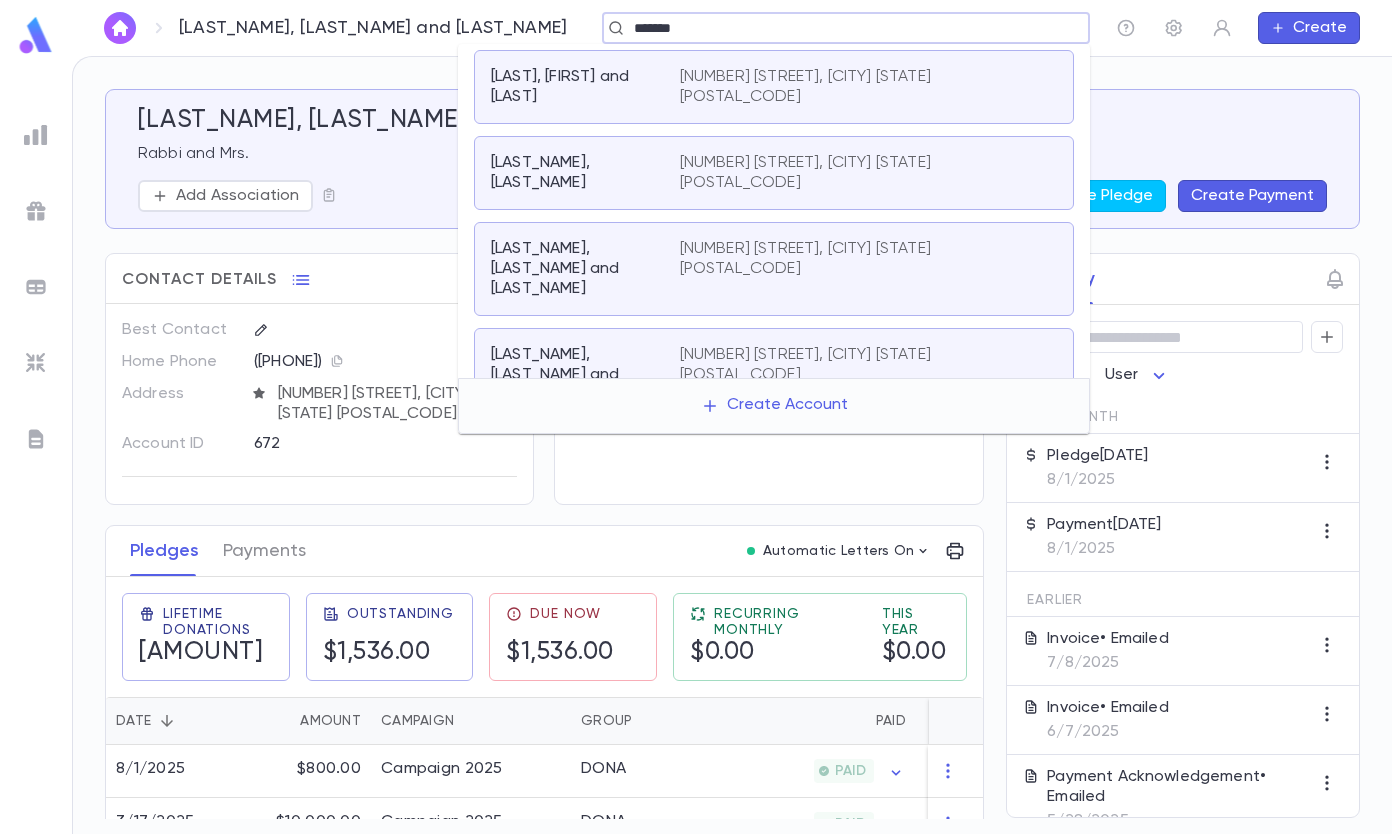 click on "[NUMBER] [STREET], [CITY] [STATE] [POSTAL_CODE]" at bounding box center (856, 87) 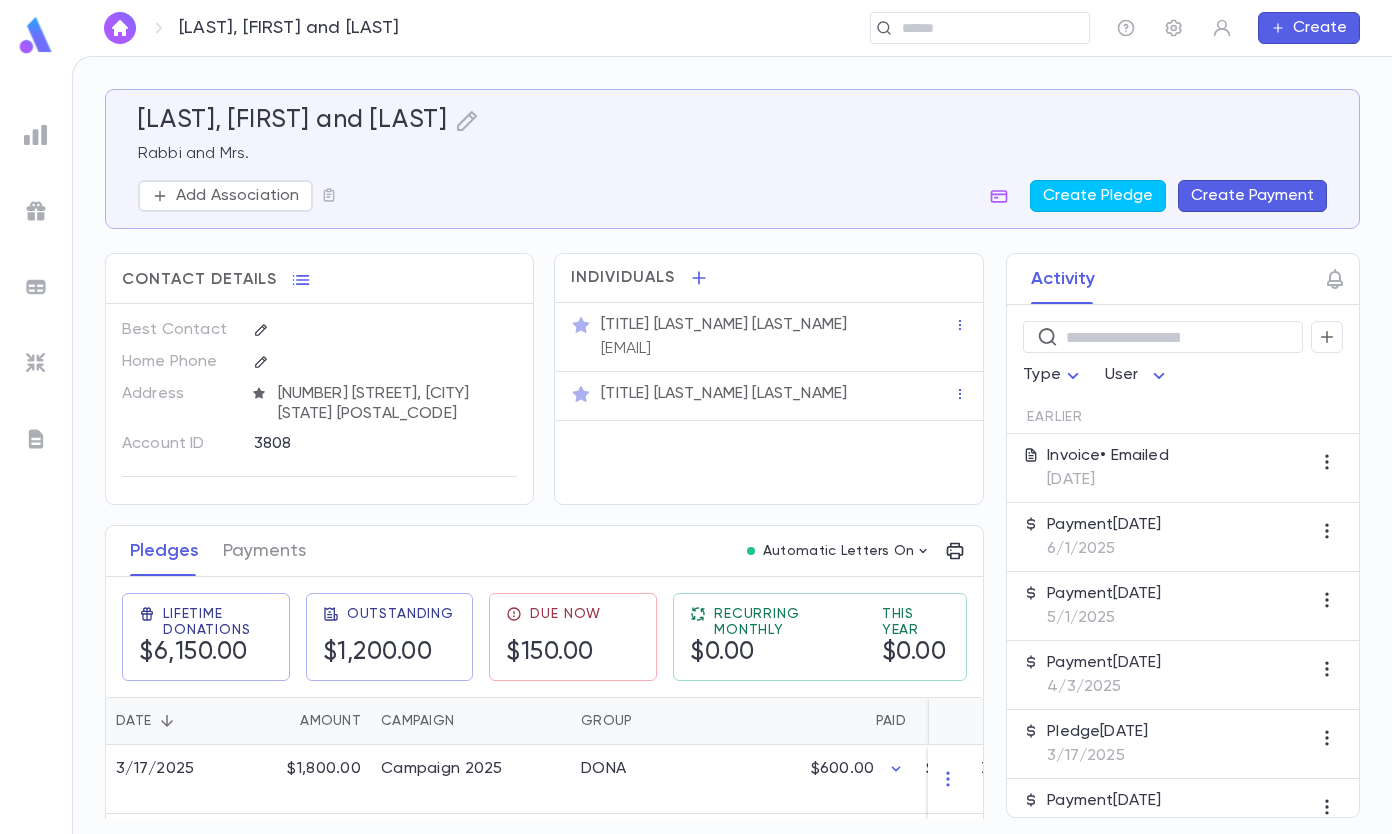 click on "Create Payment" at bounding box center (1252, 196) 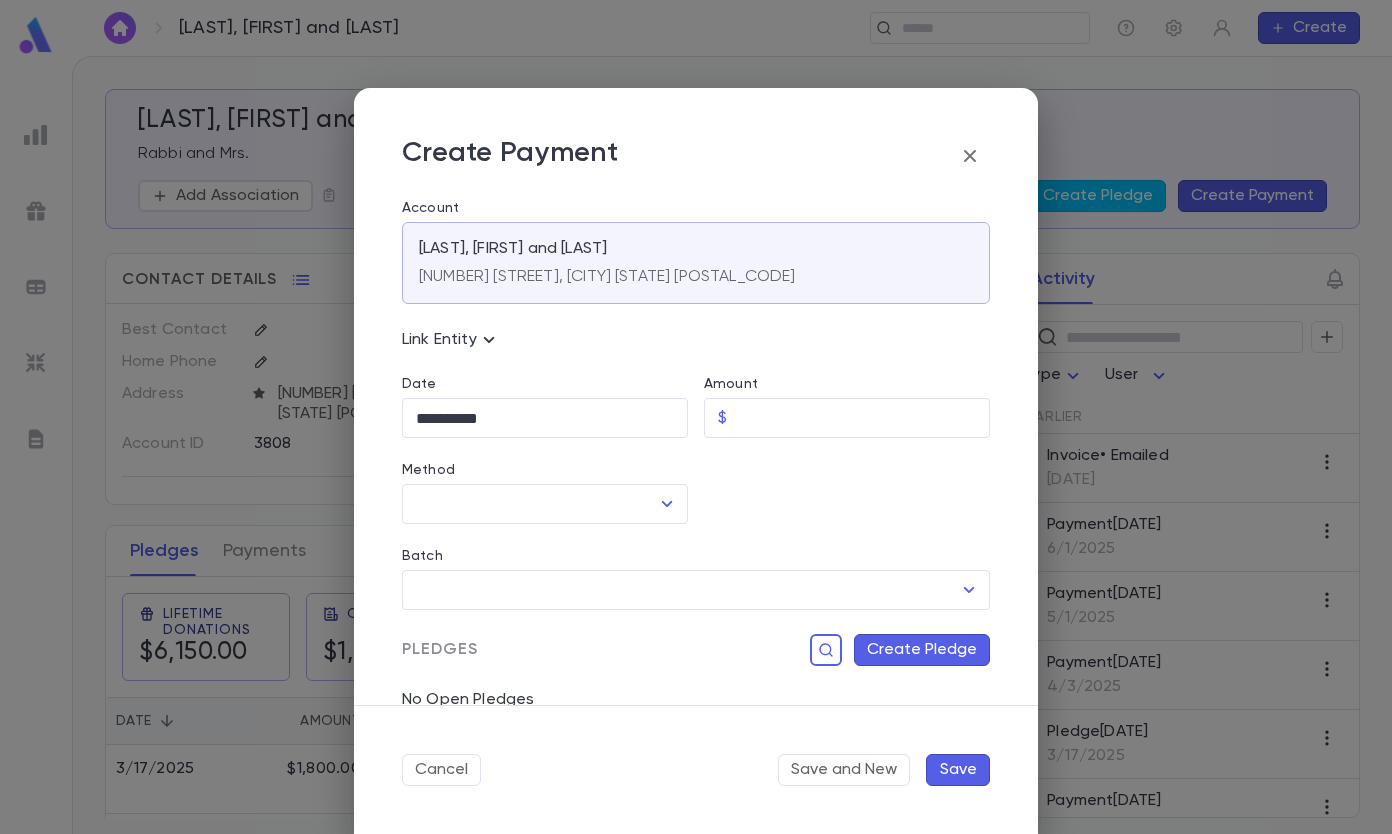 click on "Amount" at bounding box center [862, 418] 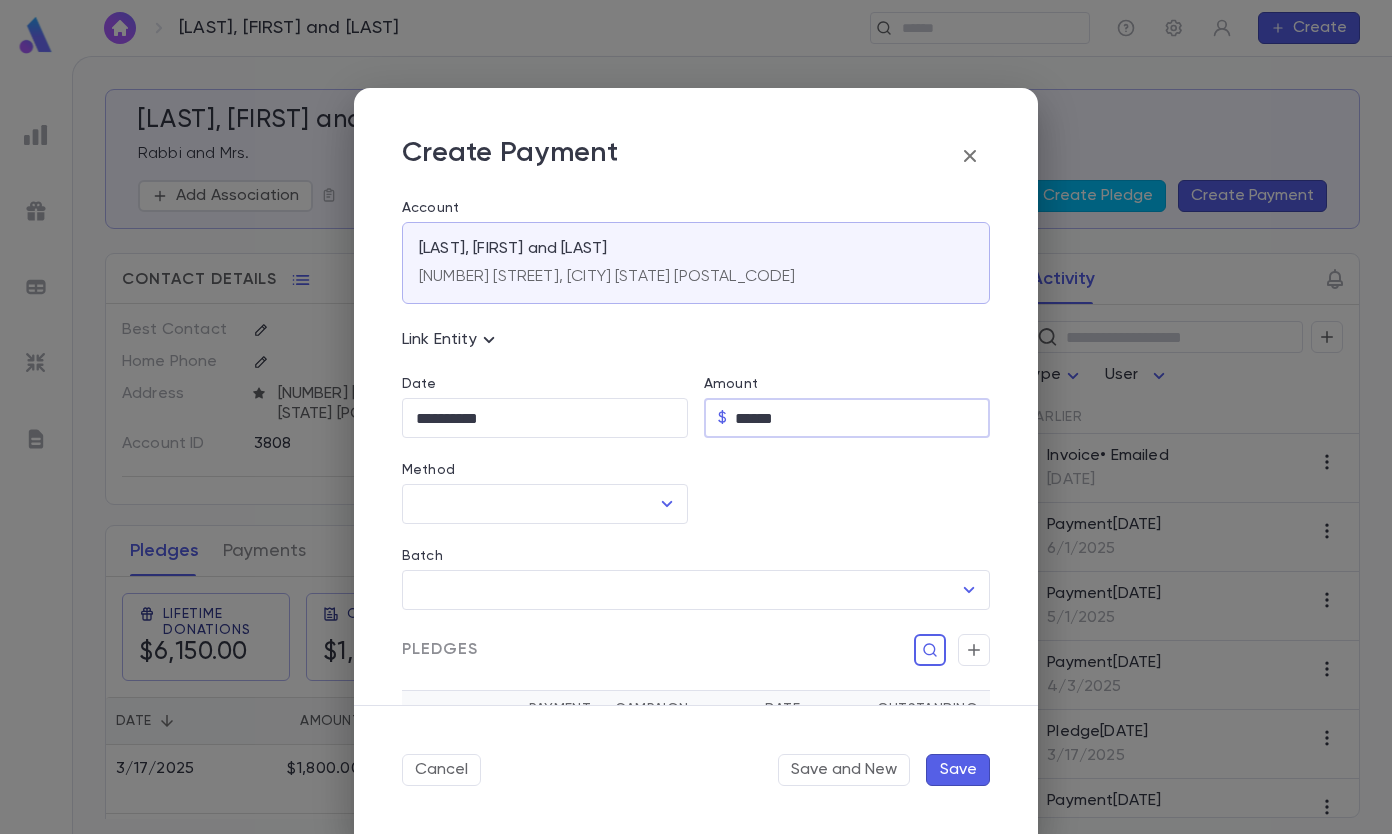 type on "******" 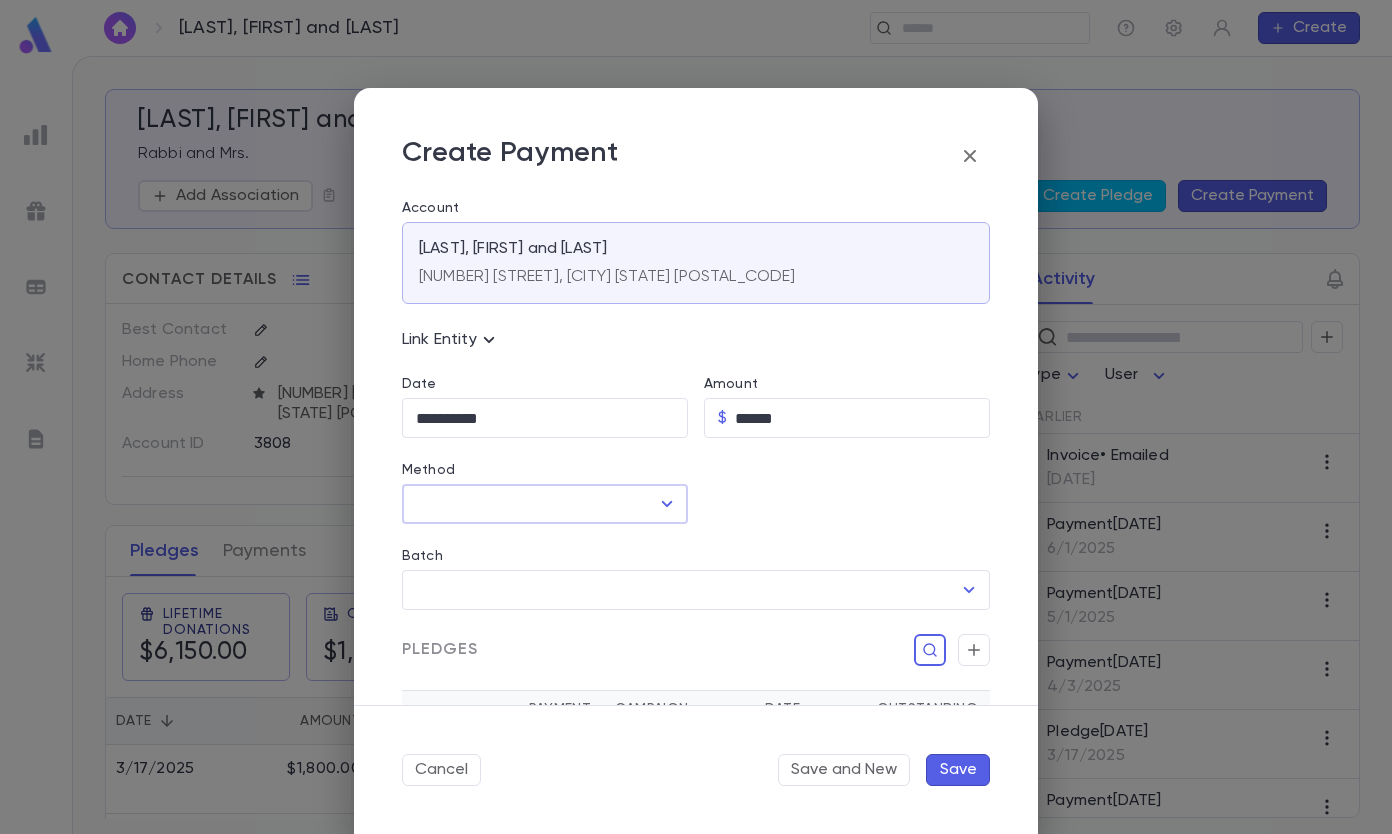 click on "Method" at bounding box center [530, 504] 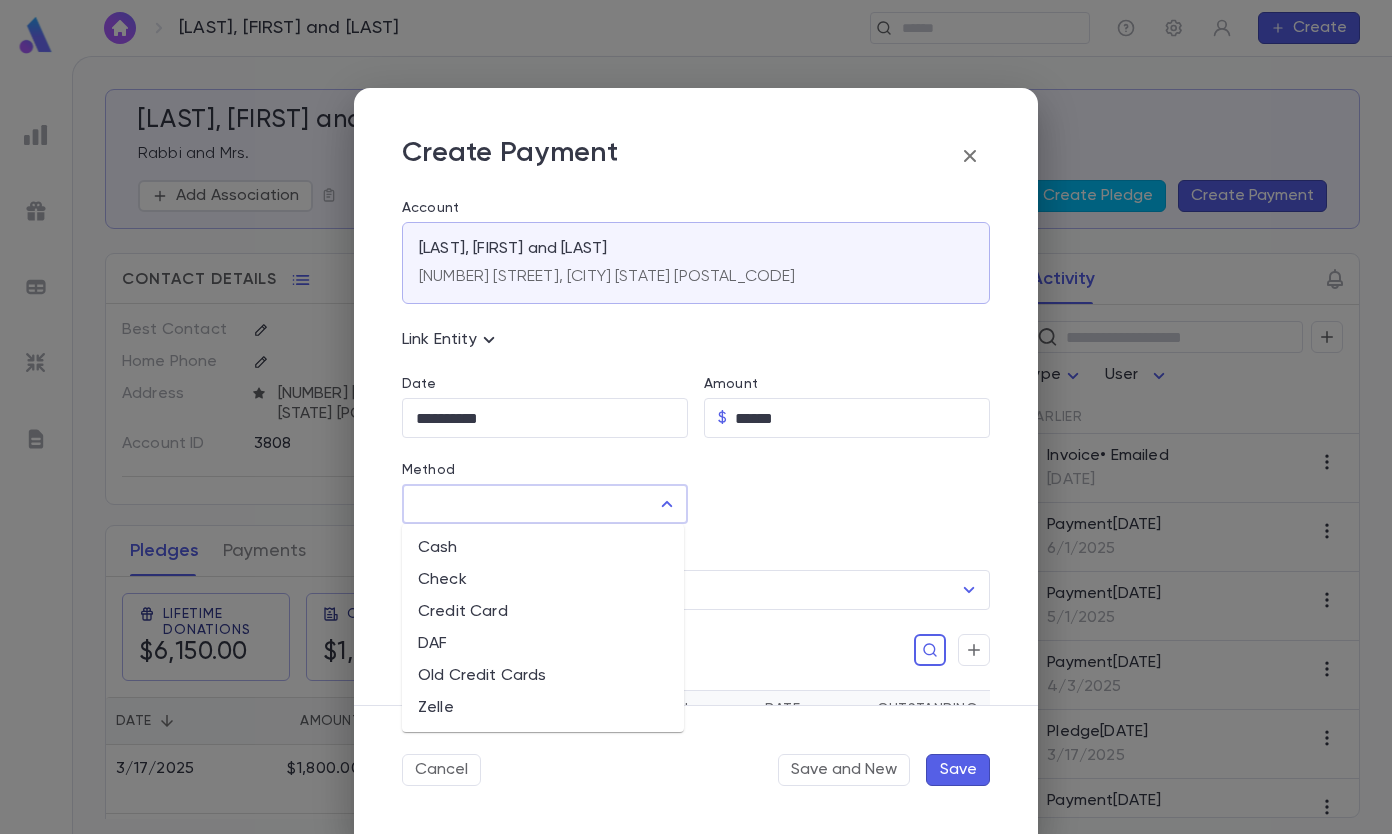 click on "DAF" at bounding box center (543, 644) 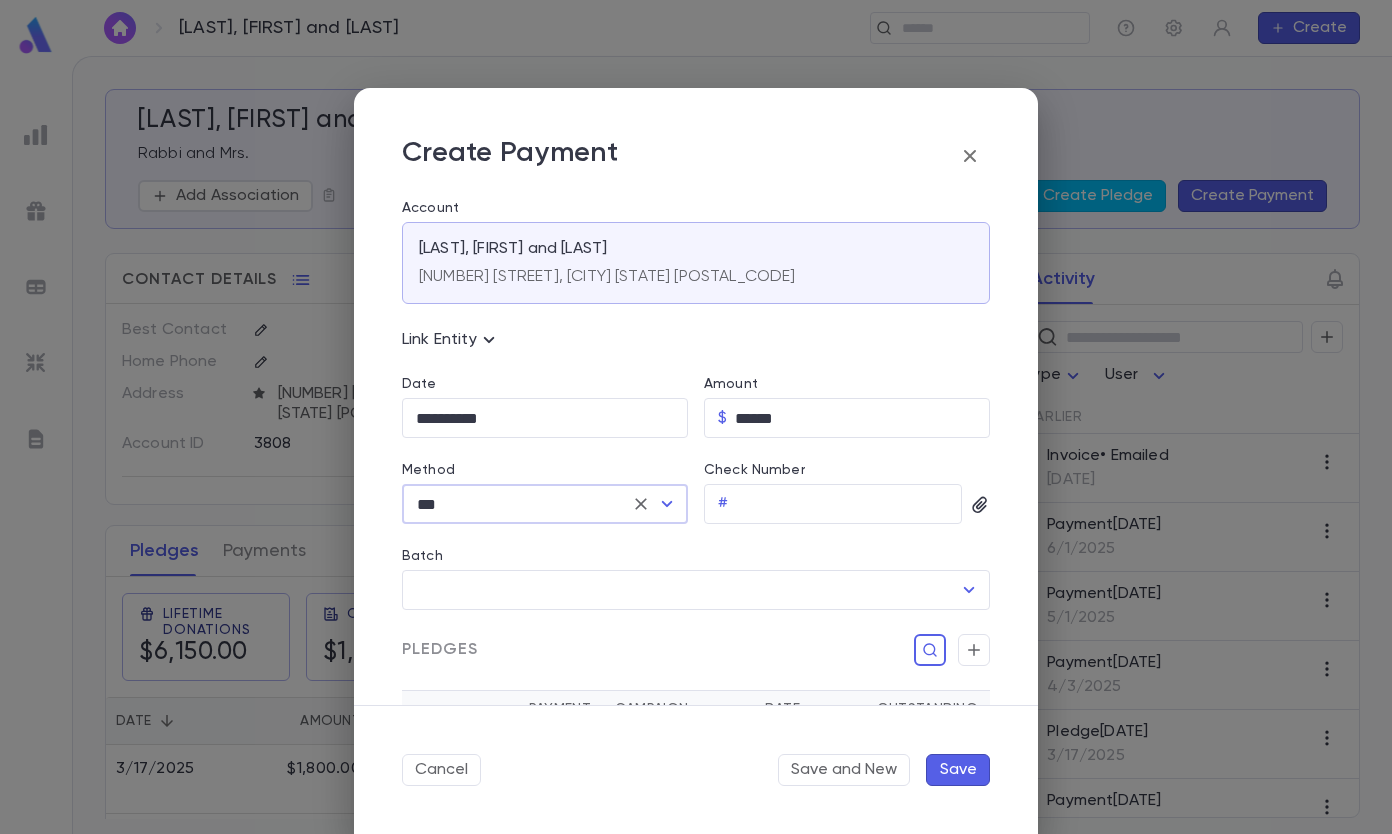 scroll, scrollTop: 272, scrollLeft: 0, axis: vertical 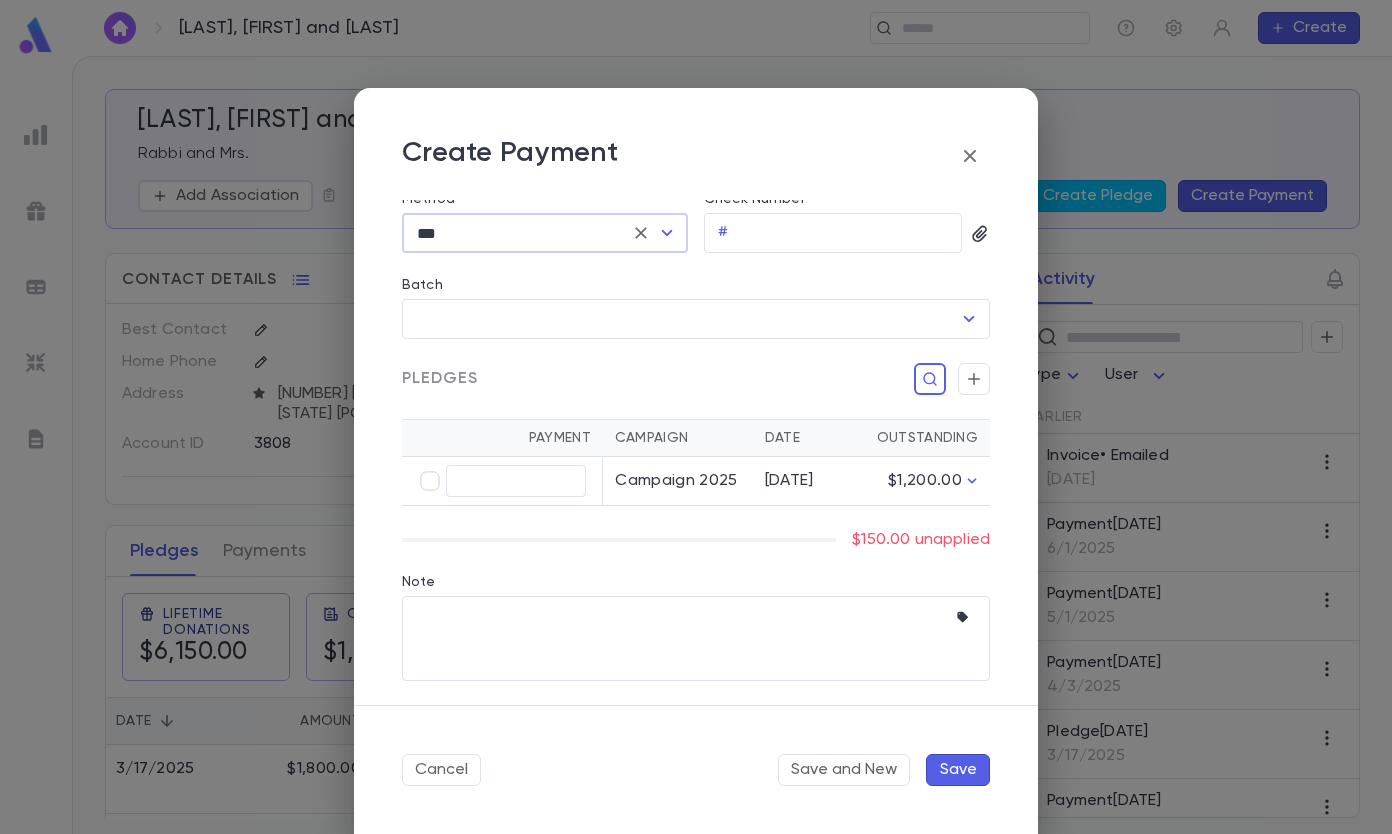 type on "******" 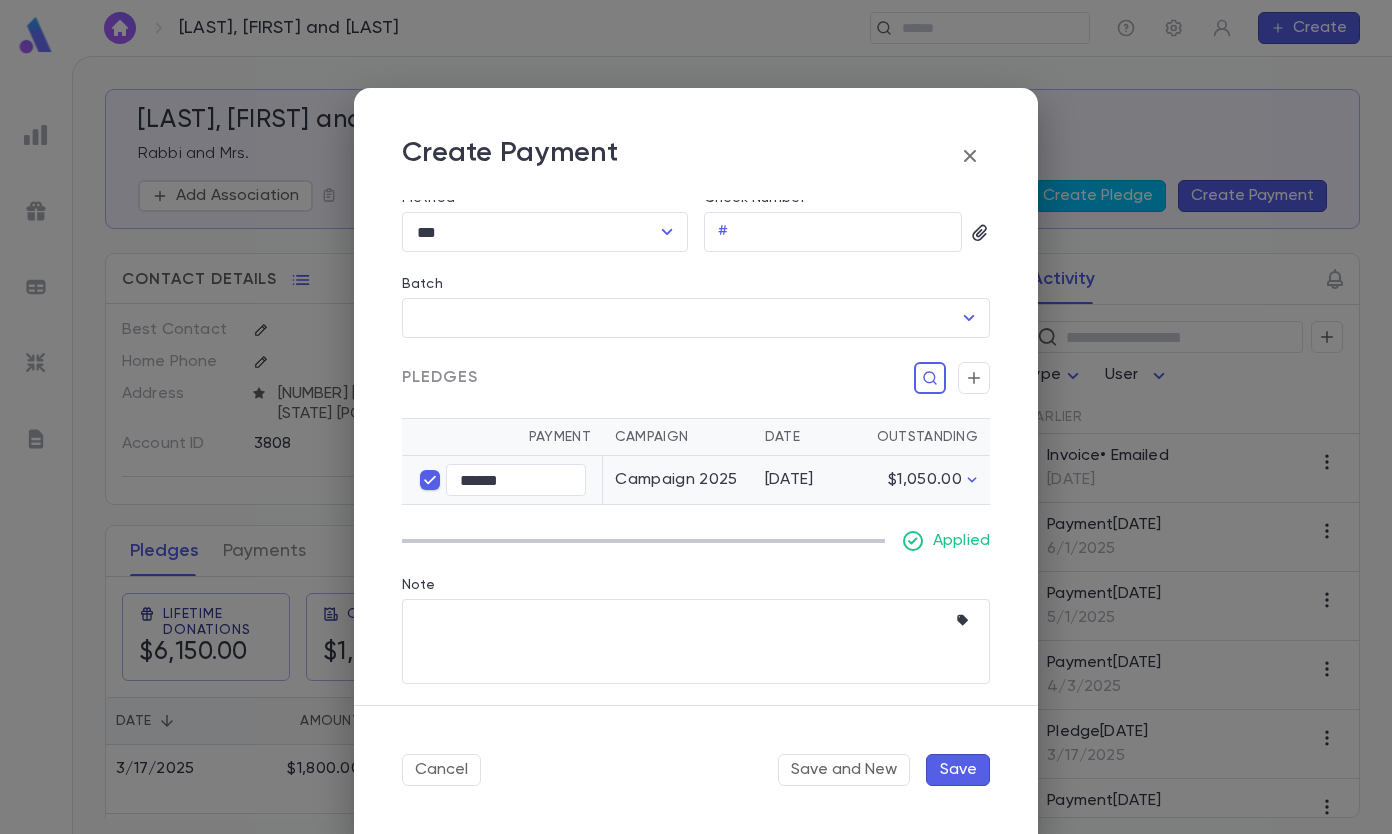 click on "Save" at bounding box center (958, 770) 